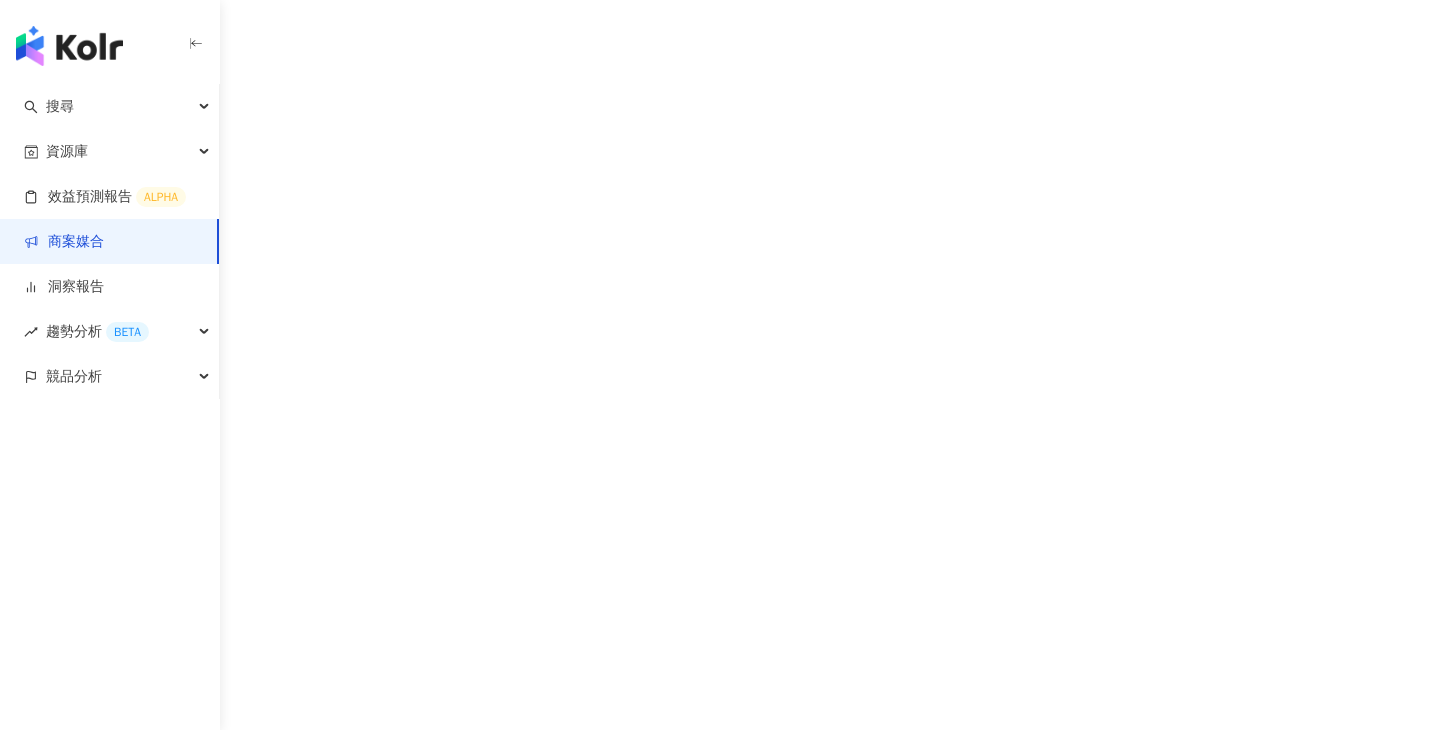 scroll, scrollTop: 0, scrollLeft: 0, axis: both 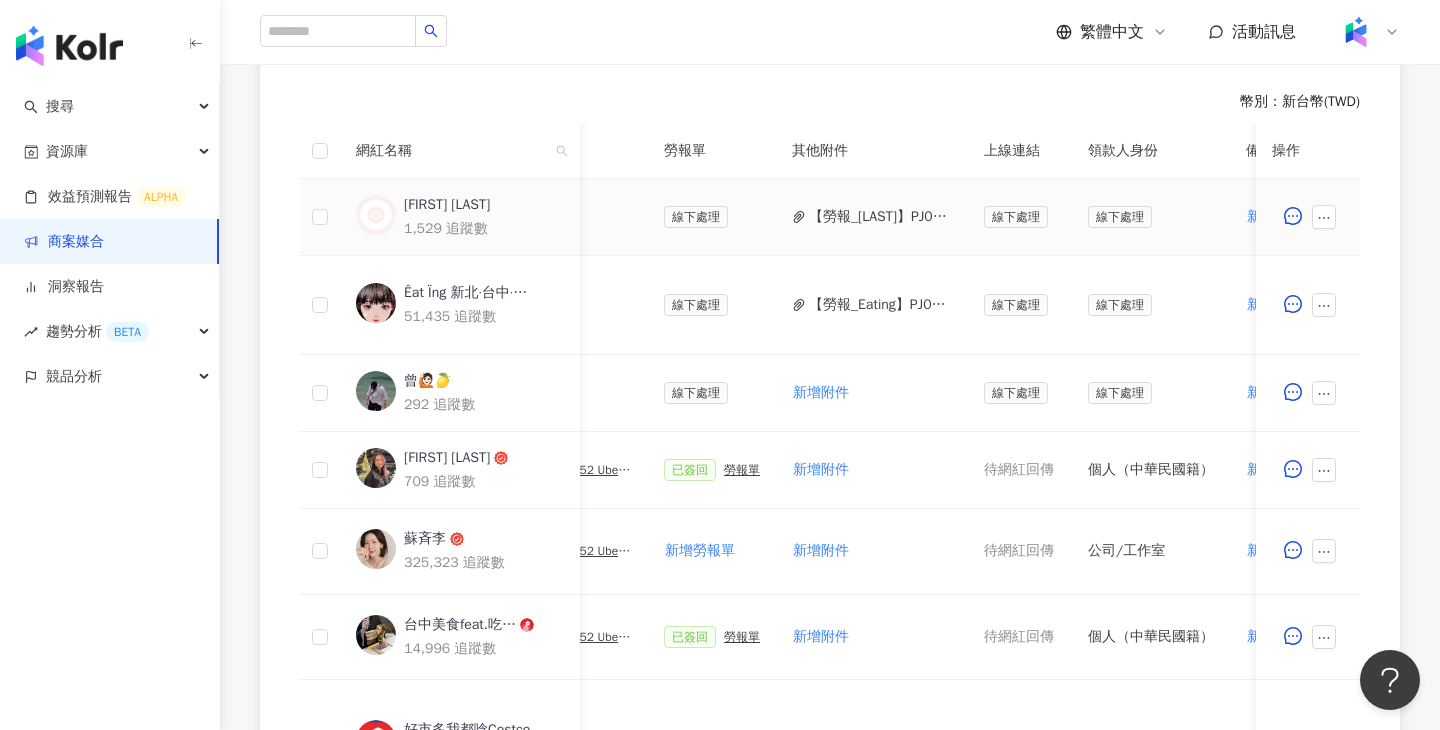 click on "【勞報_Ray Chen】PJ0001552 Uber Eats_costco_202506_簽回.pdf" at bounding box center [880, 217] 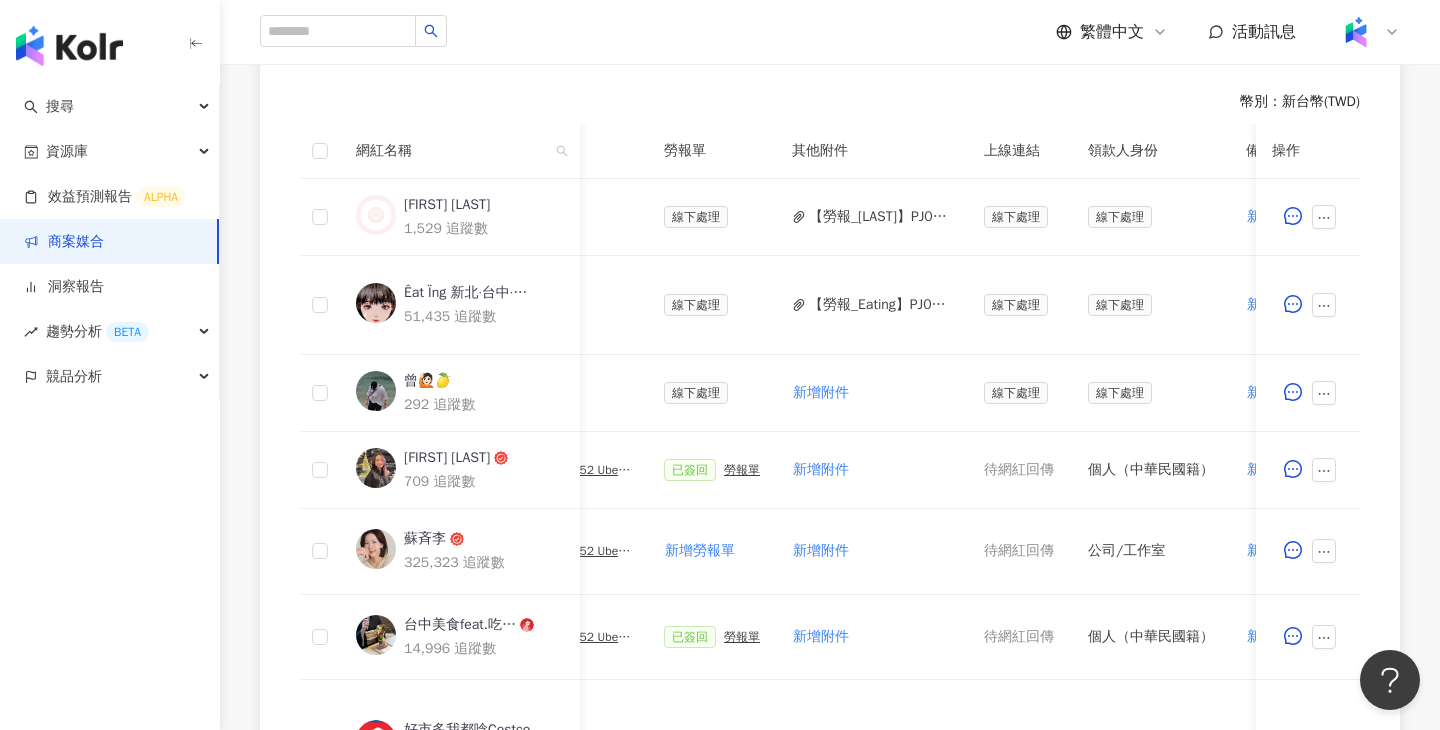 click on "其他附件" at bounding box center (872, 151) 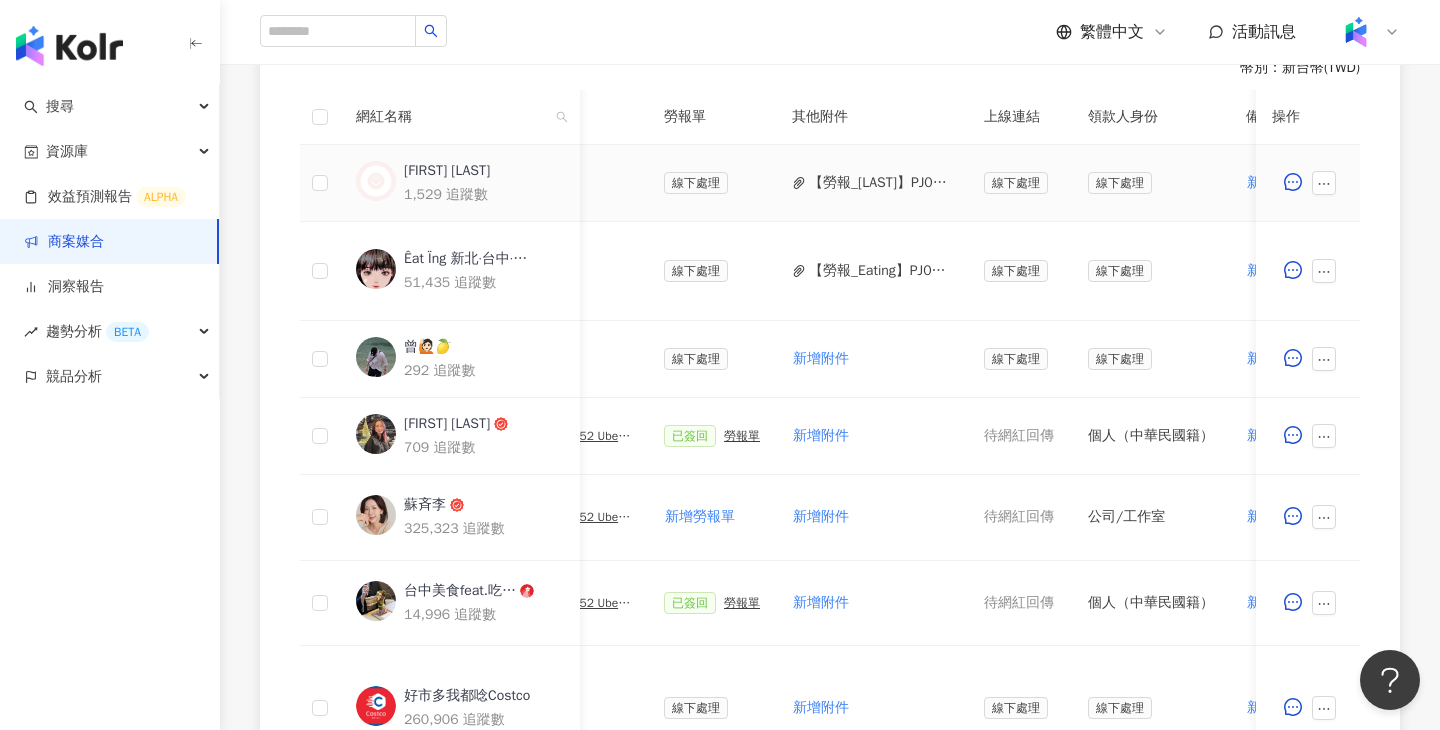 scroll, scrollTop: 601, scrollLeft: 0, axis: vertical 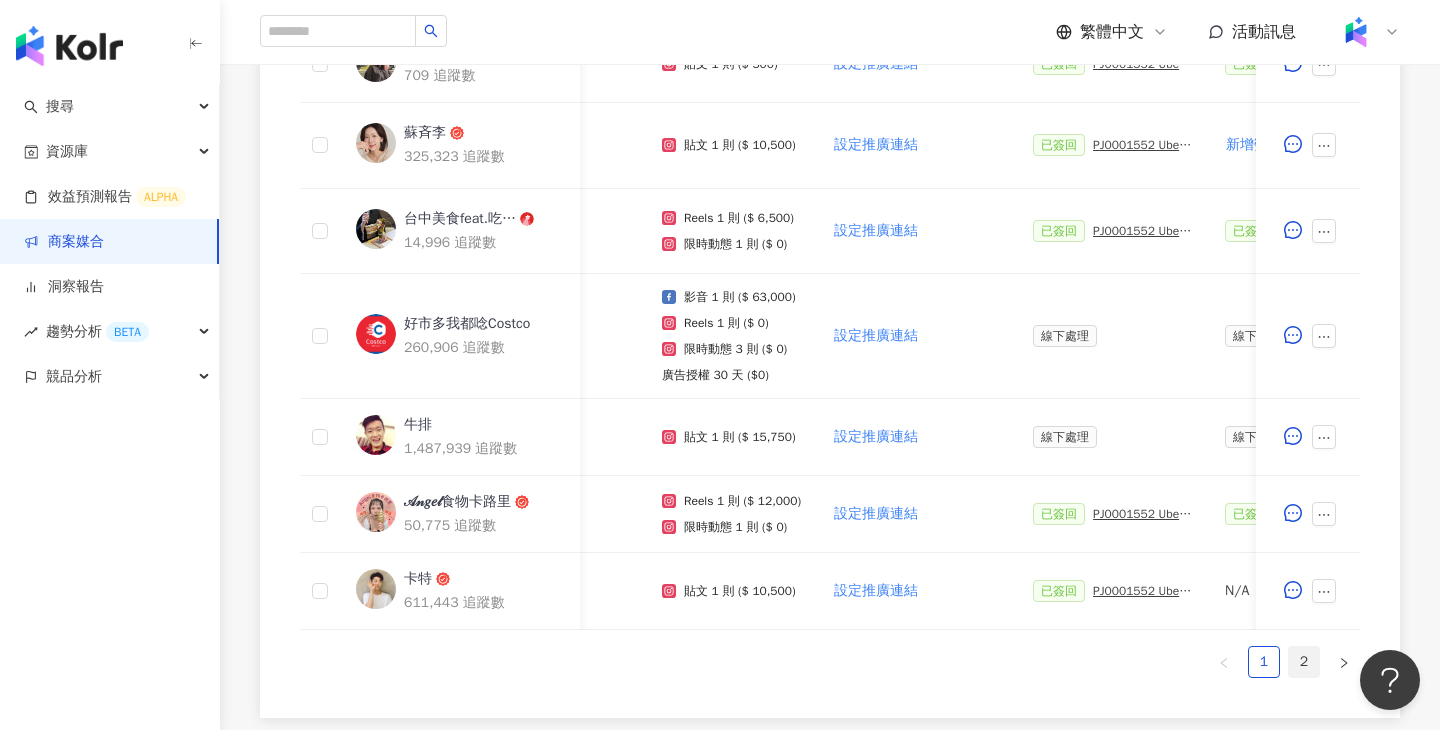 click on "2" at bounding box center [1304, 662] 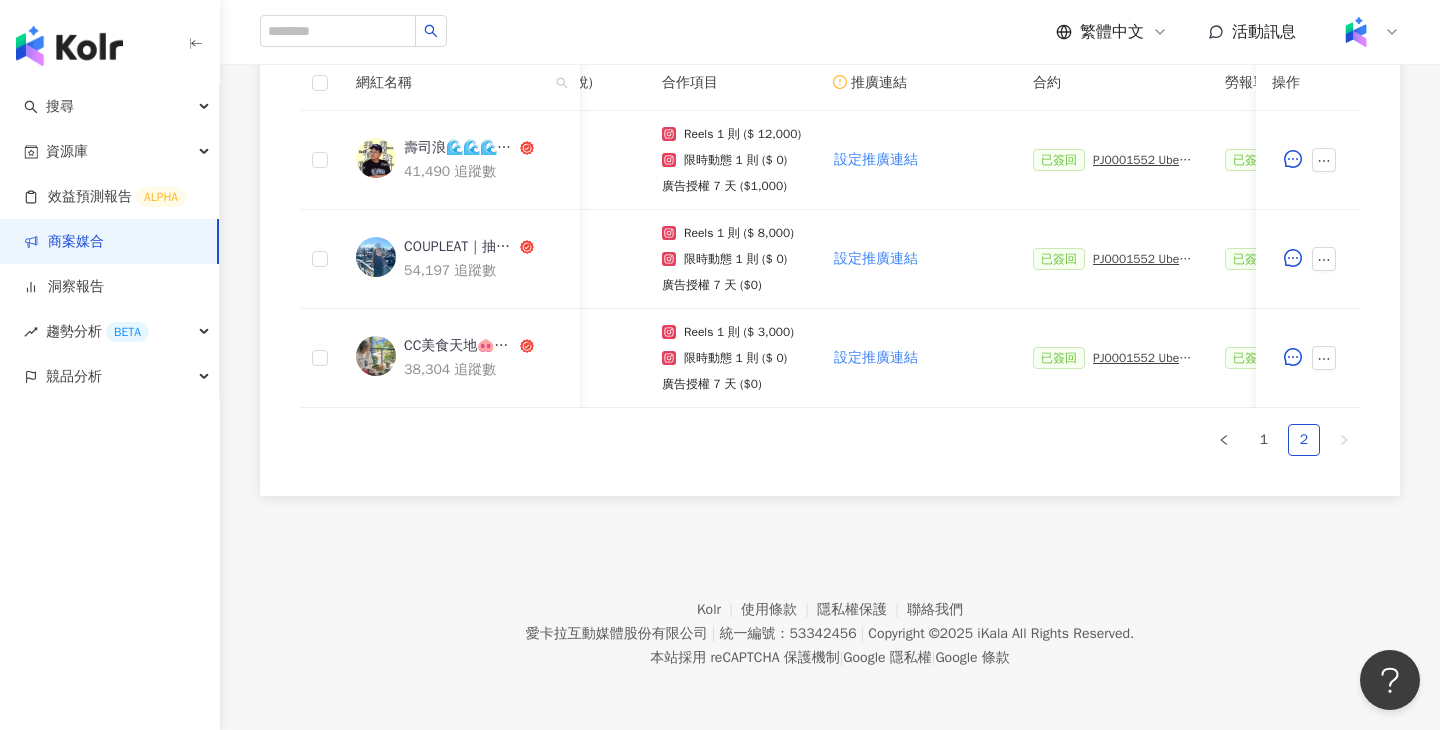 scroll, scrollTop: 631, scrollLeft: 0, axis: vertical 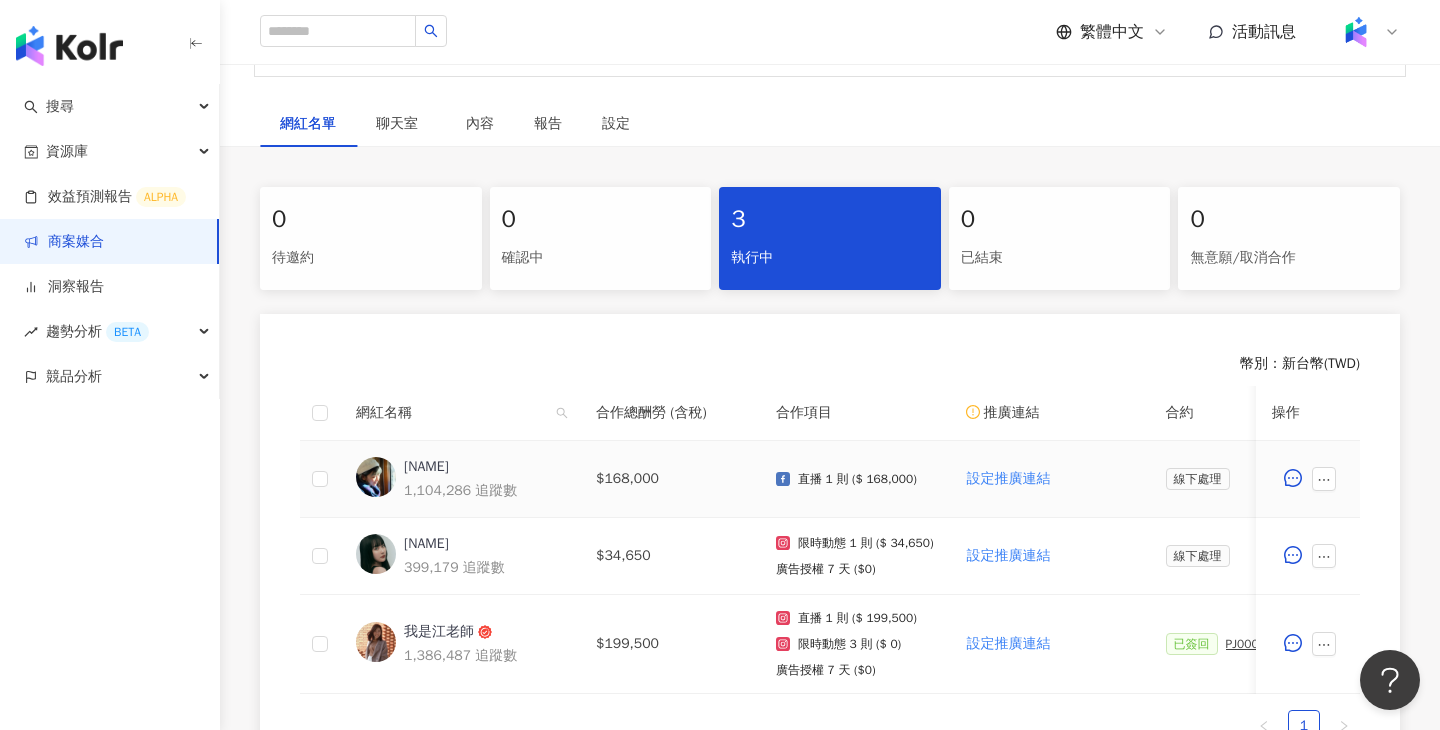 click on "[NAME]" at bounding box center [426, 467] 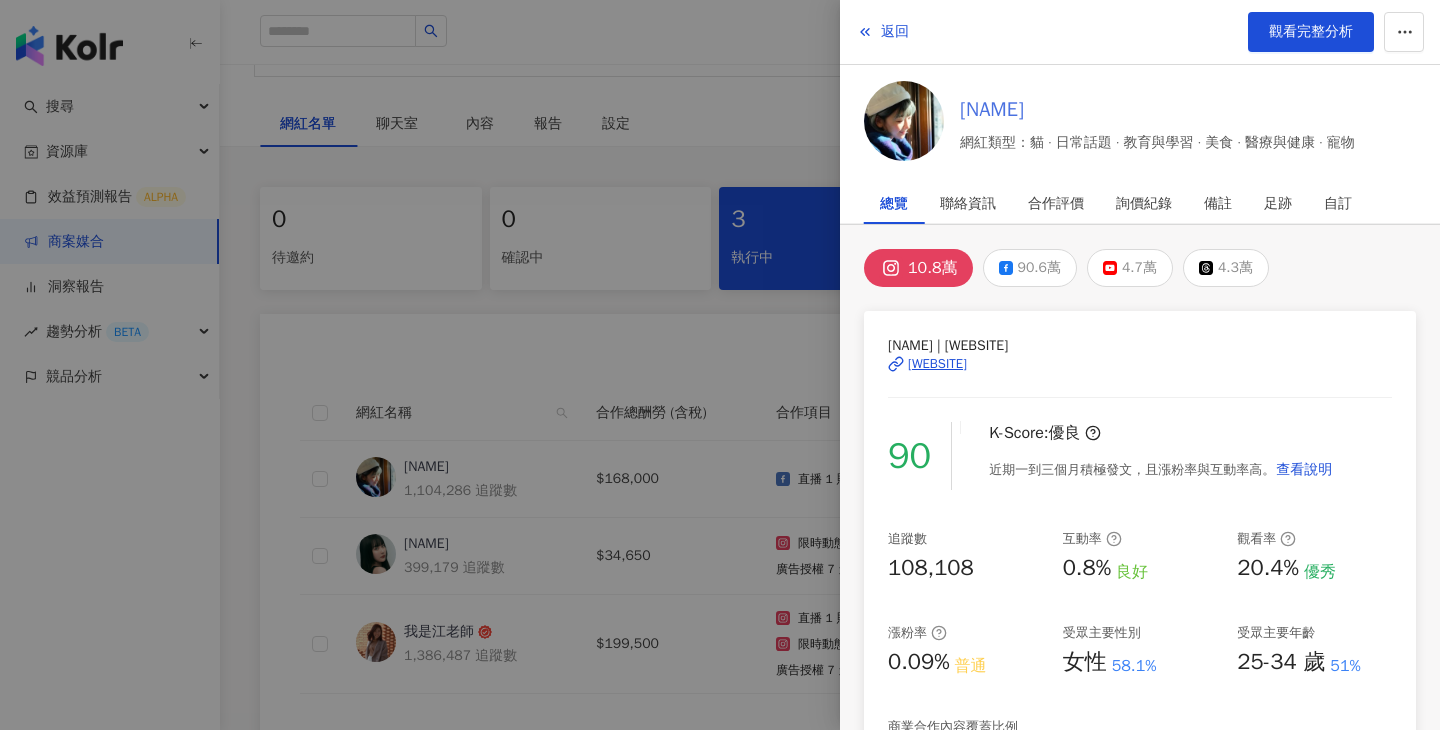 click on "[NAME]" at bounding box center (1157, 110) 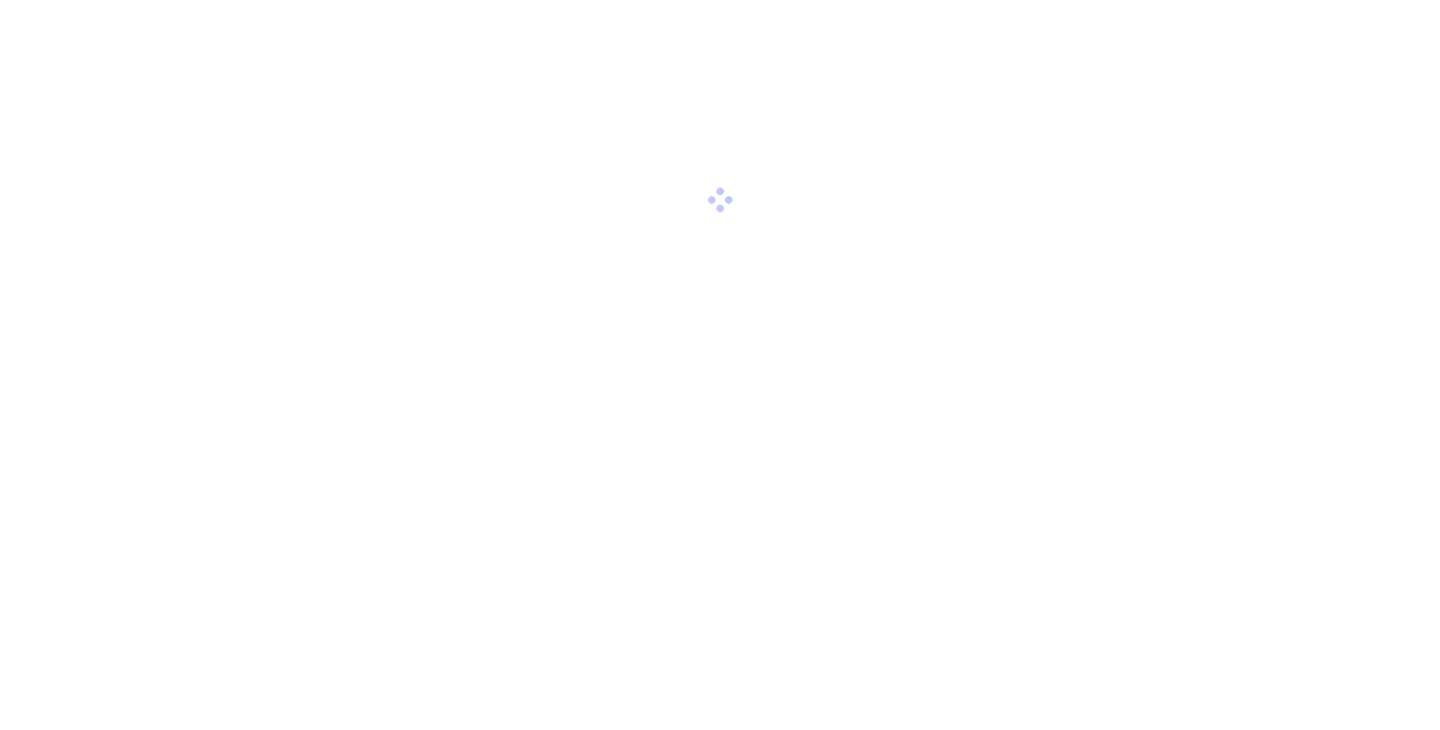 scroll, scrollTop: 0, scrollLeft: 0, axis: both 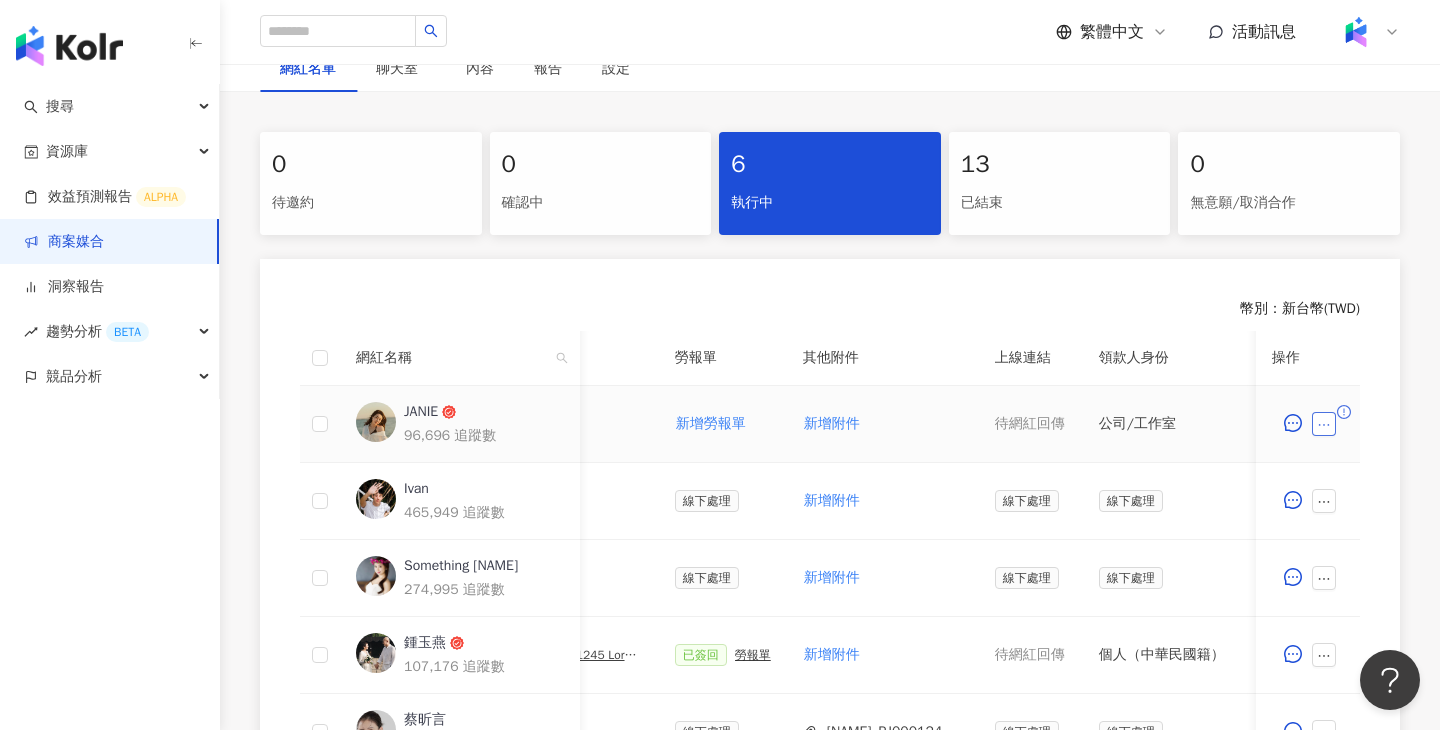 click at bounding box center (1324, 424) 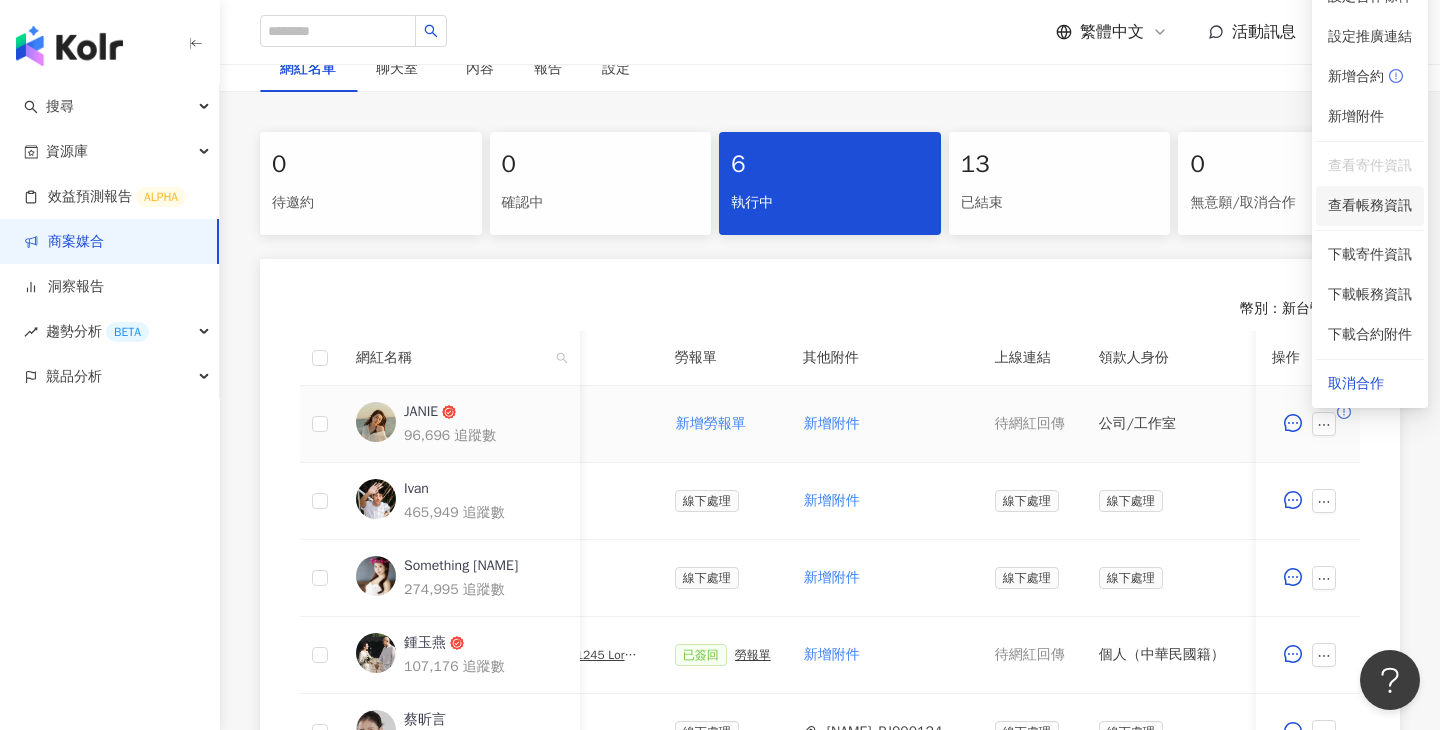 click on "查看帳務資訊" at bounding box center [1370, 206] 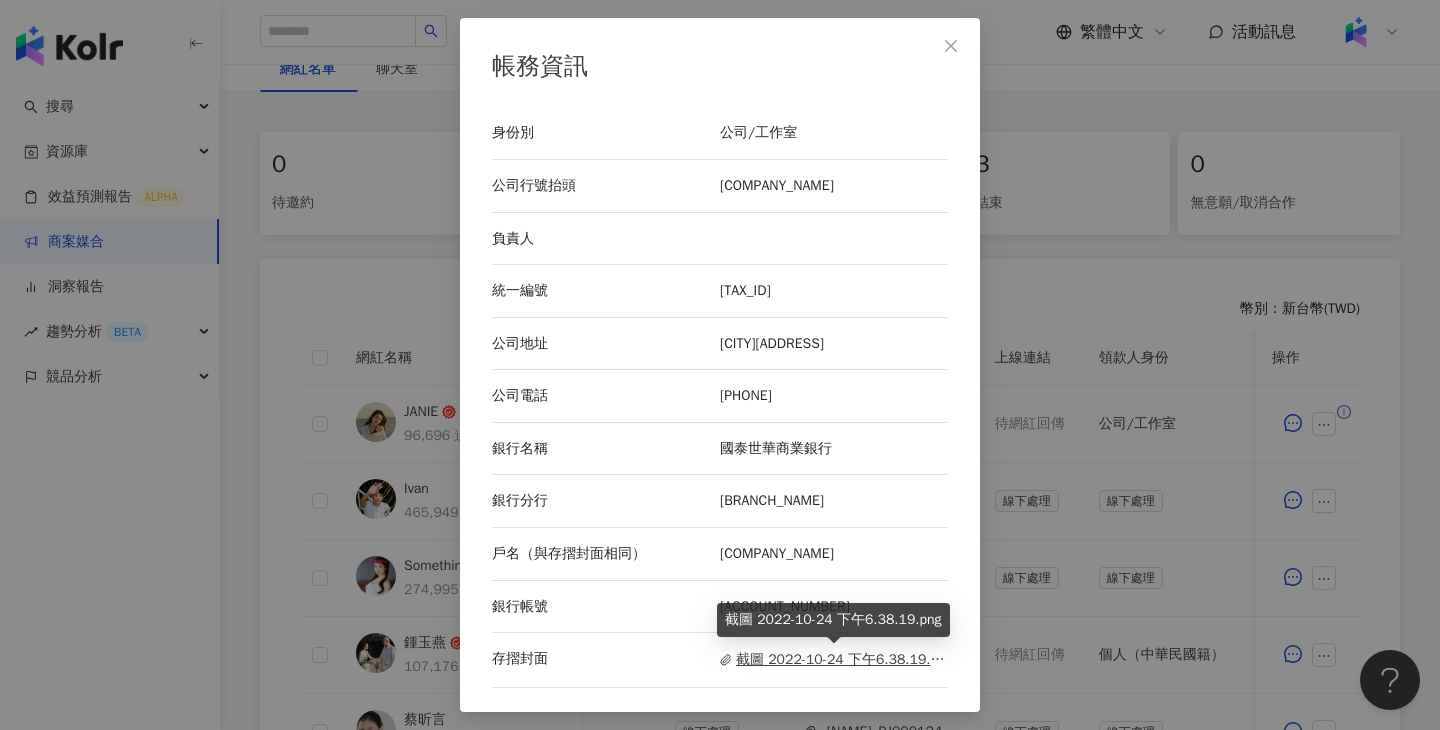 click on "截圖 2022-10-24 下午6.38.19.png" at bounding box center (834, 660) 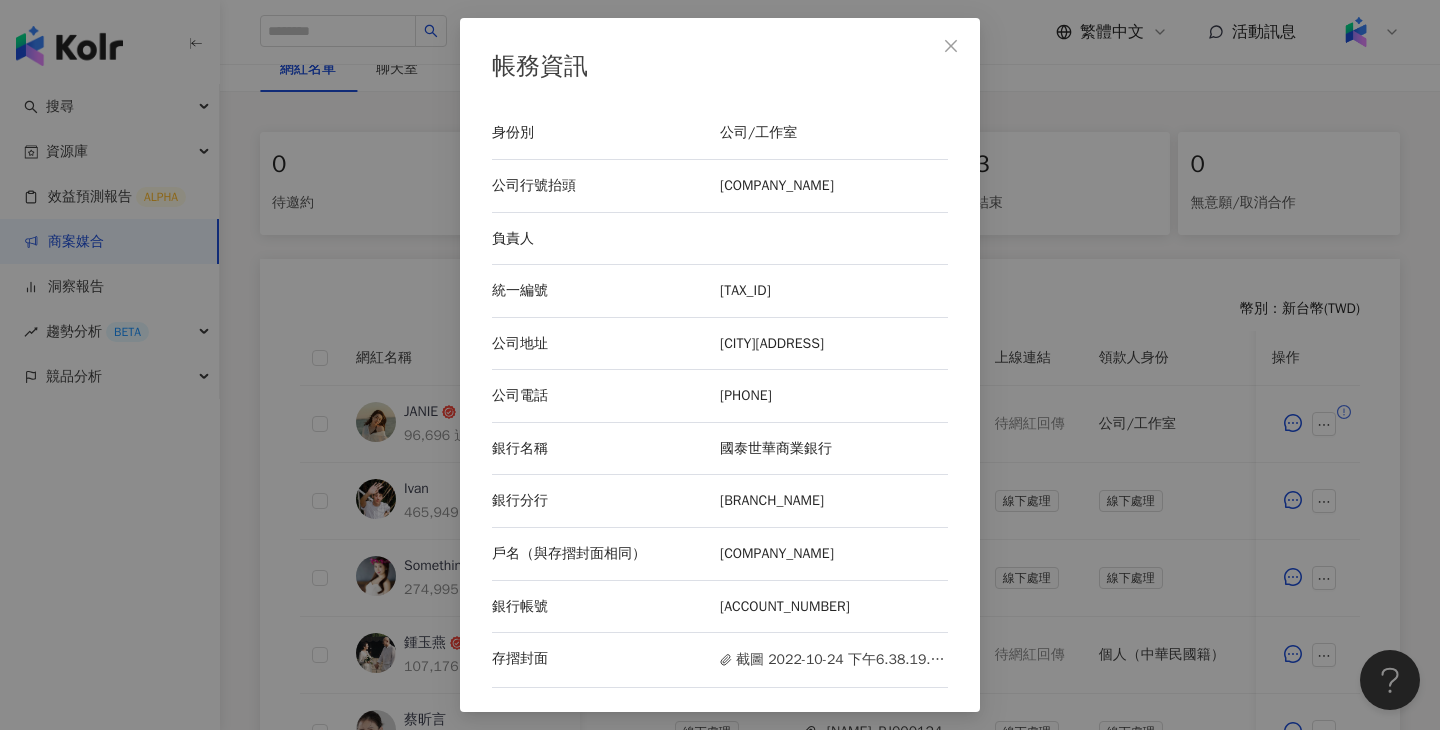 click on "帳務資訊 身份別 公司/工作室 公司行號抬頭 威里有限公司 負責人 統一編號 90146462 公司地址 台北市和平東路二段201號11樓之1 公司電話 0955448518 銀行名稱 國泰世華商業銀行 銀行分行 信義分行 戶名（與存摺封面相同） 威里有限公司 銀行帳號 015035010219 存摺封面 截圖 2022-10-24 下午6.38.19.png" at bounding box center [720, 365] 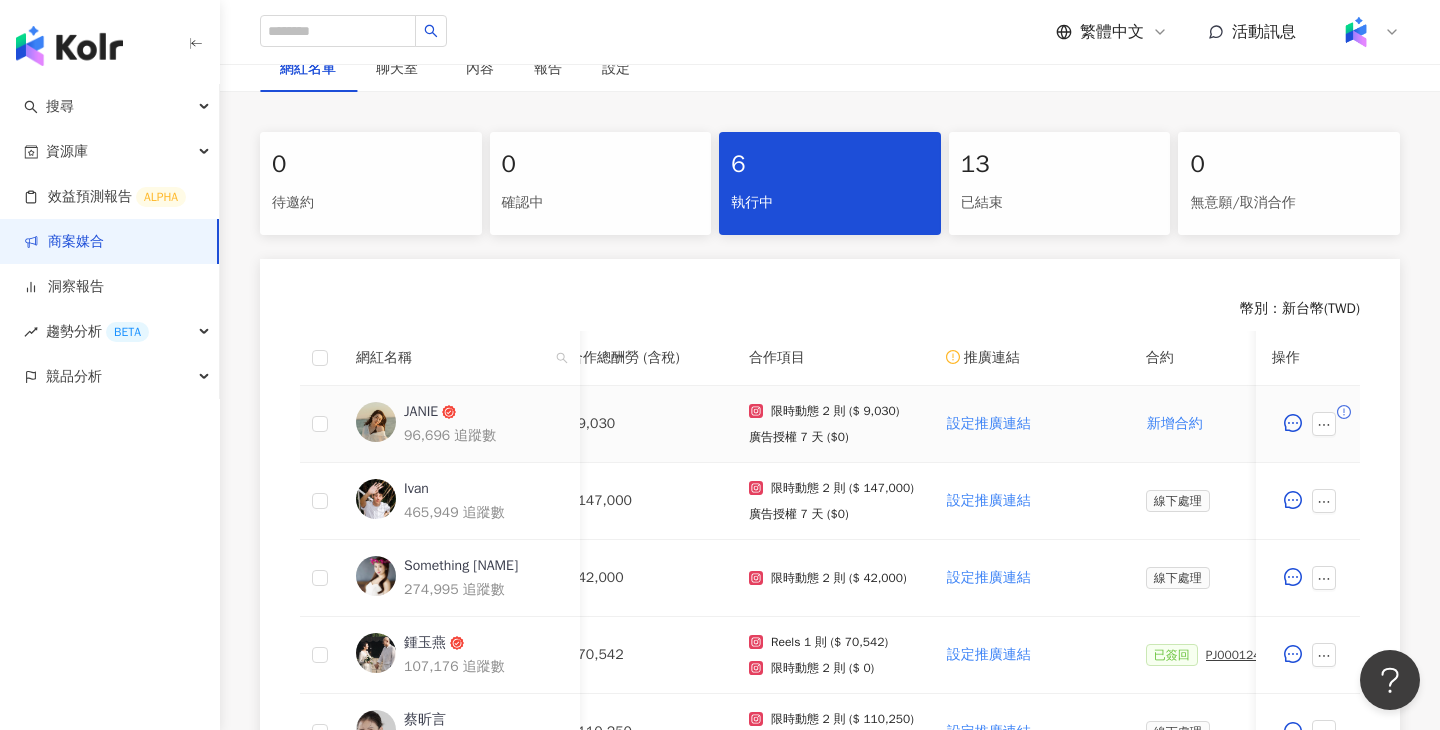 scroll, scrollTop: 0, scrollLeft: 0, axis: both 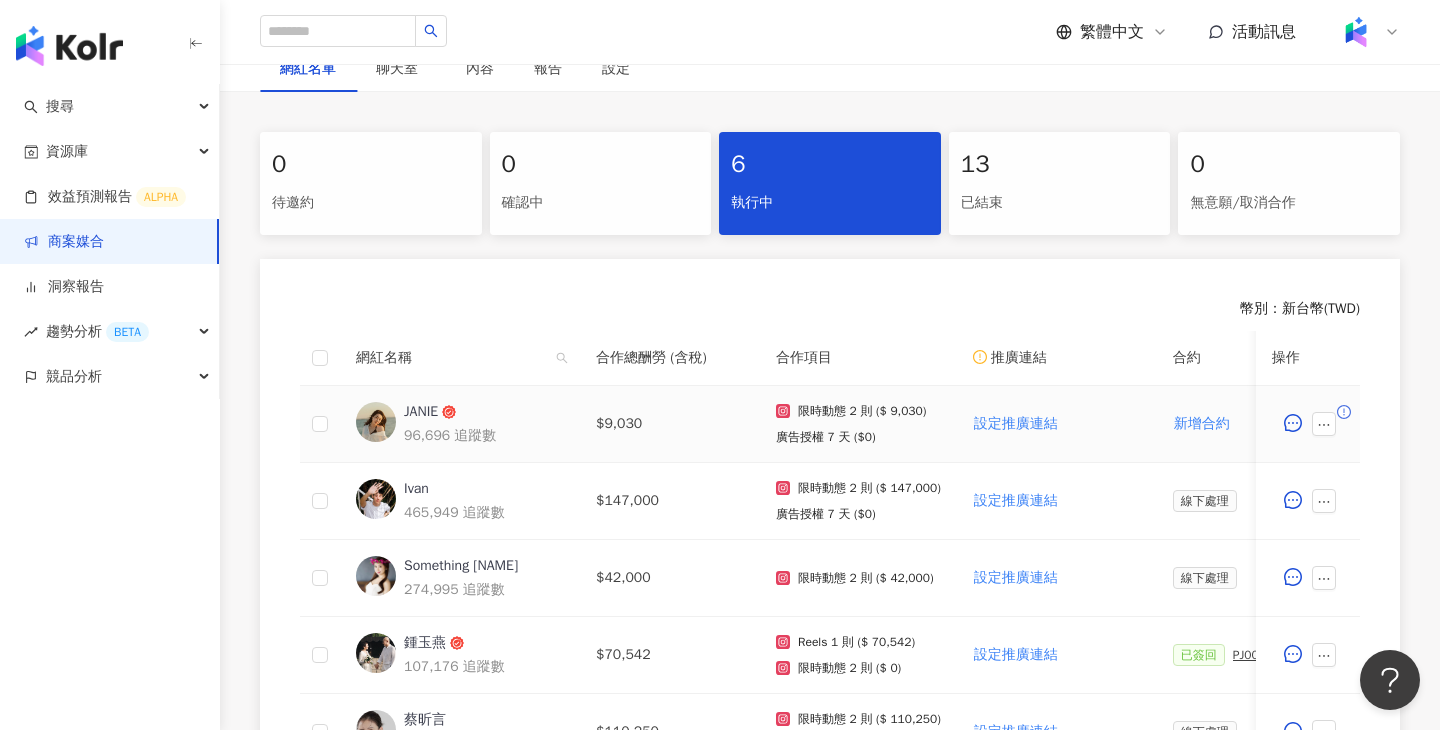 click on "JANIE" at bounding box center [421, 412] 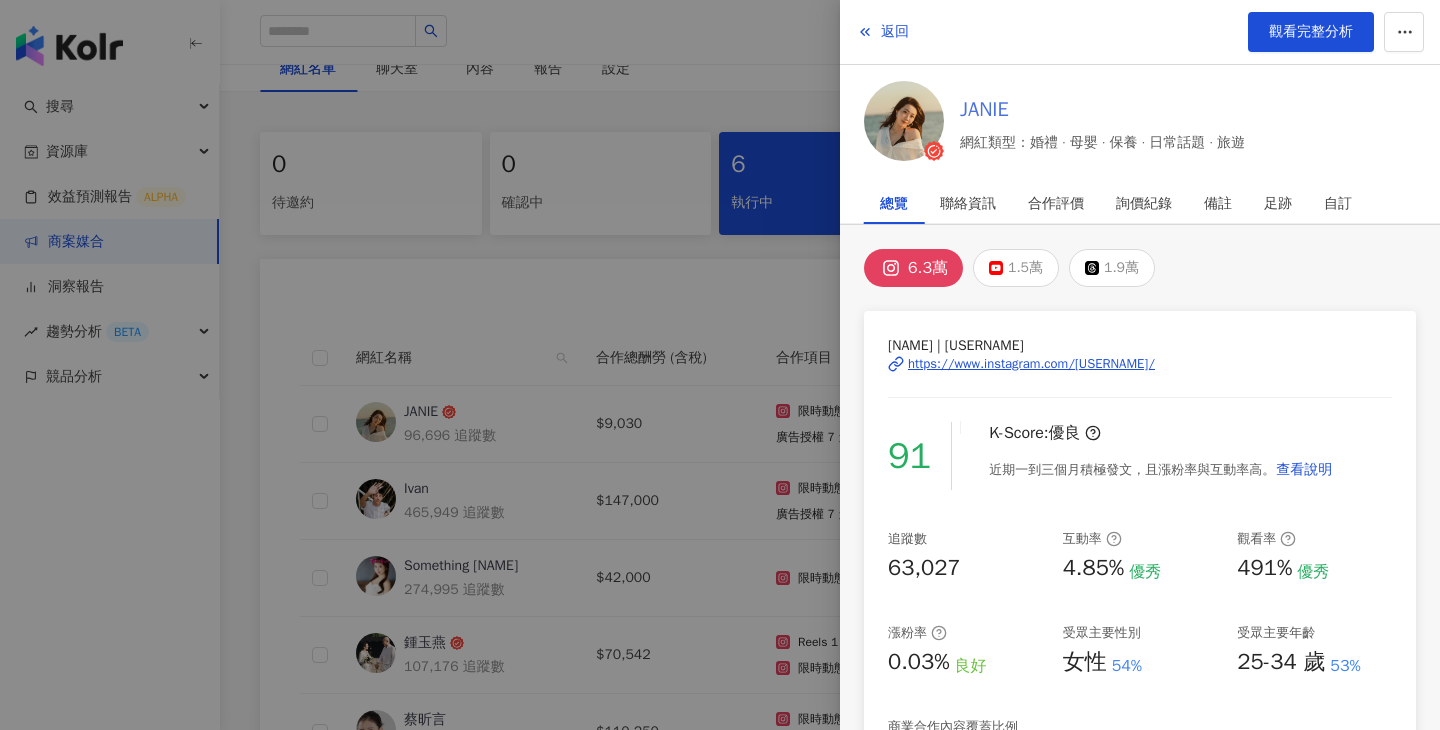 click on "JANIE" at bounding box center (1102, 110) 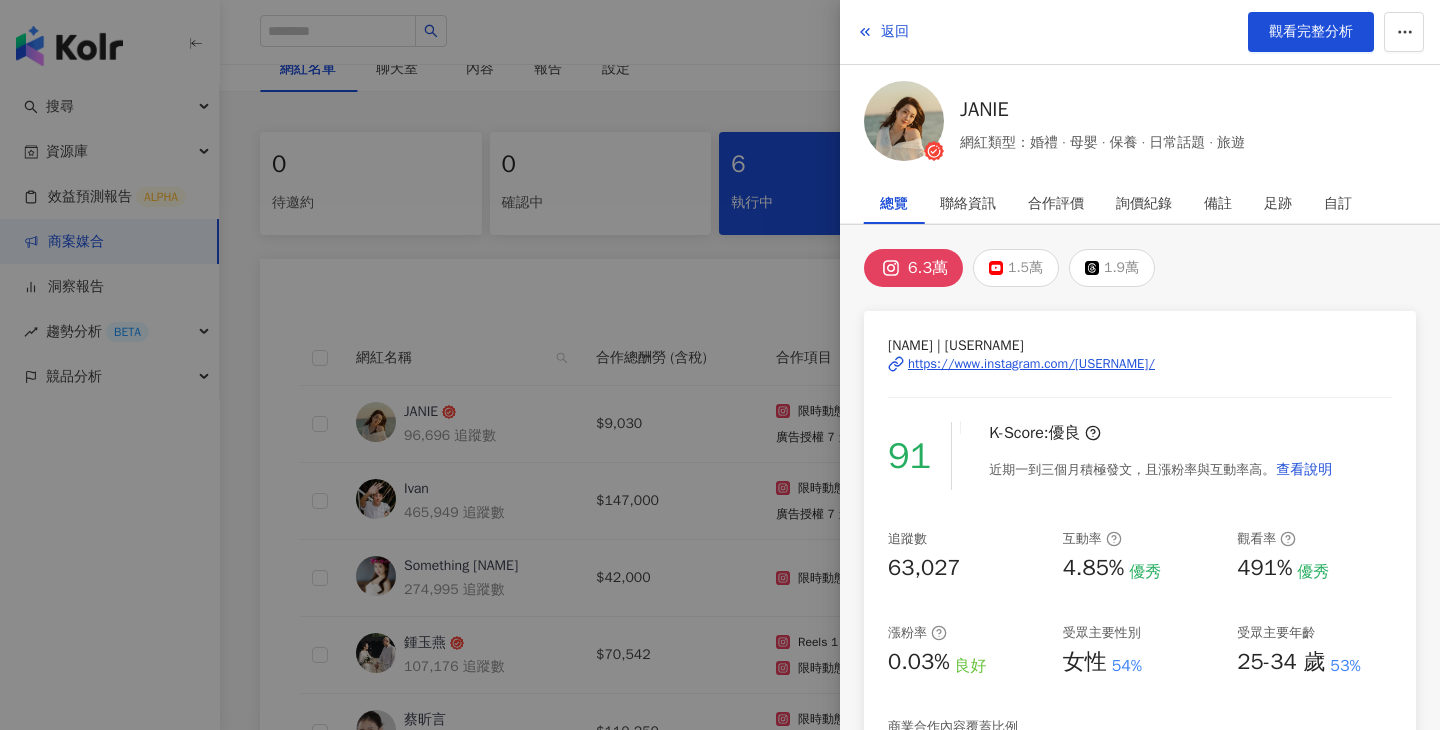 click at bounding box center [720, 365] 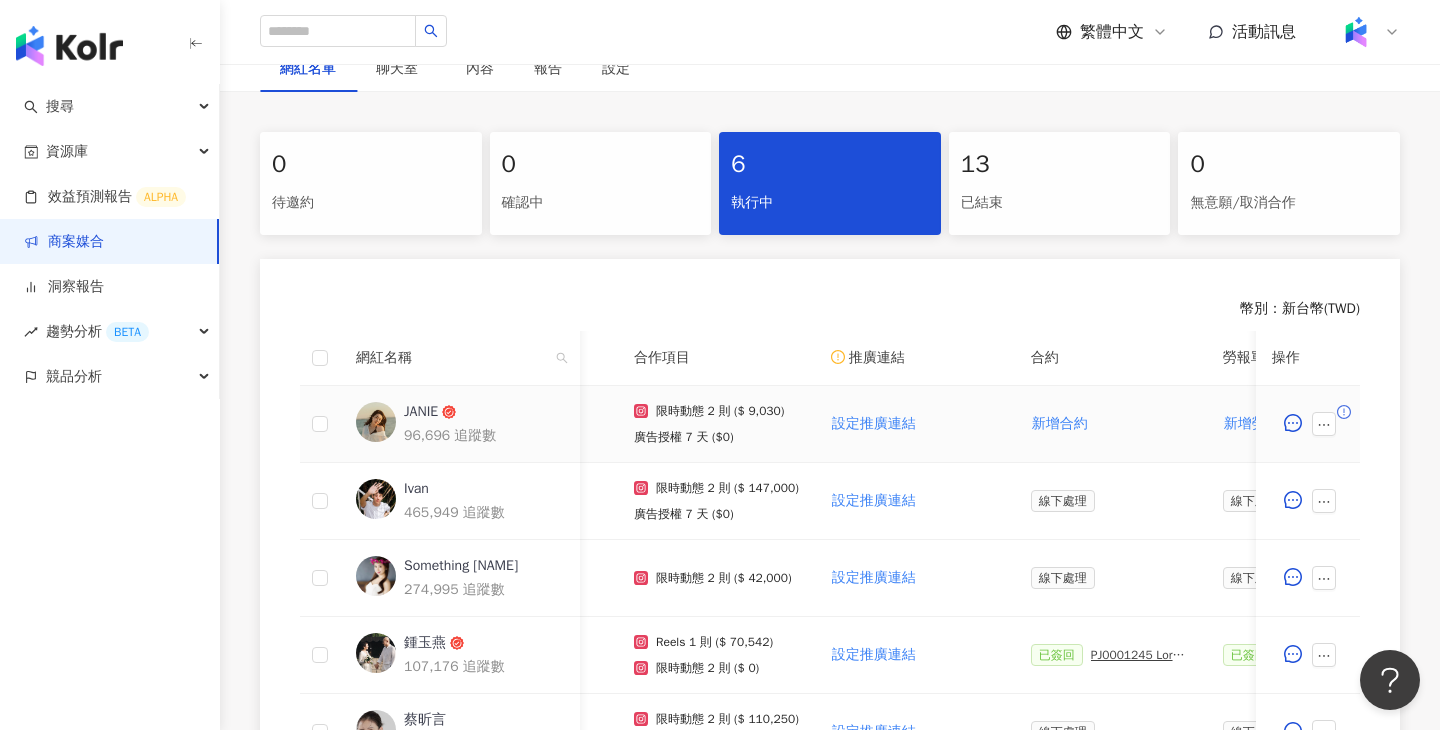 scroll, scrollTop: 0, scrollLeft: 387, axis: horizontal 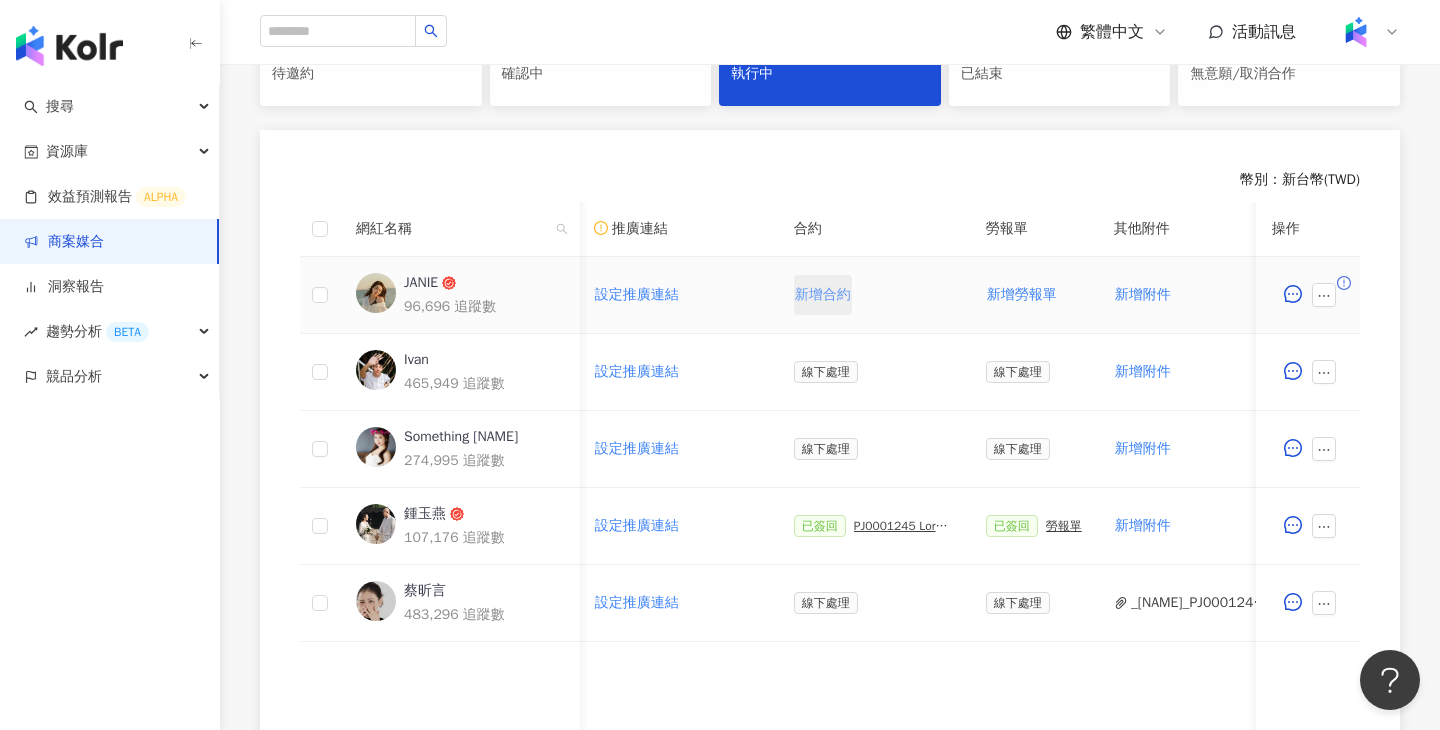 click on "新增合約" at bounding box center [823, 295] 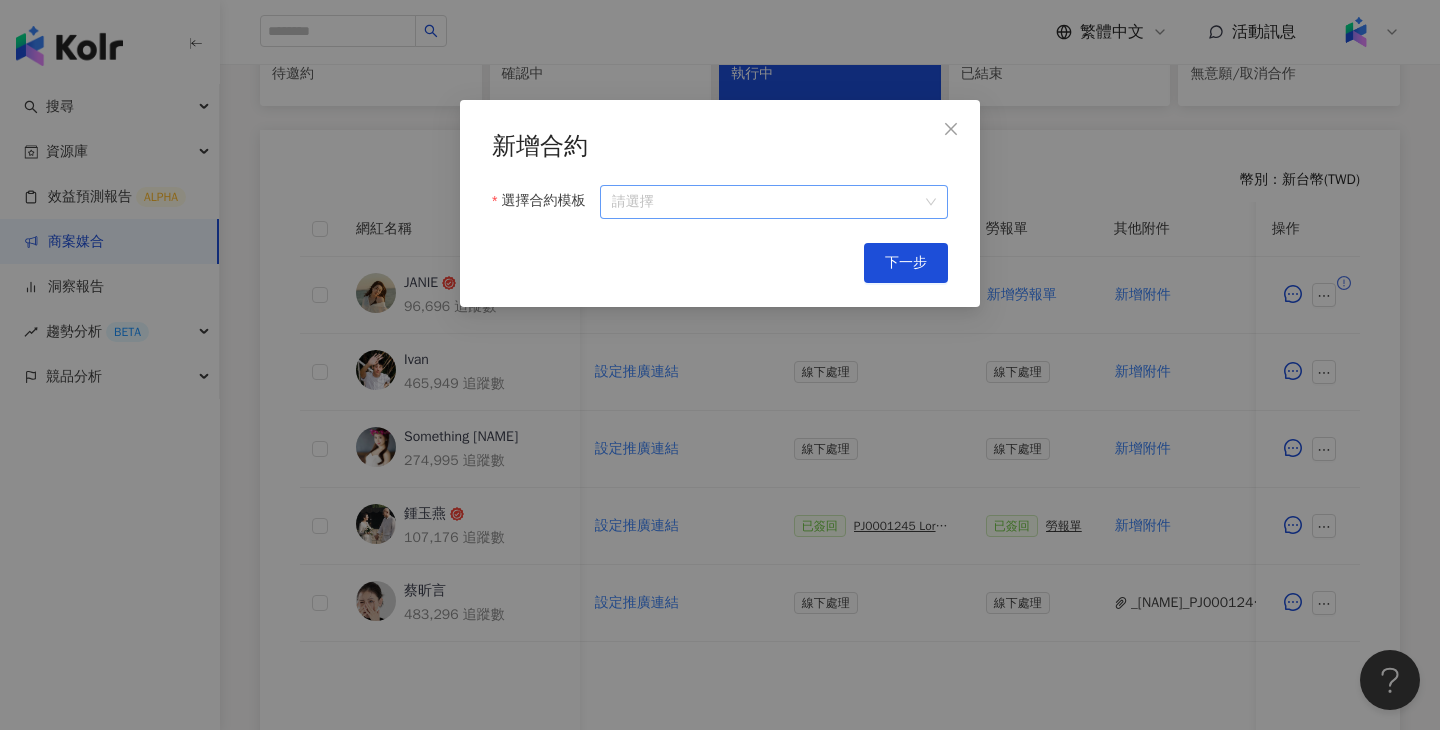 click on "選擇合約模板" at bounding box center (774, 202) 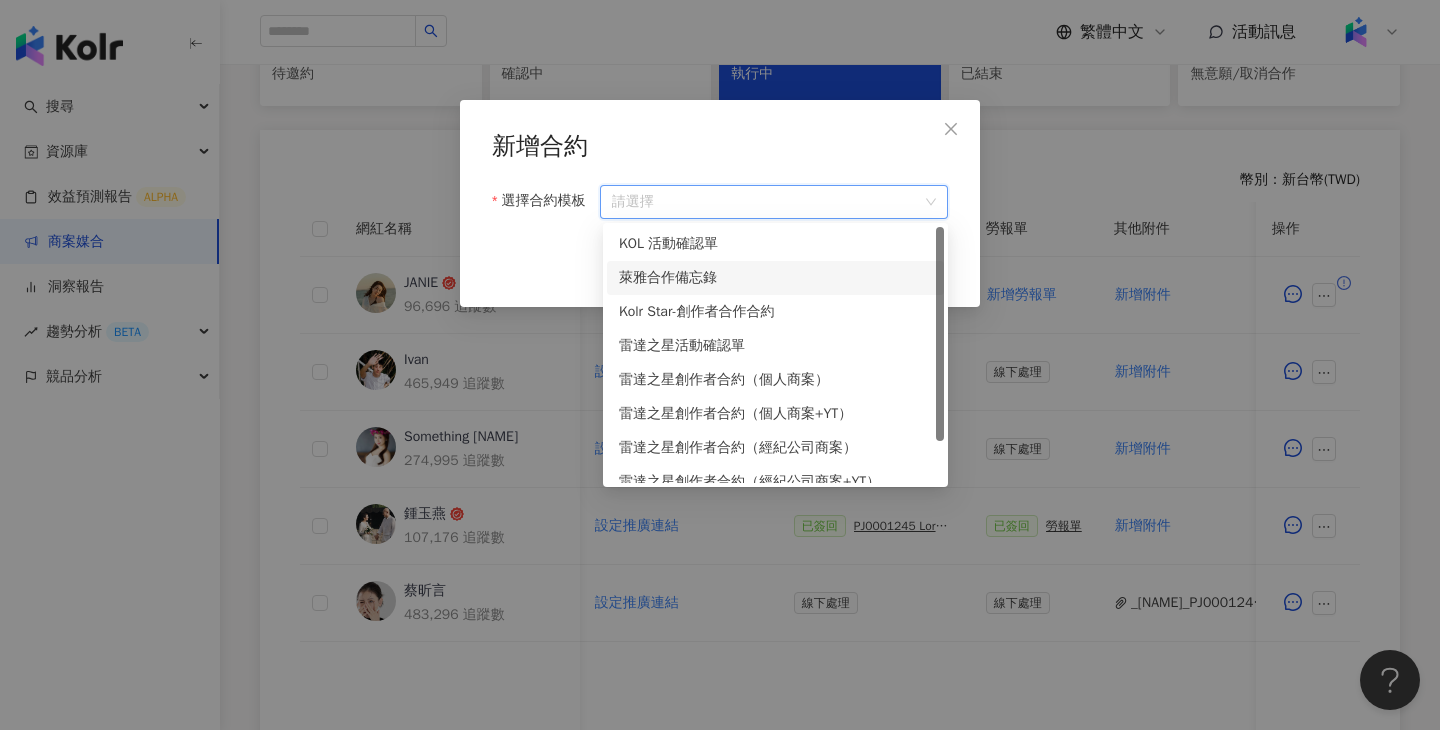 click on "萊雅合作備忘錄" at bounding box center (775, 278) 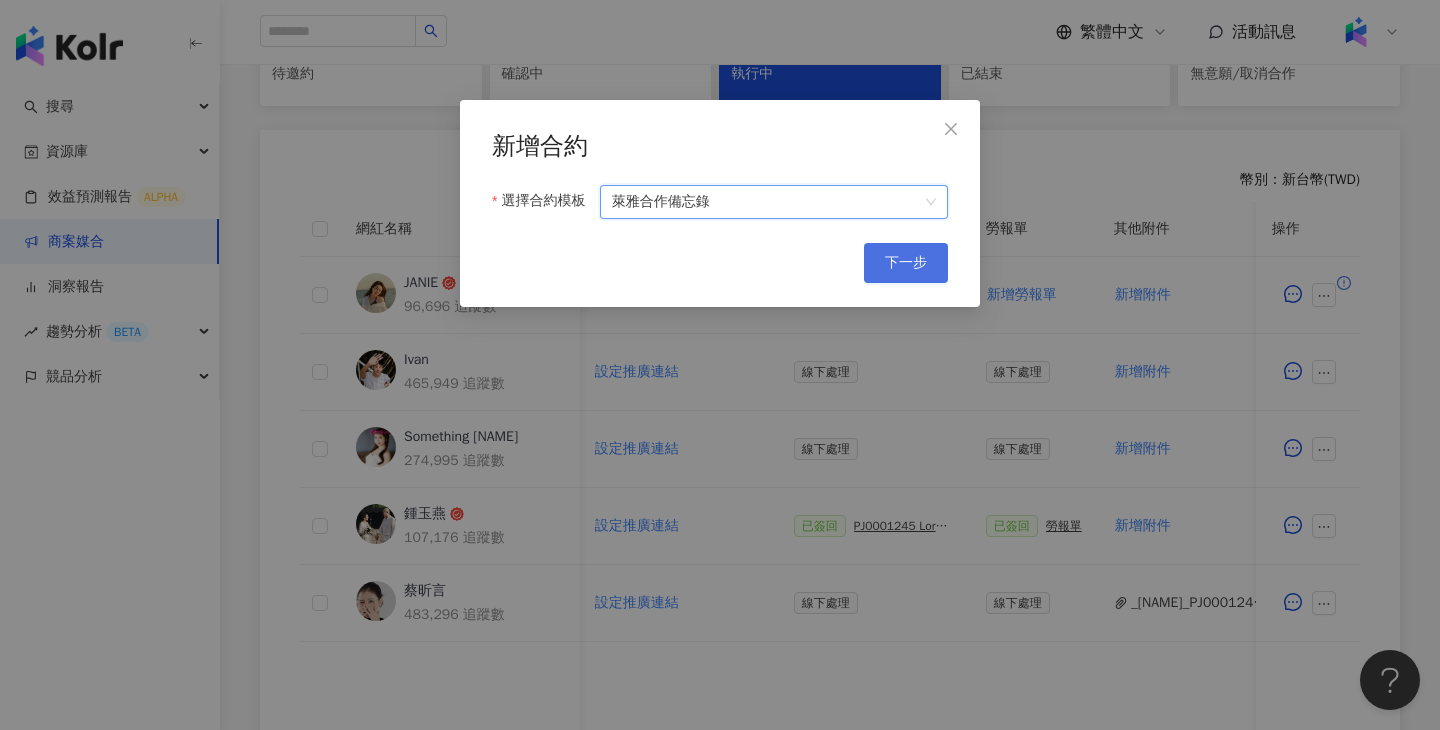 click on "下一步" at bounding box center [906, 263] 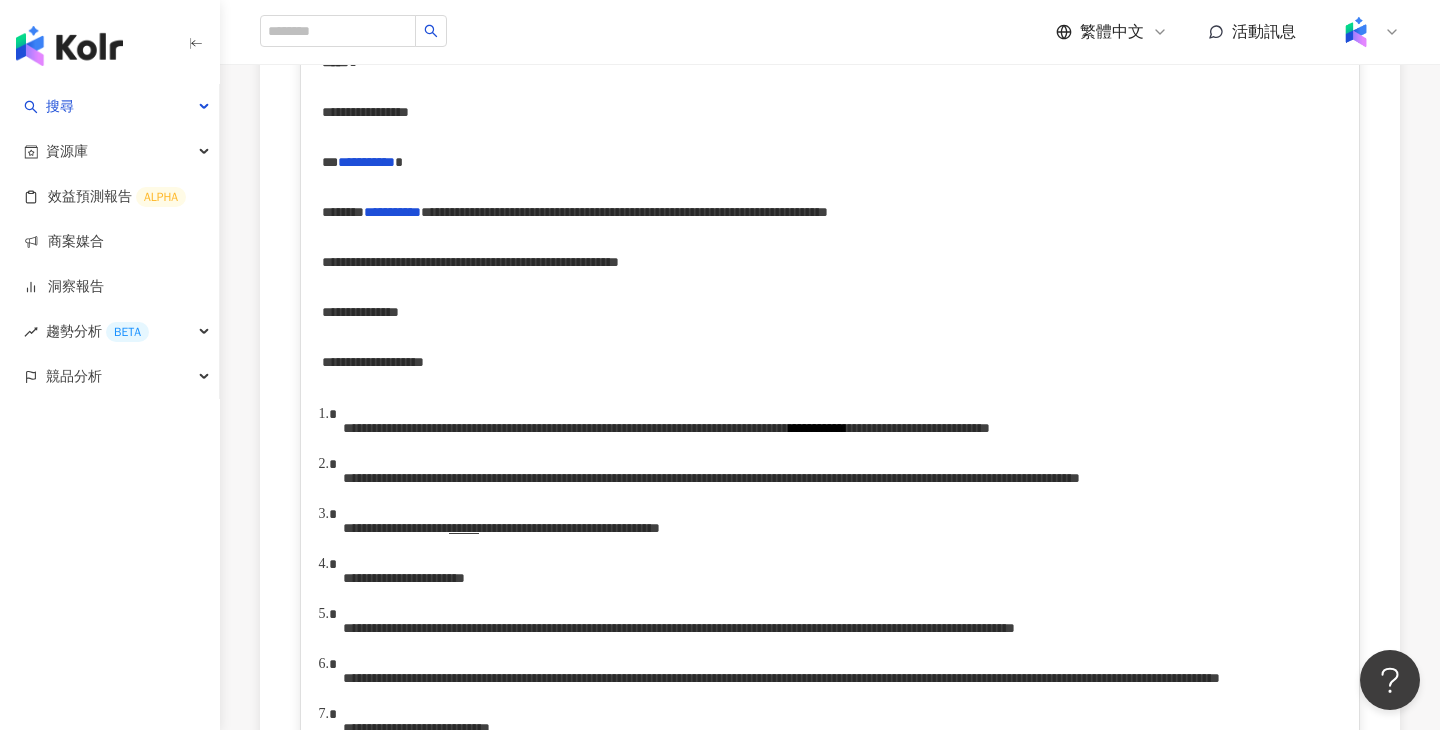 scroll, scrollTop: 0, scrollLeft: 0, axis: both 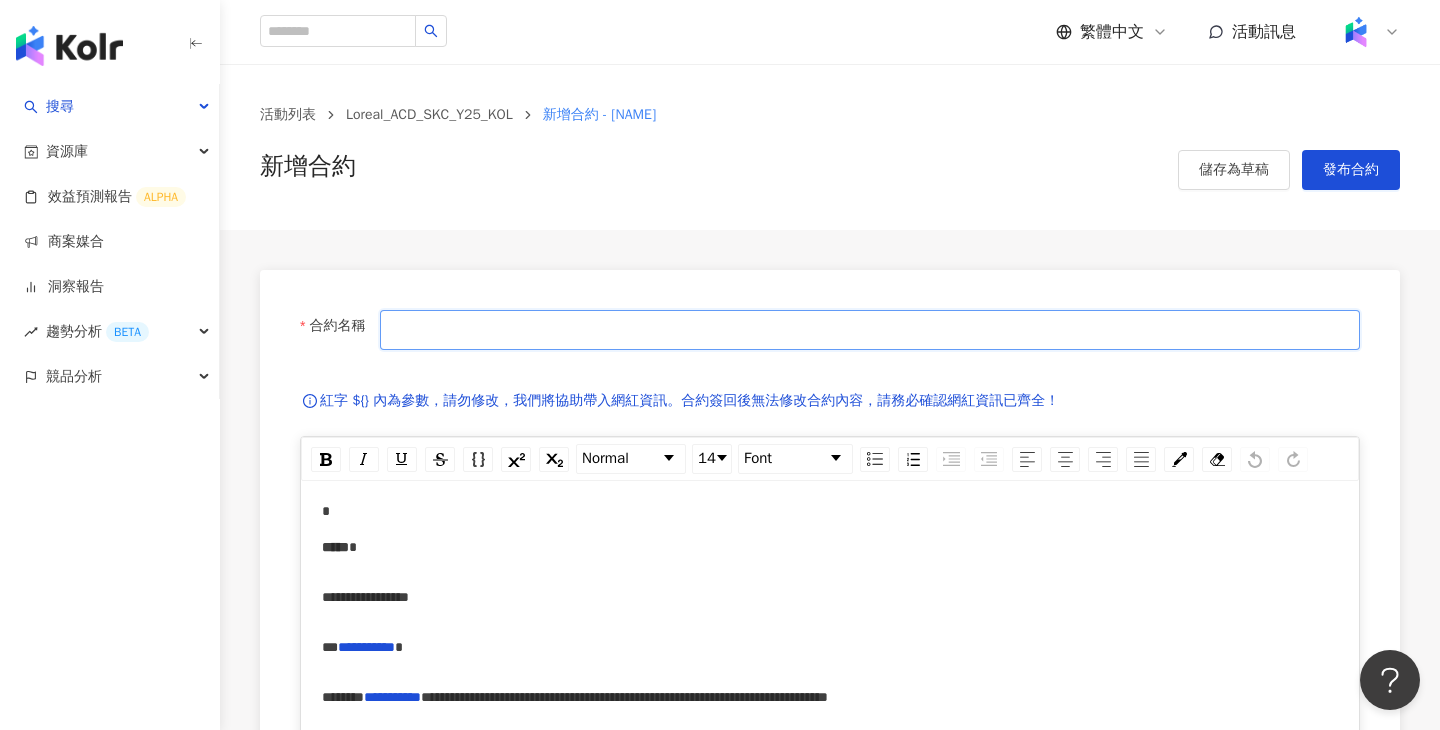 click on "合約名稱" at bounding box center [870, 330] 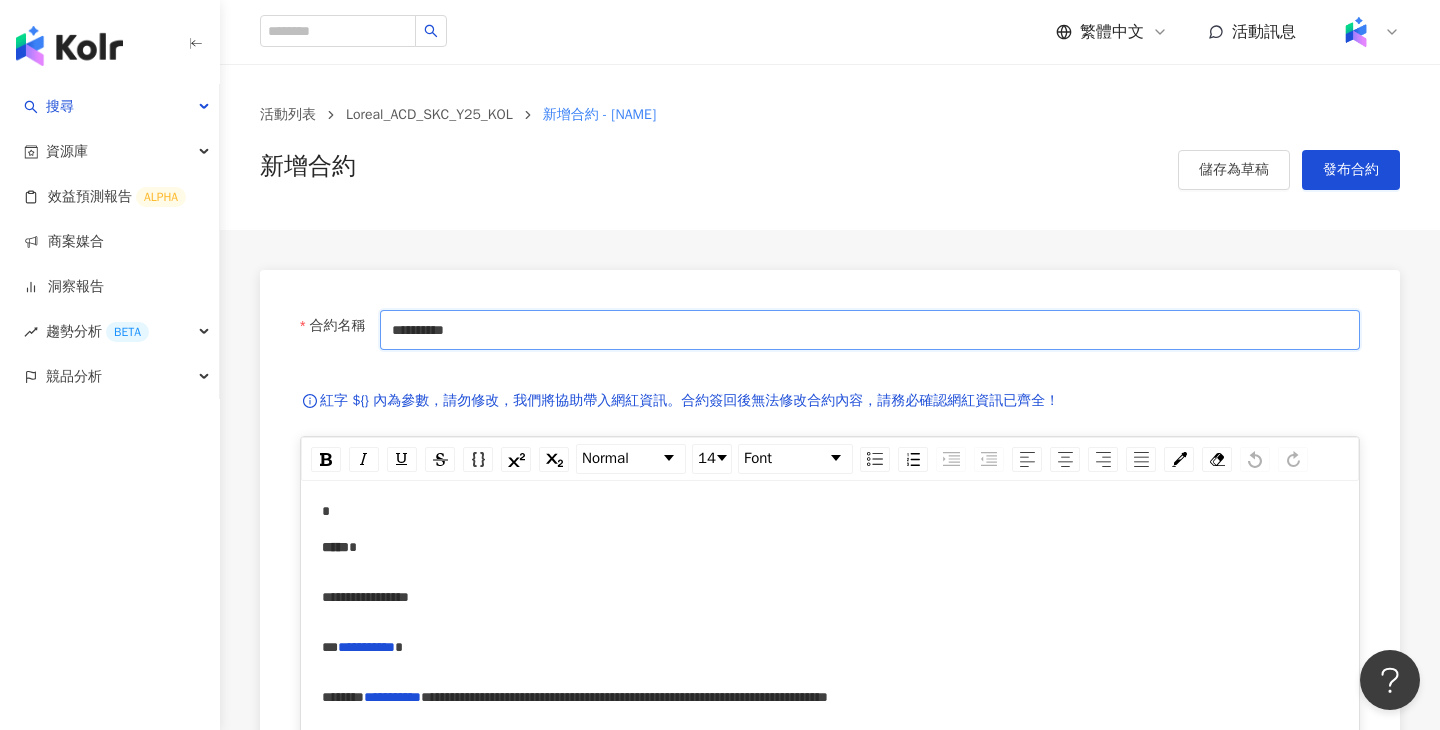 click on "*********" at bounding box center (870, 330) 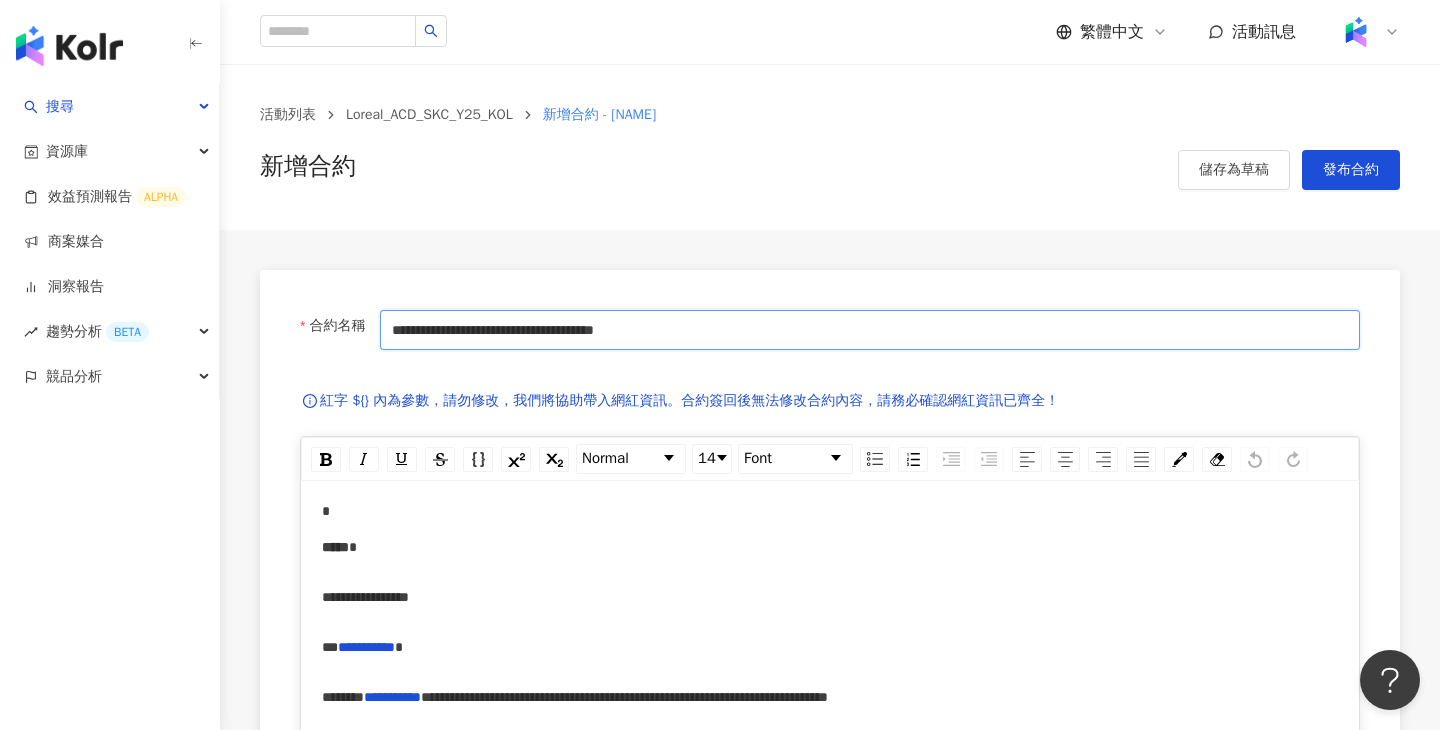 type on "**********" 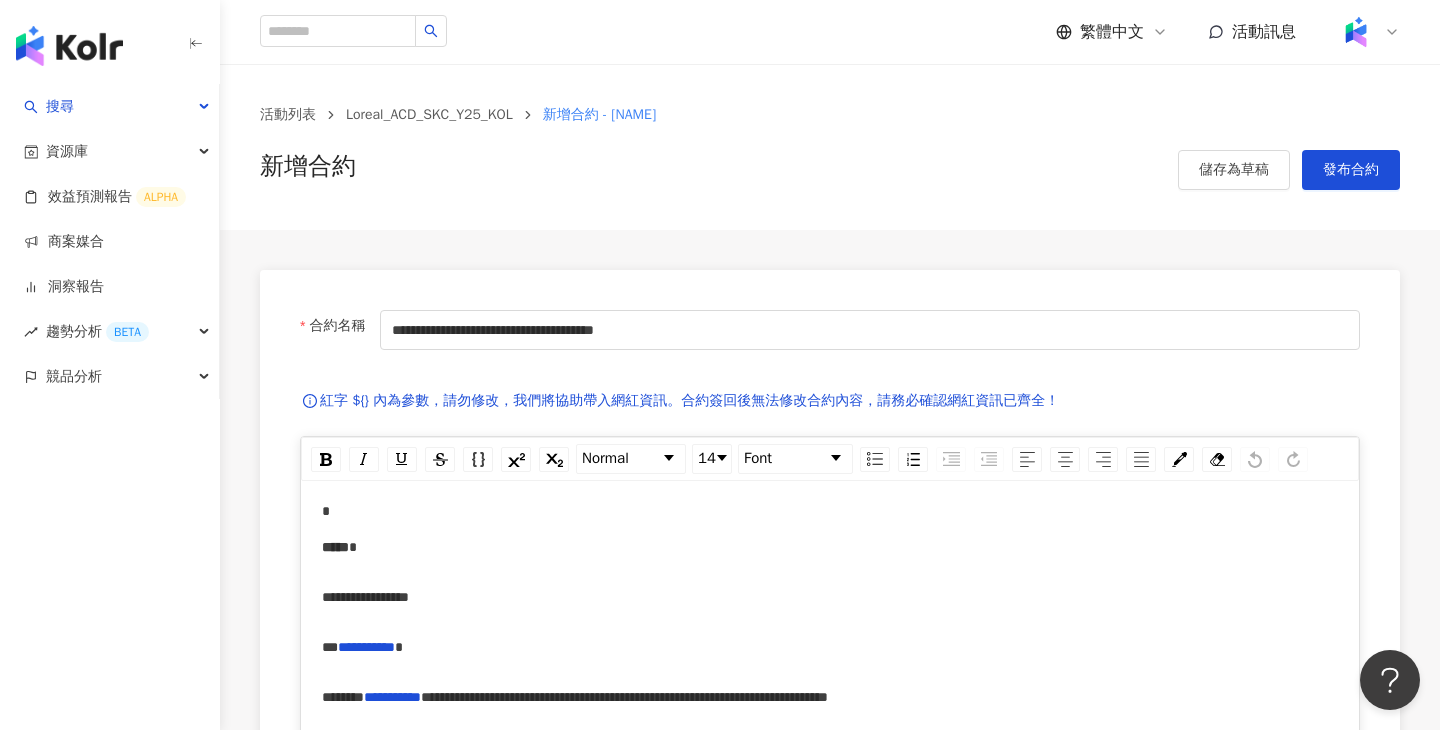 click on "**********" at bounding box center (830, 11631) 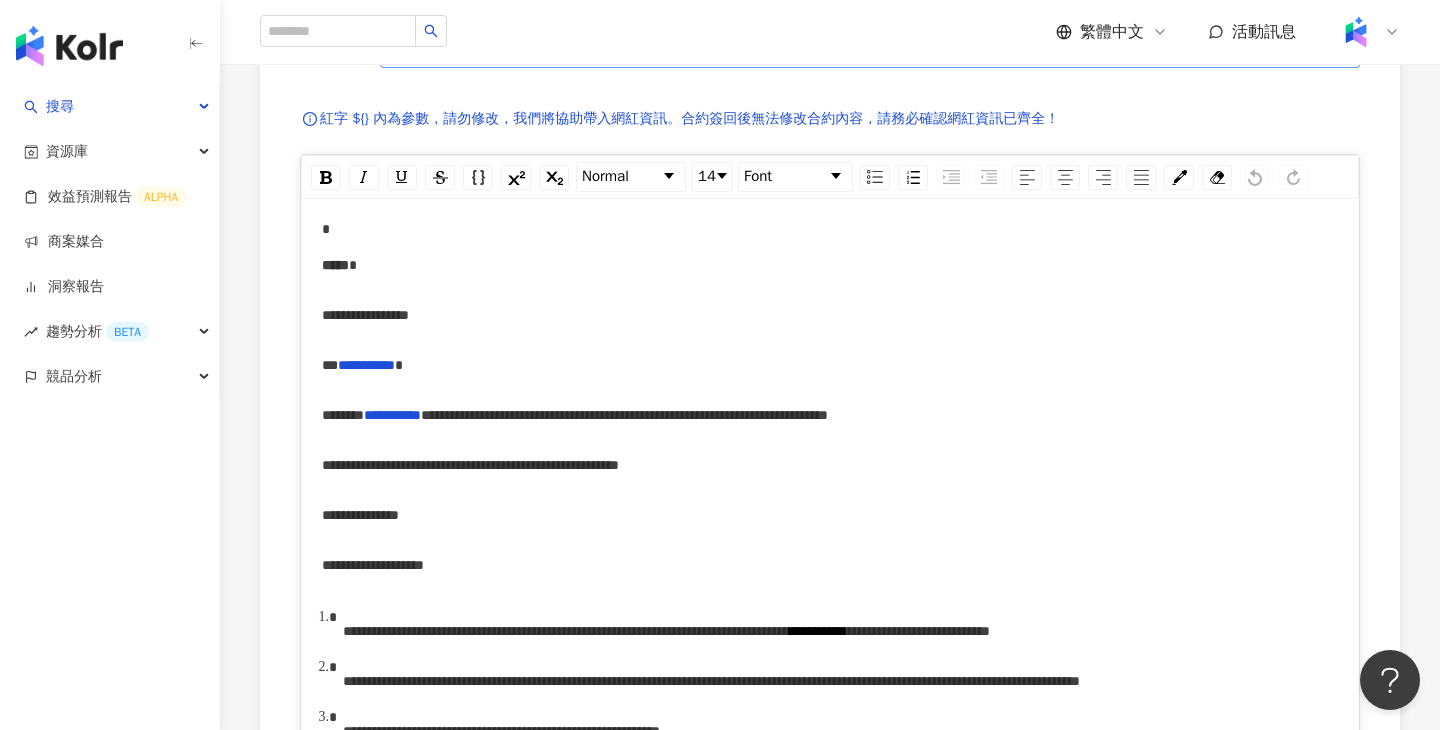 scroll, scrollTop: 286, scrollLeft: 0, axis: vertical 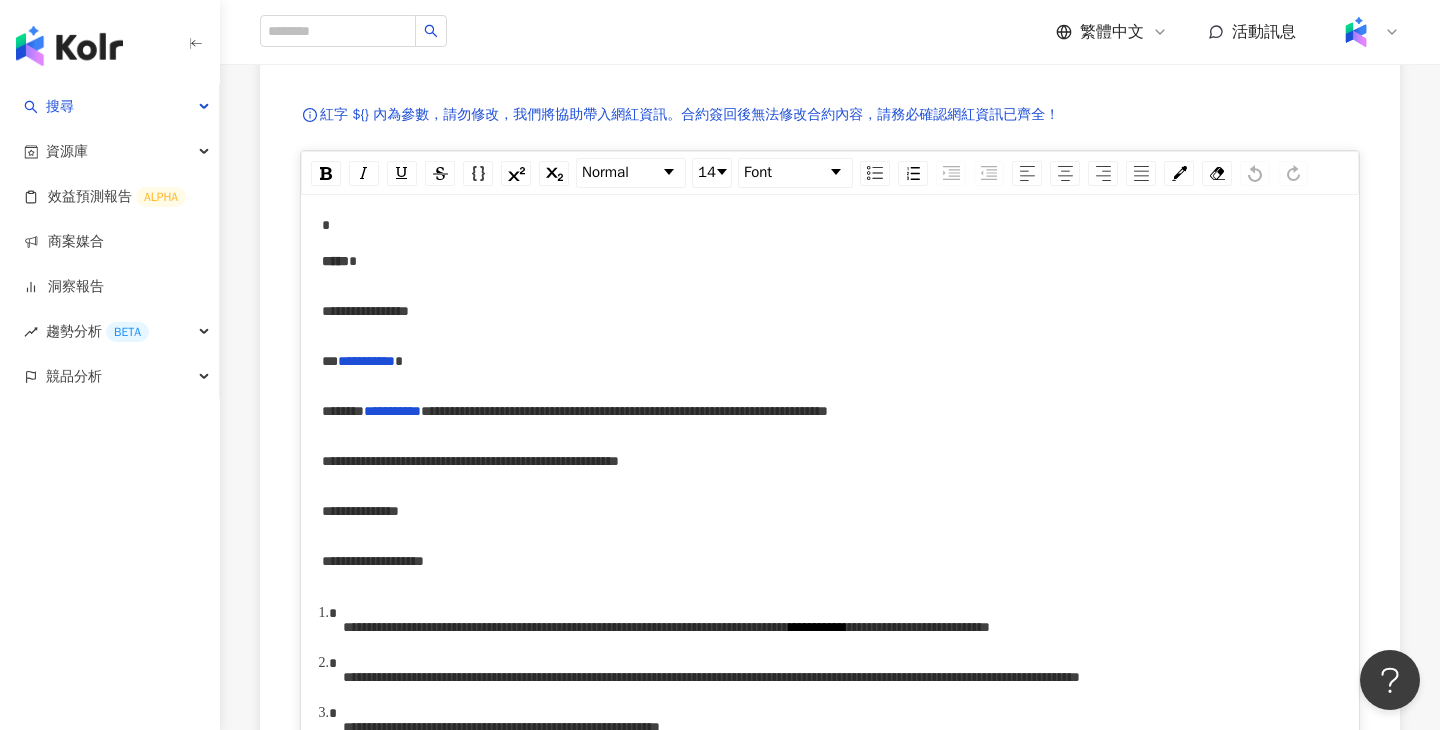 click on "**********" at bounding box center (624, 411) 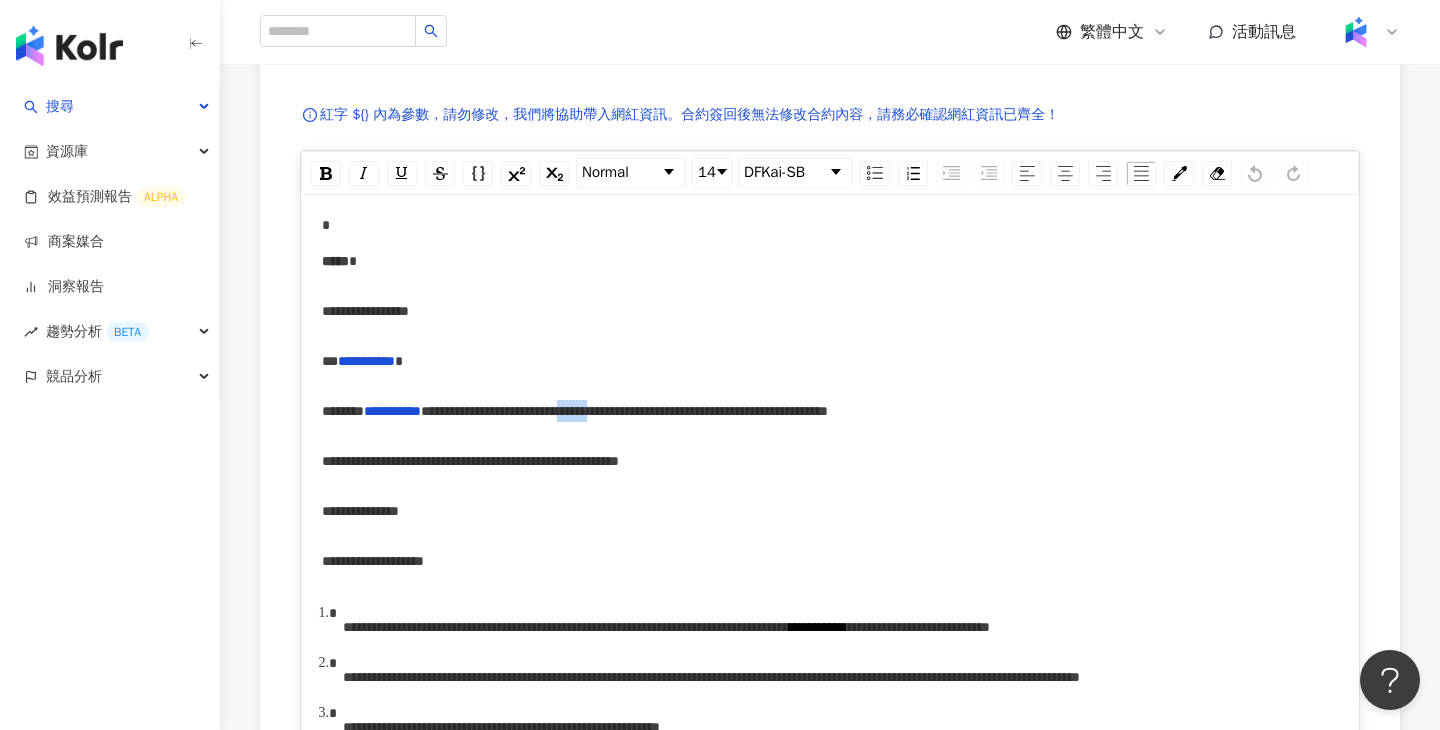 click on "**********" at bounding box center [624, 411] 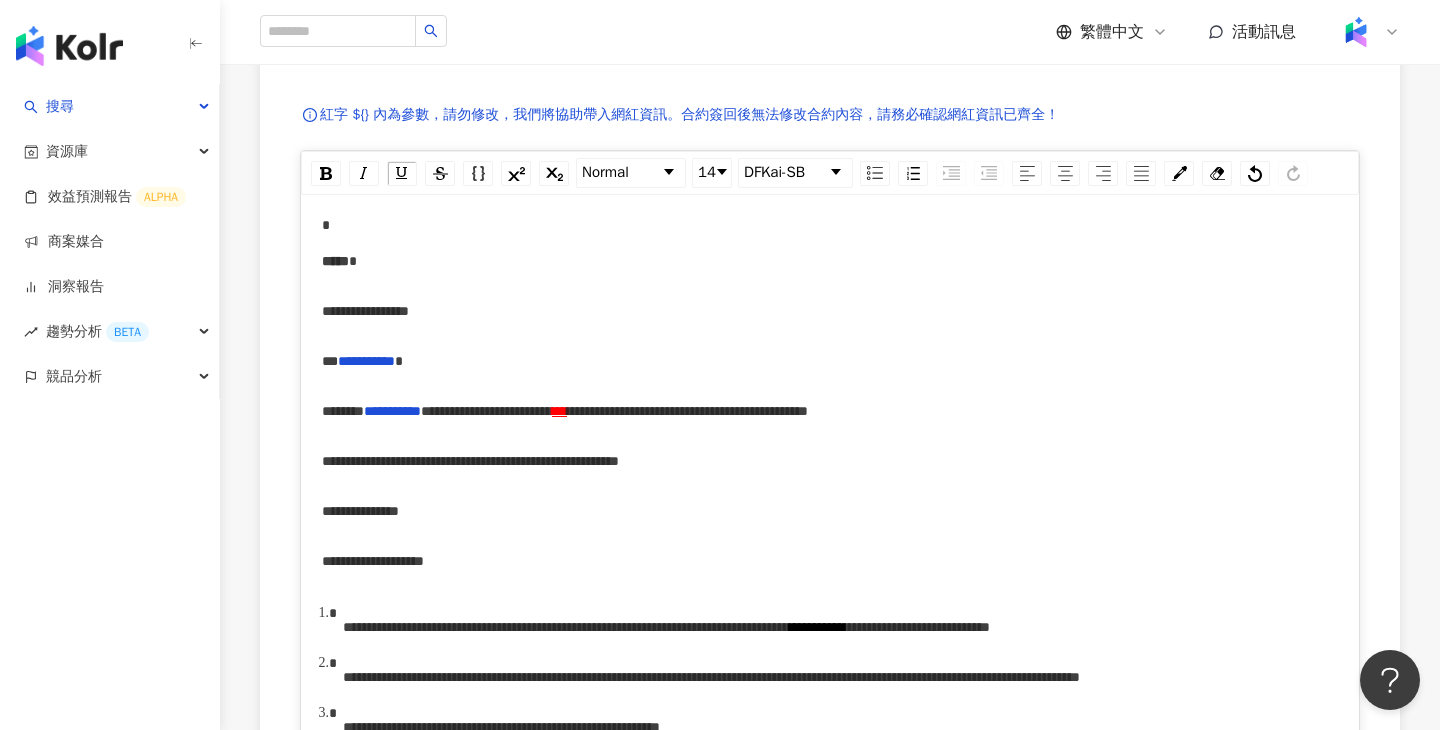 click on "**********" at bounding box center [687, 411] 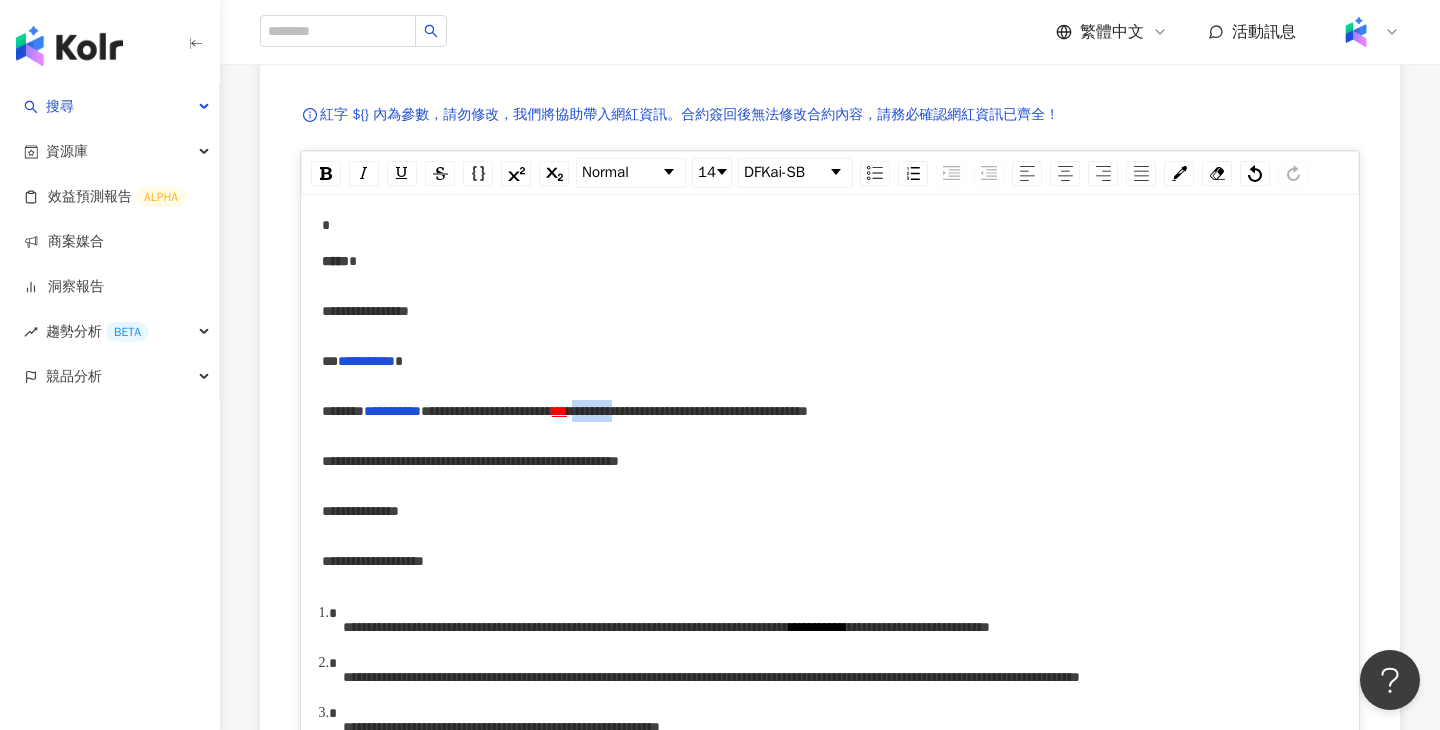 click on "**********" at bounding box center (687, 411) 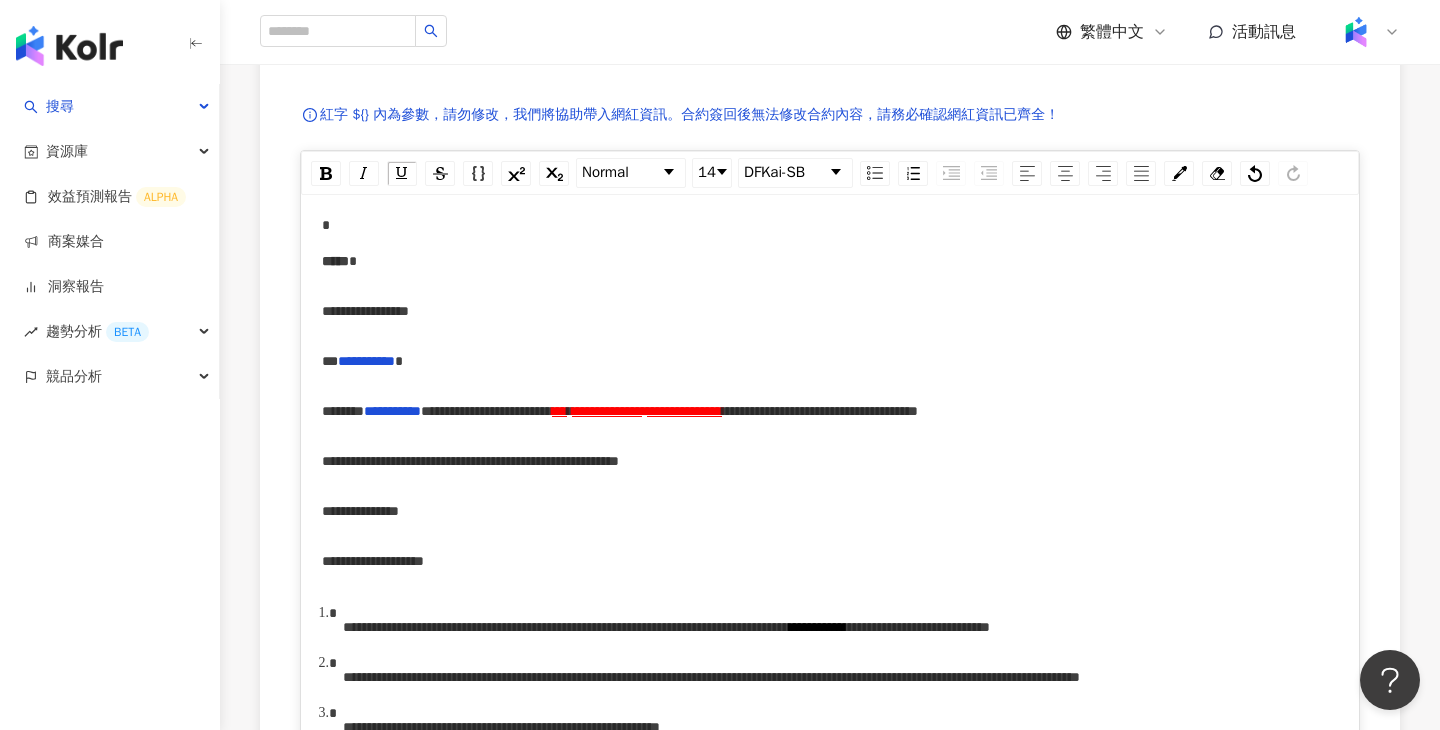 scroll, scrollTop: 346, scrollLeft: 0, axis: vertical 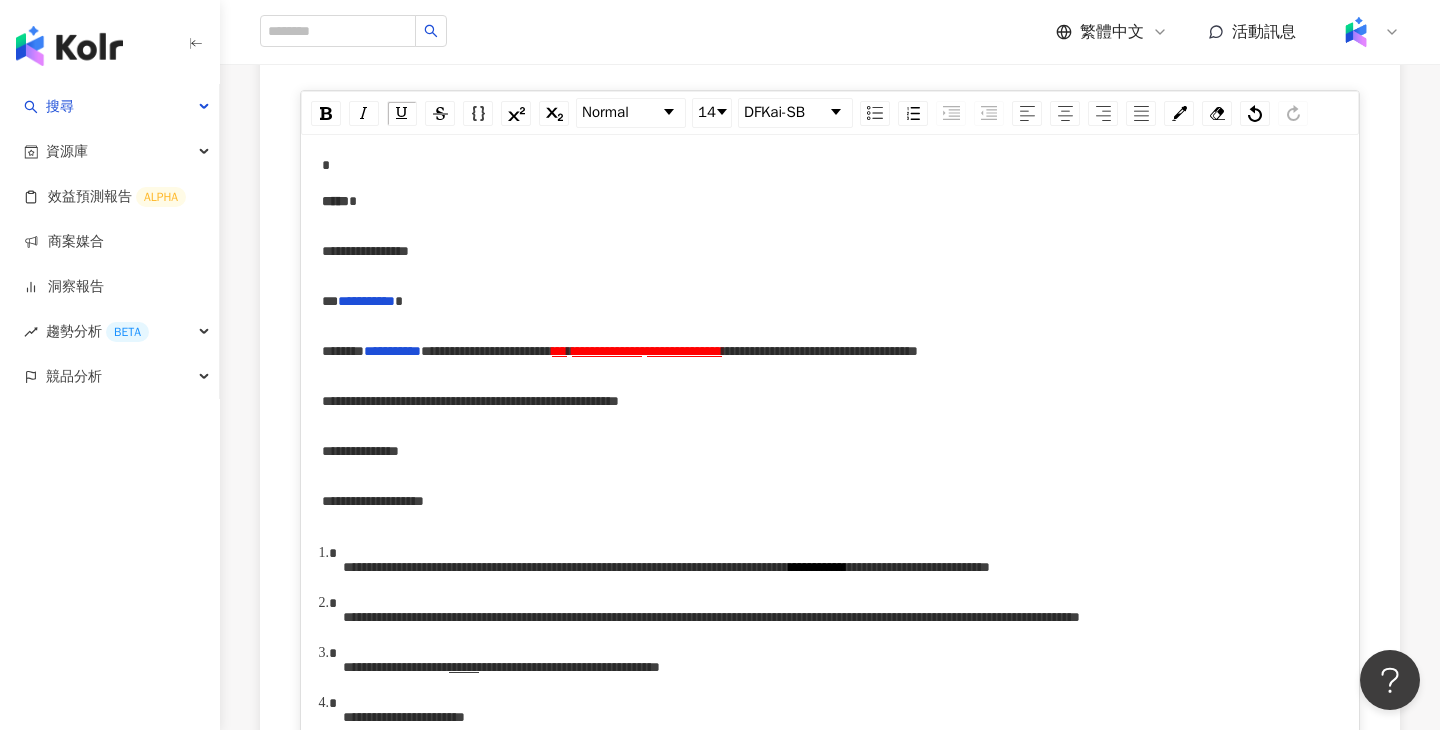 click on "**********" at bounding box center (478, 401) 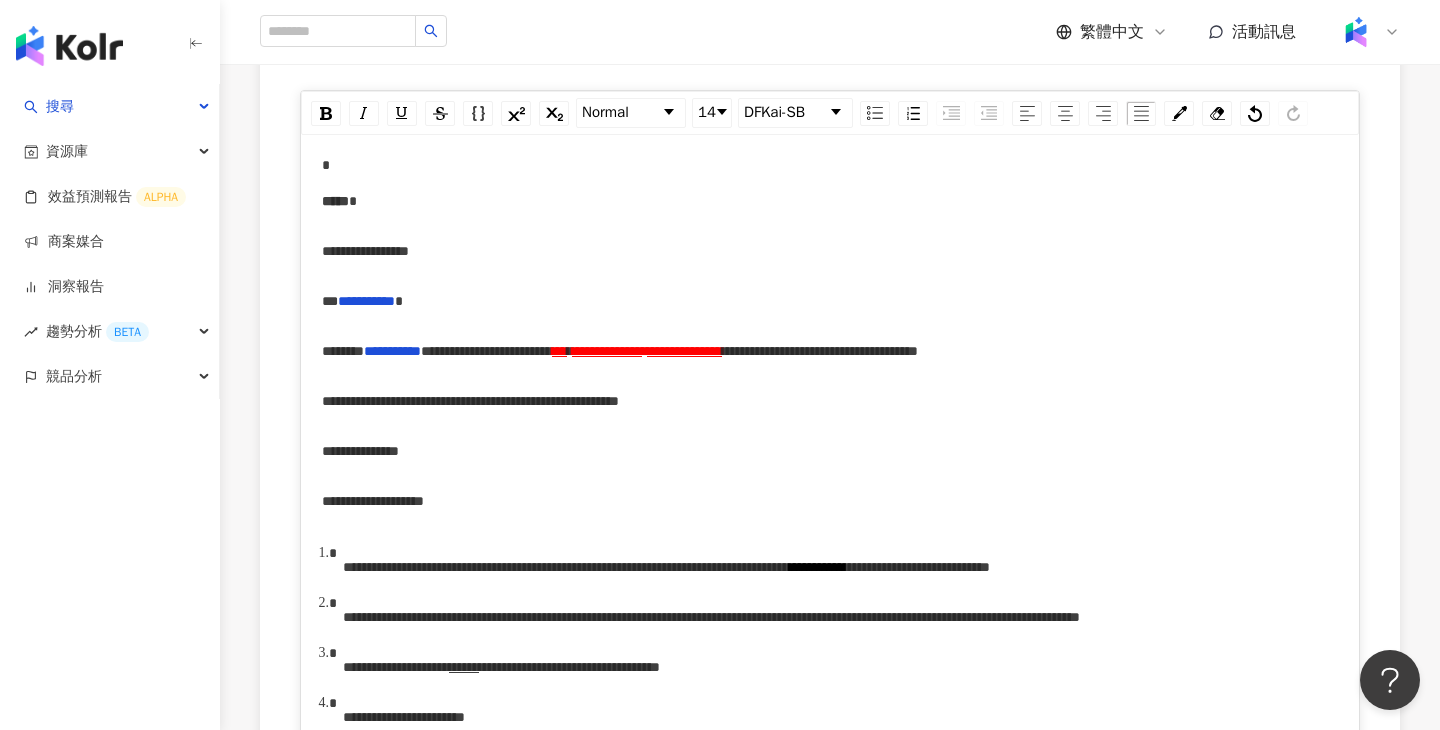 type 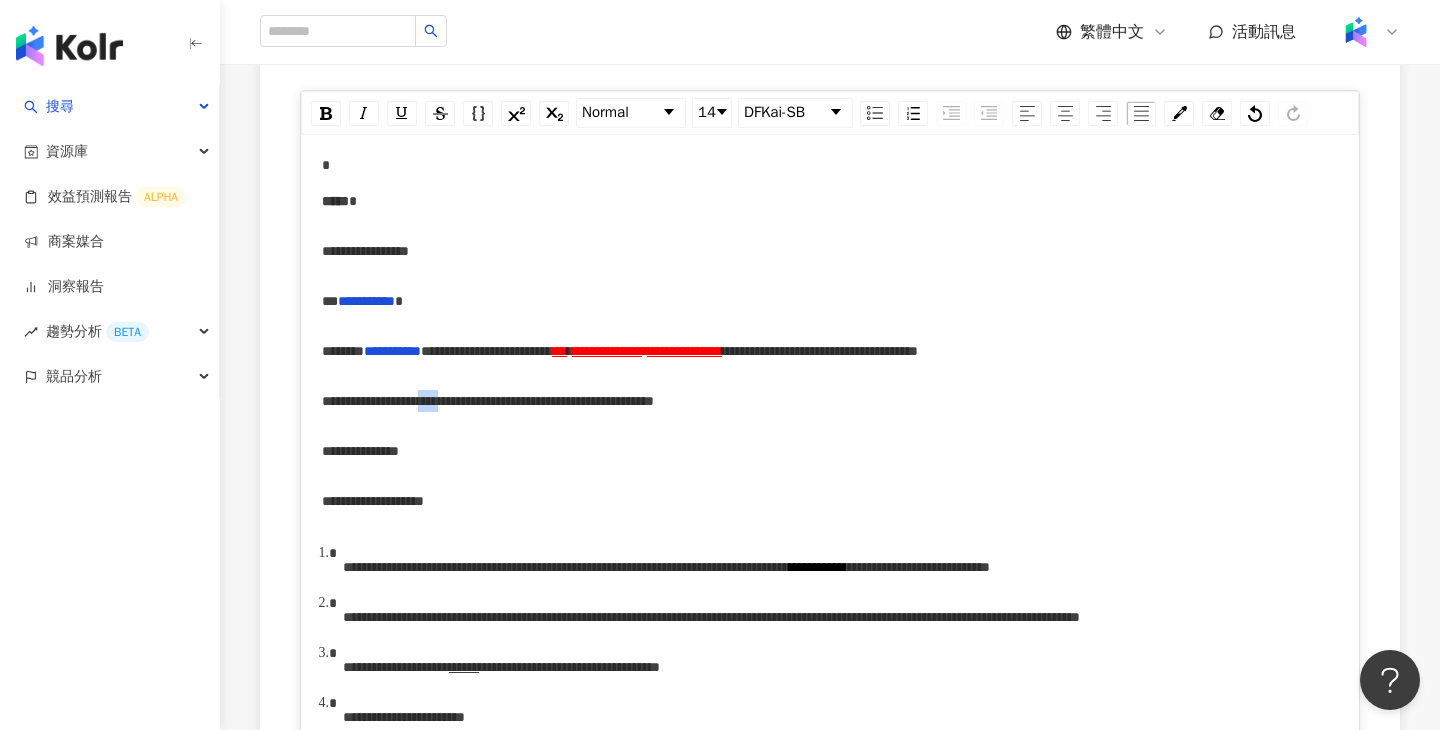 drag, startPoint x: 549, startPoint y: 426, endPoint x: 519, endPoint y: 426, distance: 30 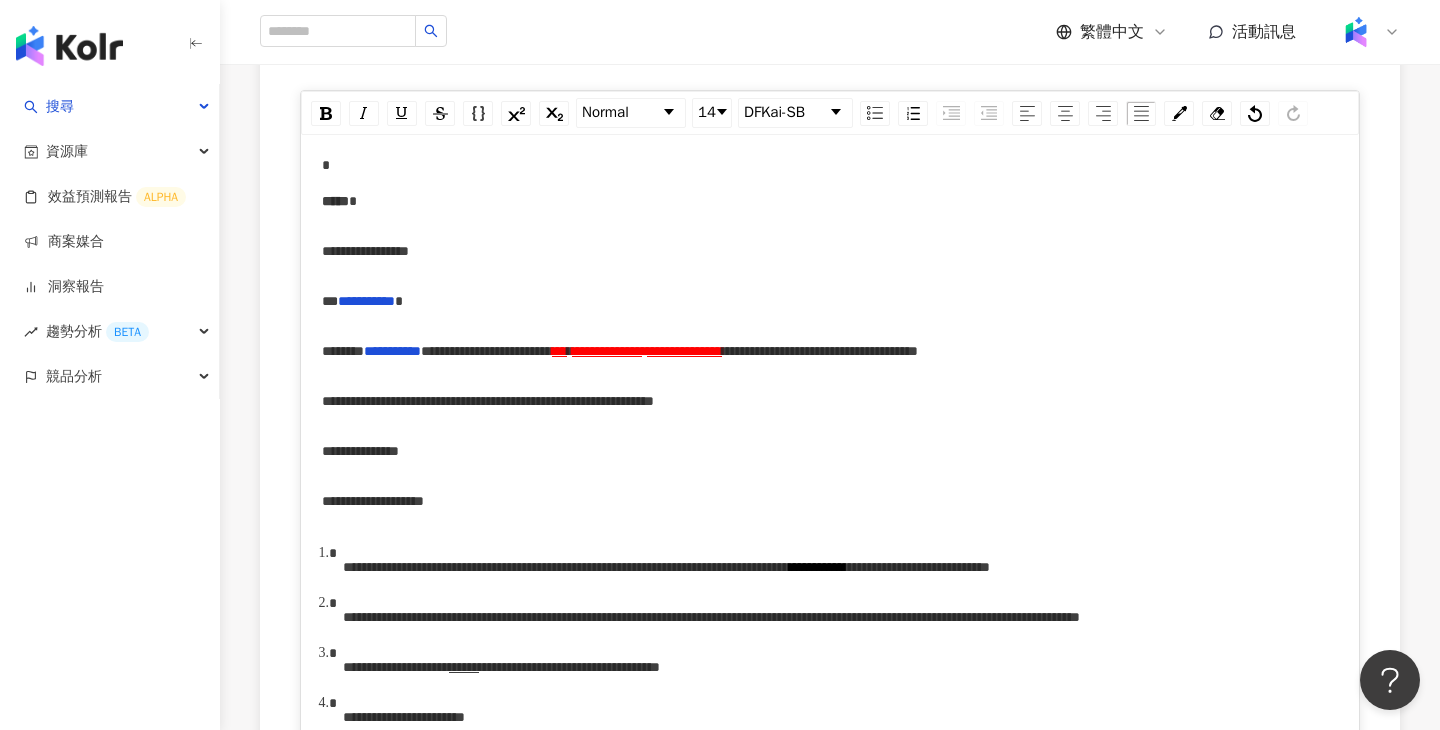 click on "**********" at bounding box center [496, 401] 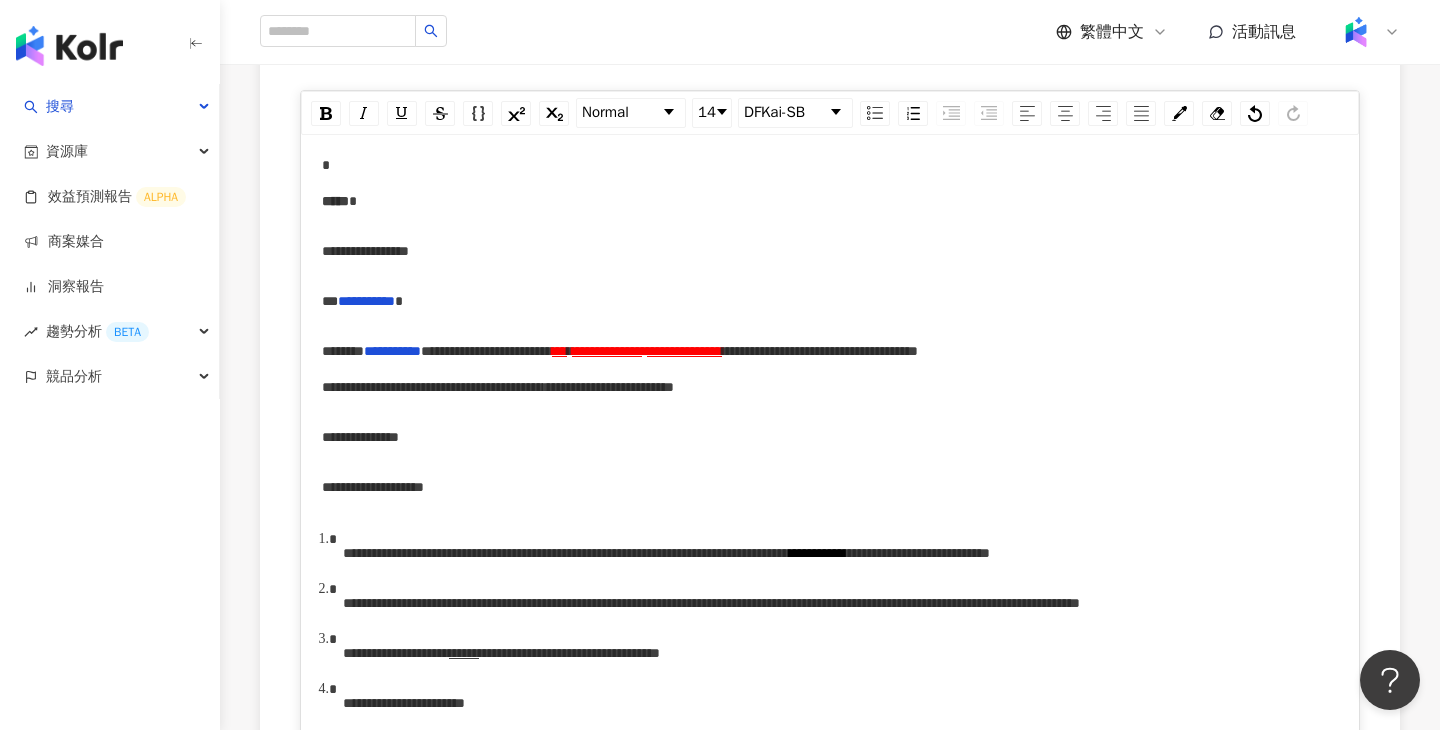 click on "**********" at bounding box center (618, 387) 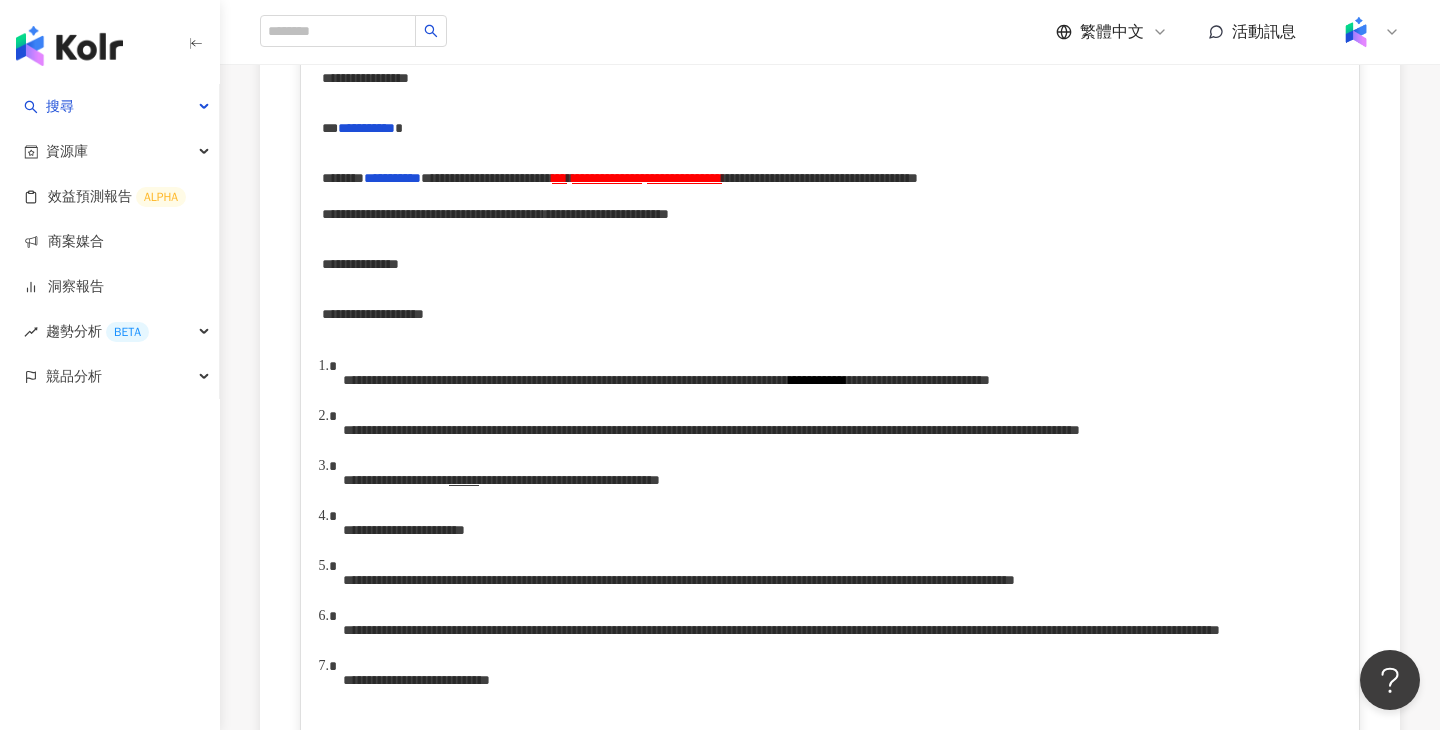 scroll, scrollTop: 534, scrollLeft: 0, axis: vertical 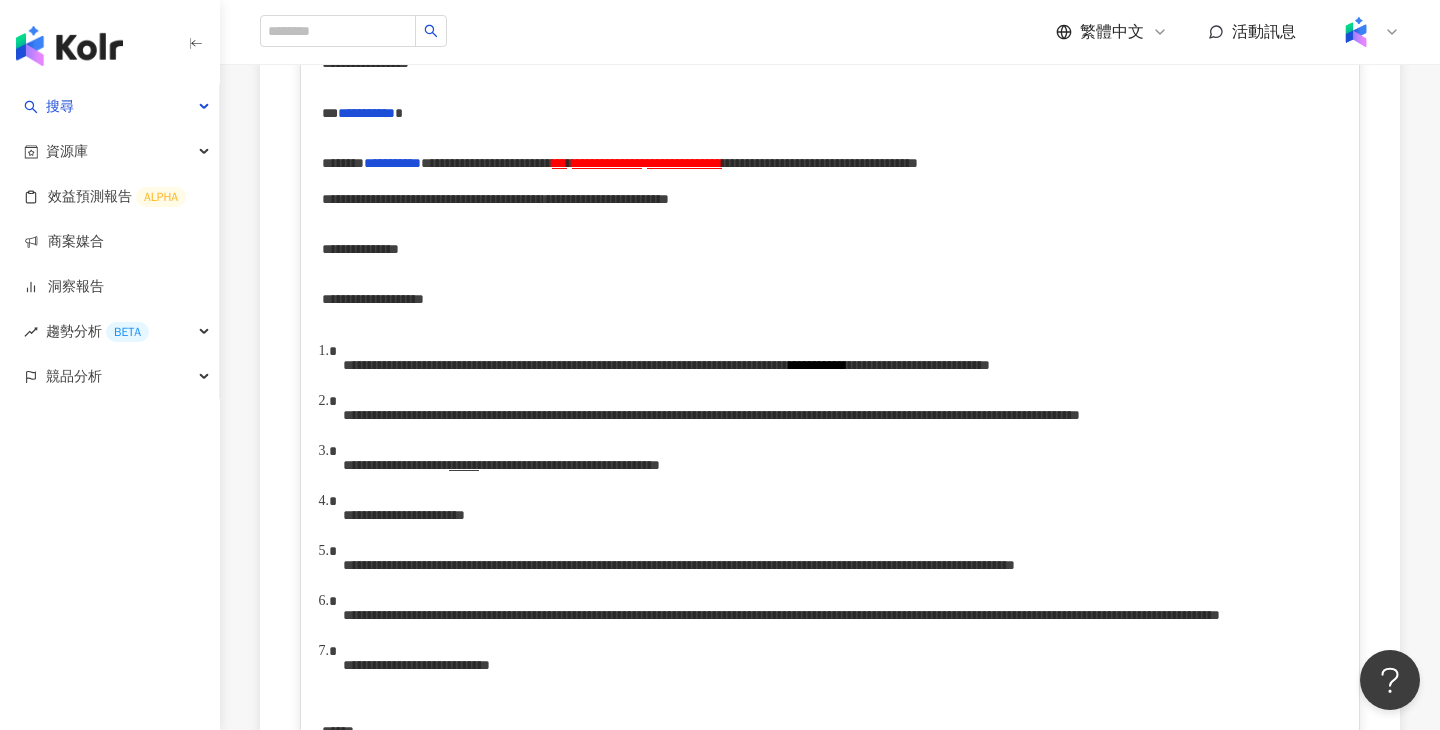 click on "**********" at bounding box center [566, 365] 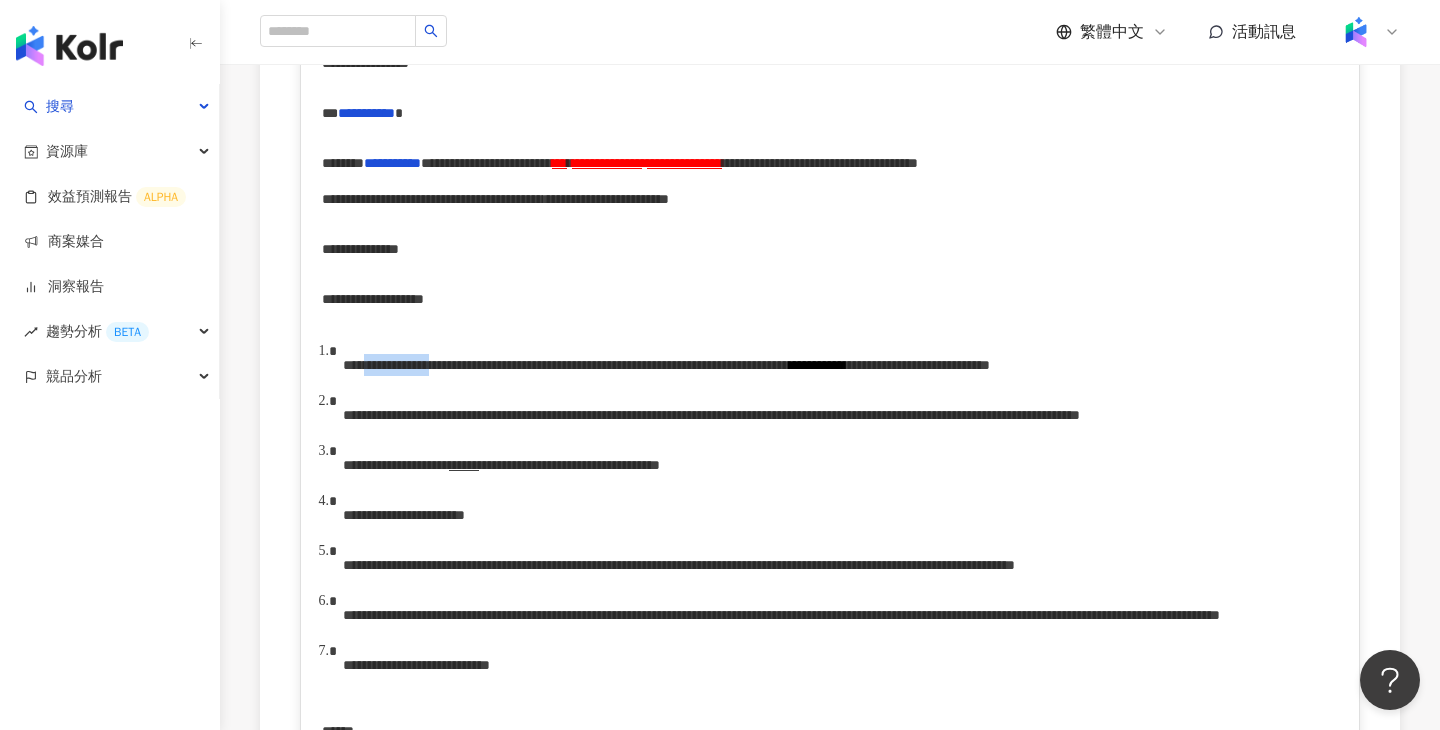 click on "**********" at bounding box center (566, 365) 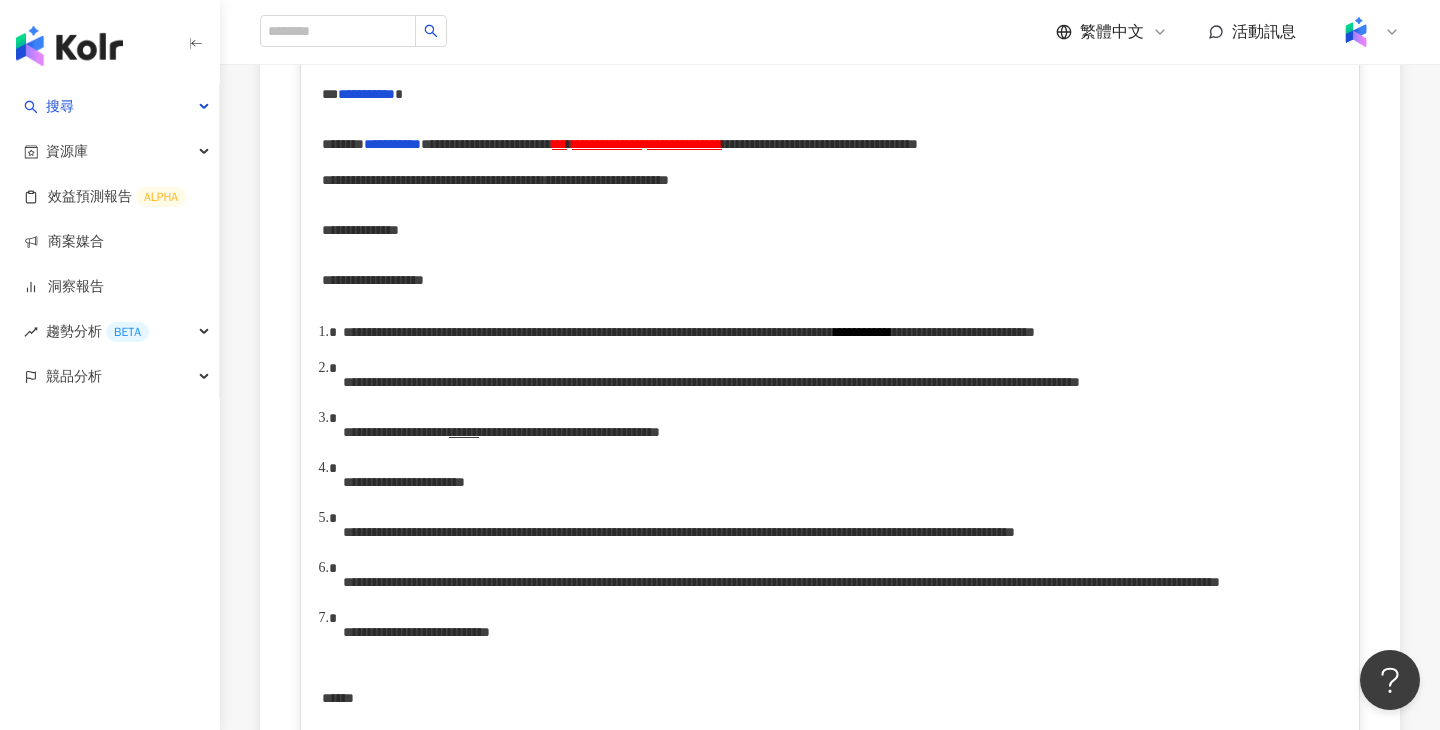 scroll, scrollTop: 554, scrollLeft: 0, axis: vertical 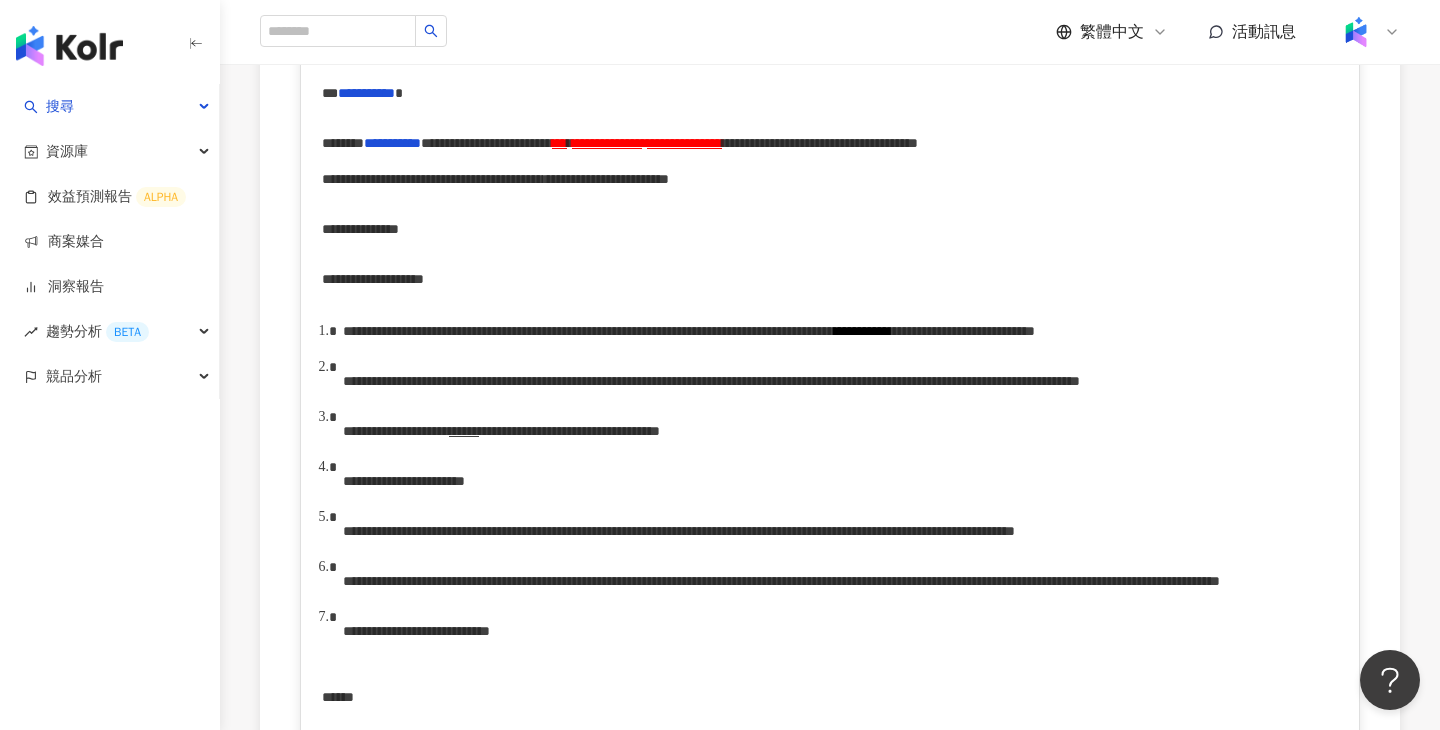 click on "**********" at bounding box center [841, 331] 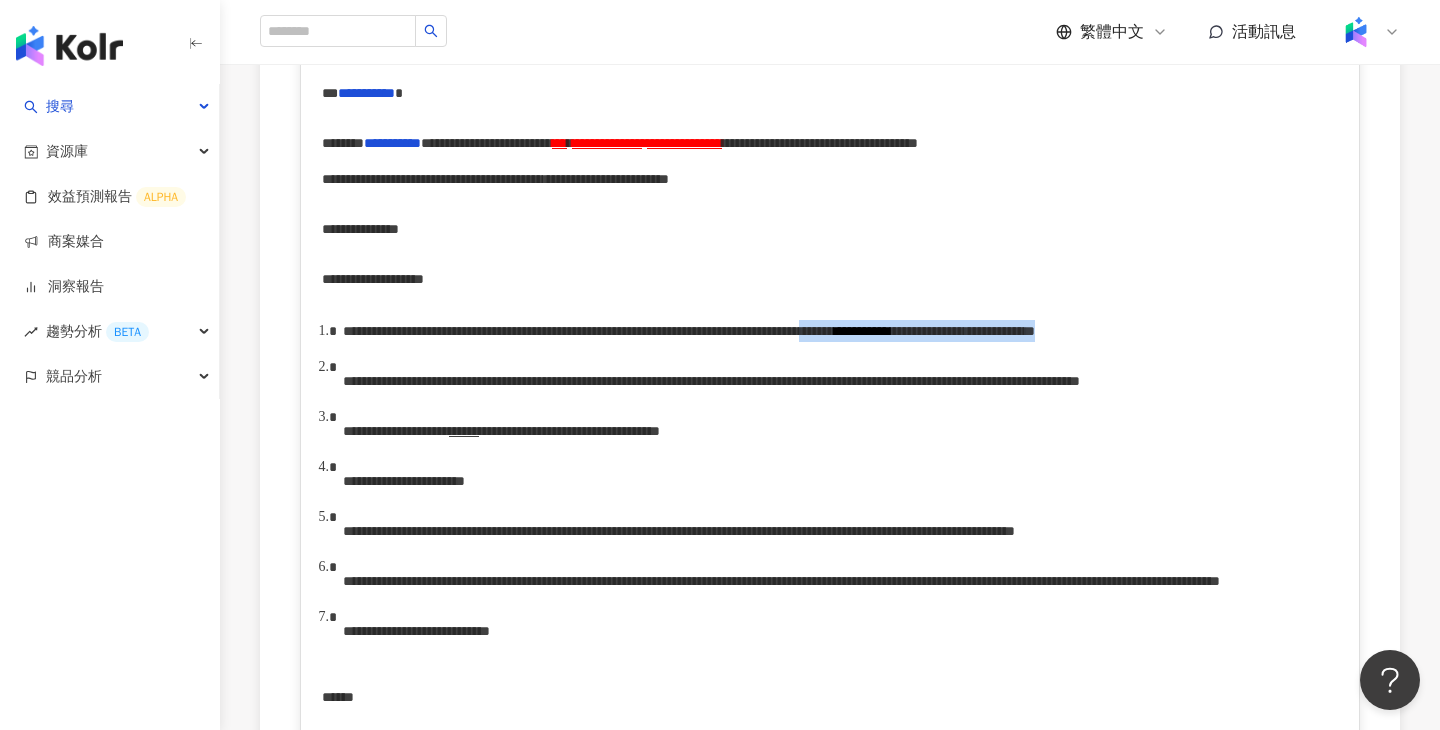 click on "**********" at bounding box center [588, 331] 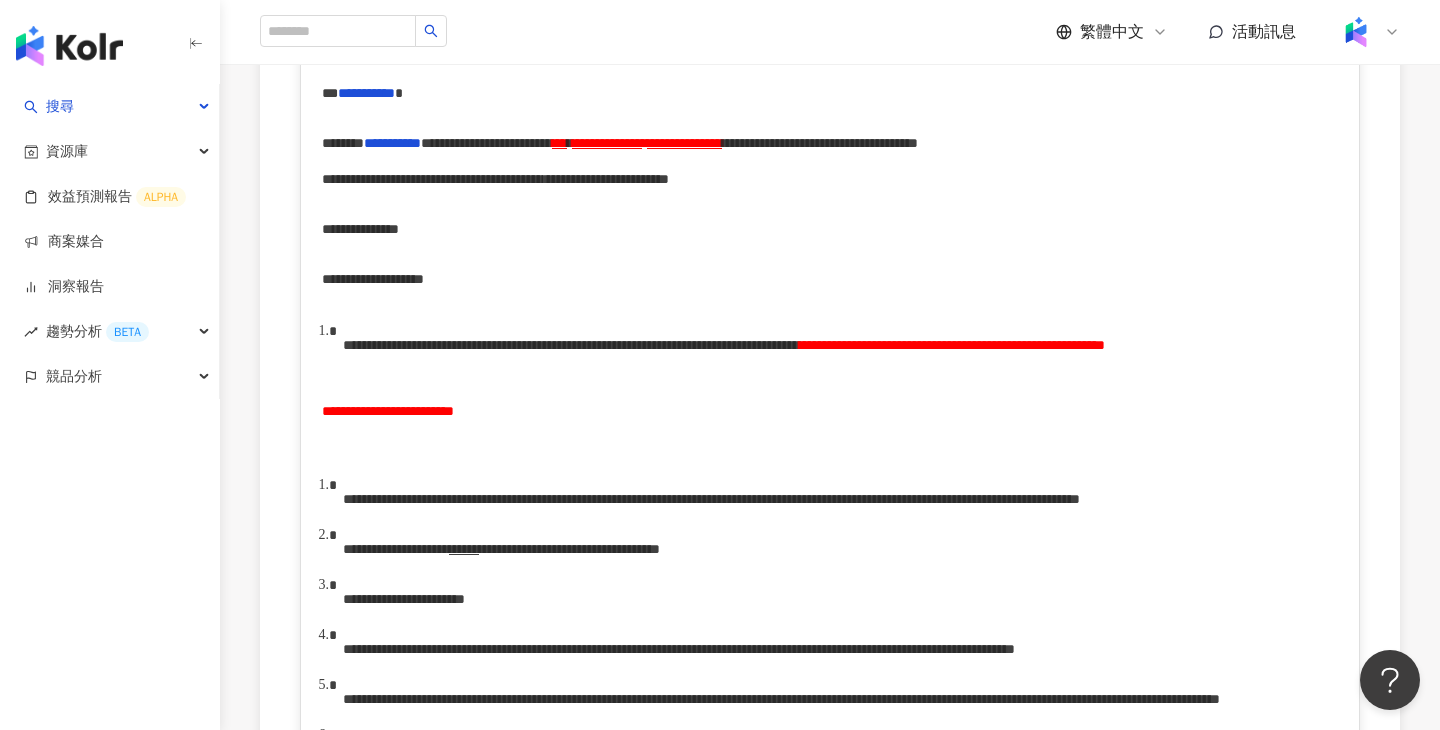 click on "**********" at bounding box center (388, 411) 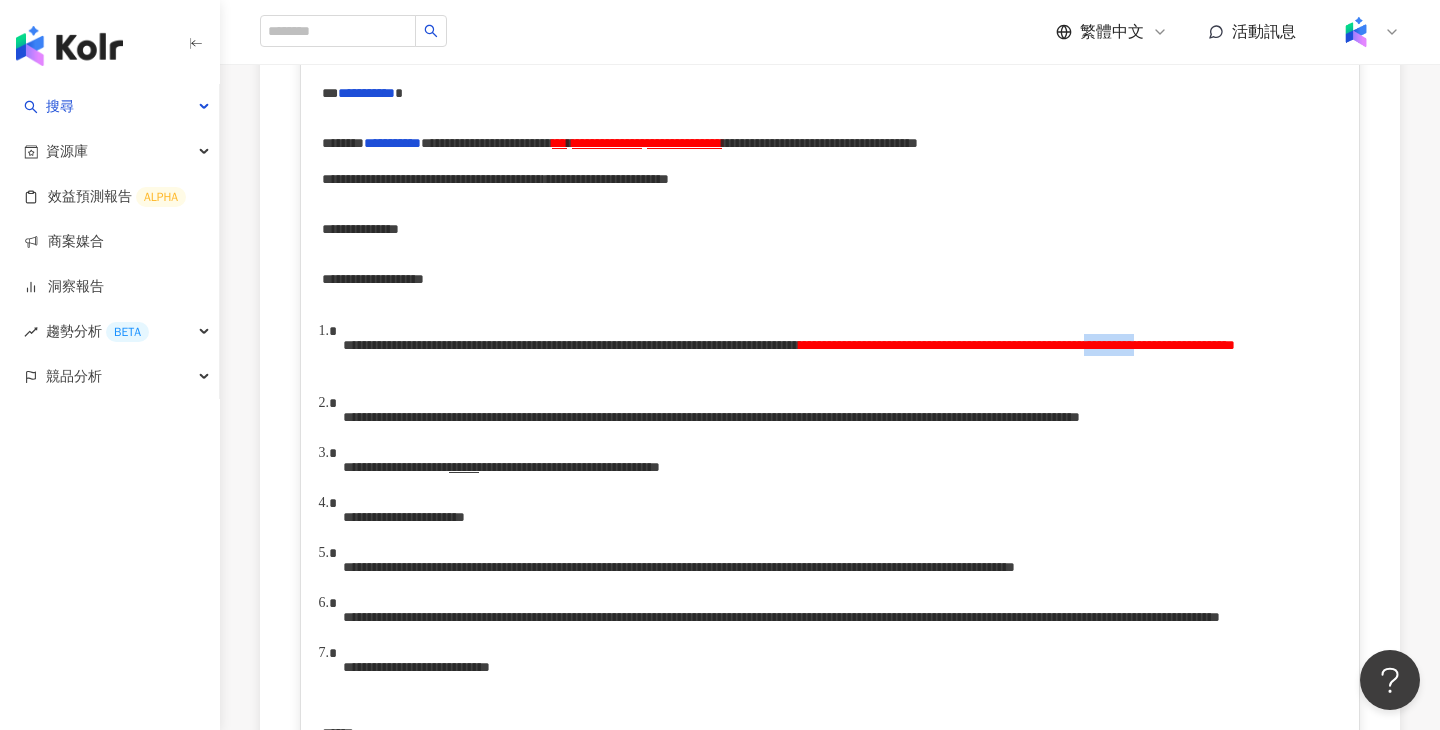 drag, startPoint x: 1050, startPoint y: 391, endPoint x: 1177, endPoint y: 391, distance: 127 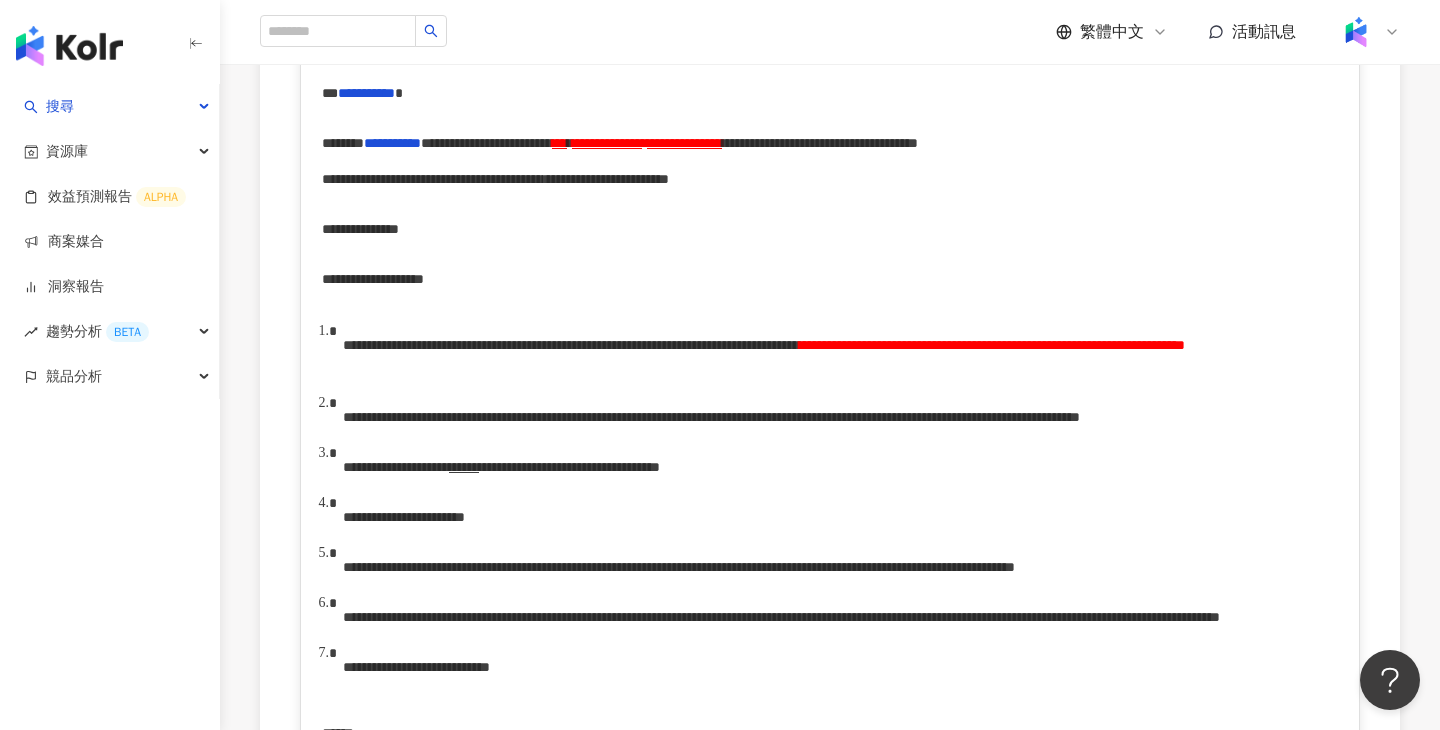 click on "**********" at bounding box center (764, 356) 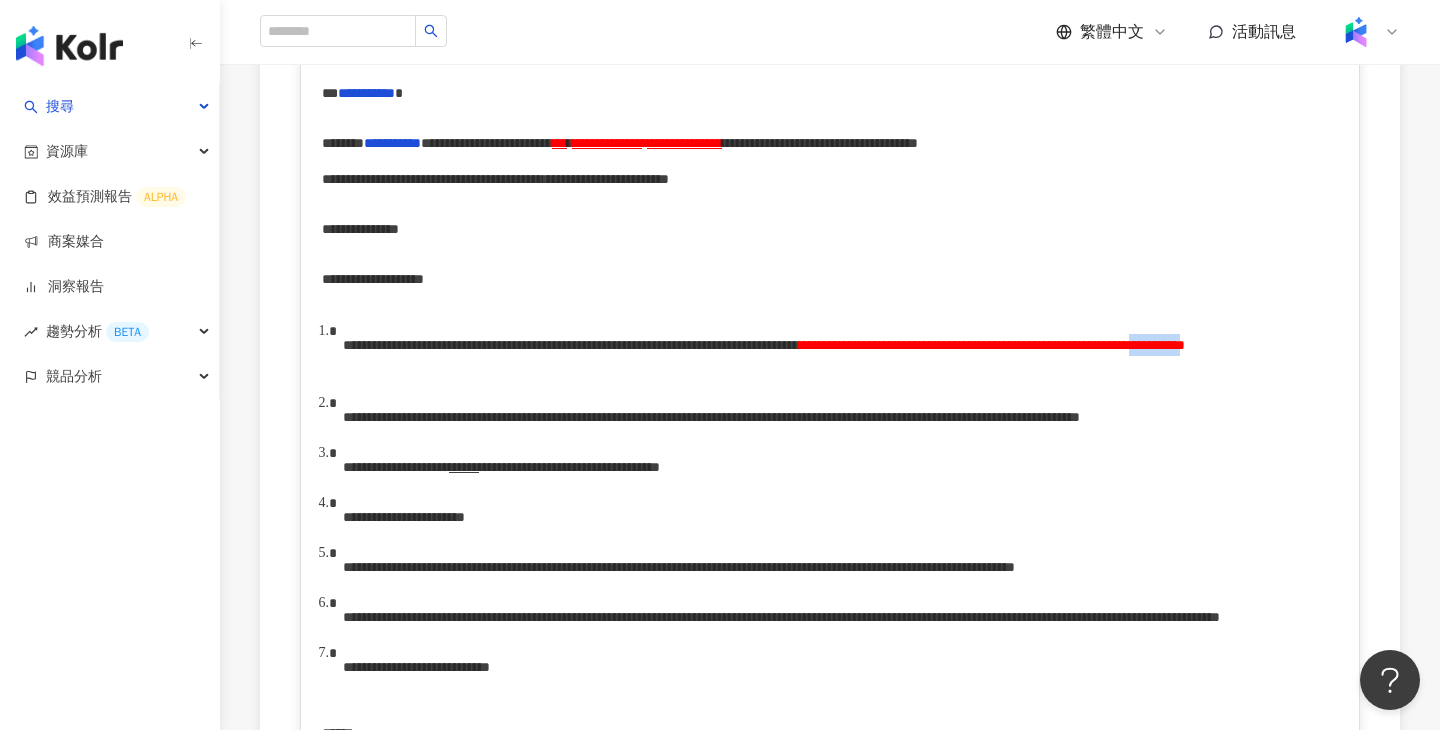 drag, startPoint x: 1303, startPoint y: 388, endPoint x: 1177, endPoint y: 387, distance: 126.00397 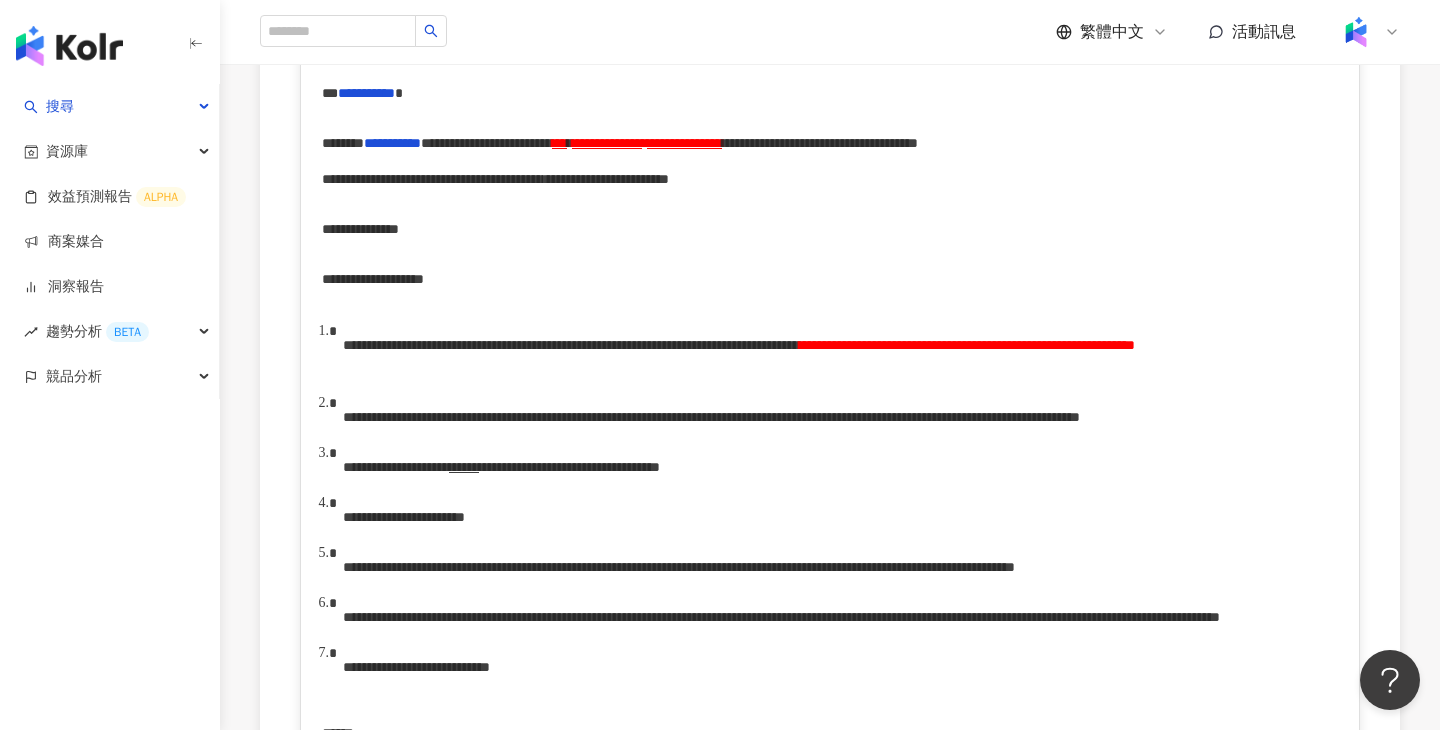 click on "**********" at bounding box center [967, 345] 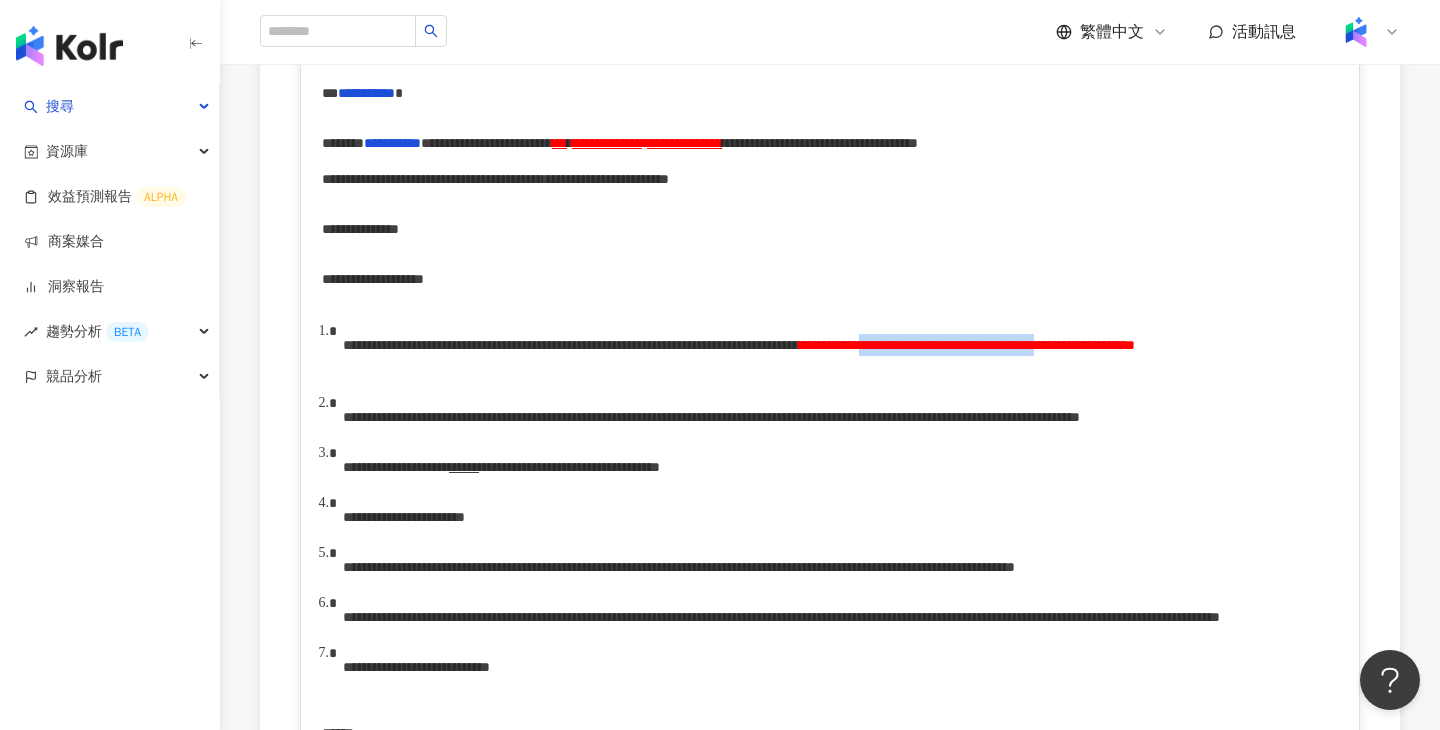 click on "**********" at bounding box center [967, 345] 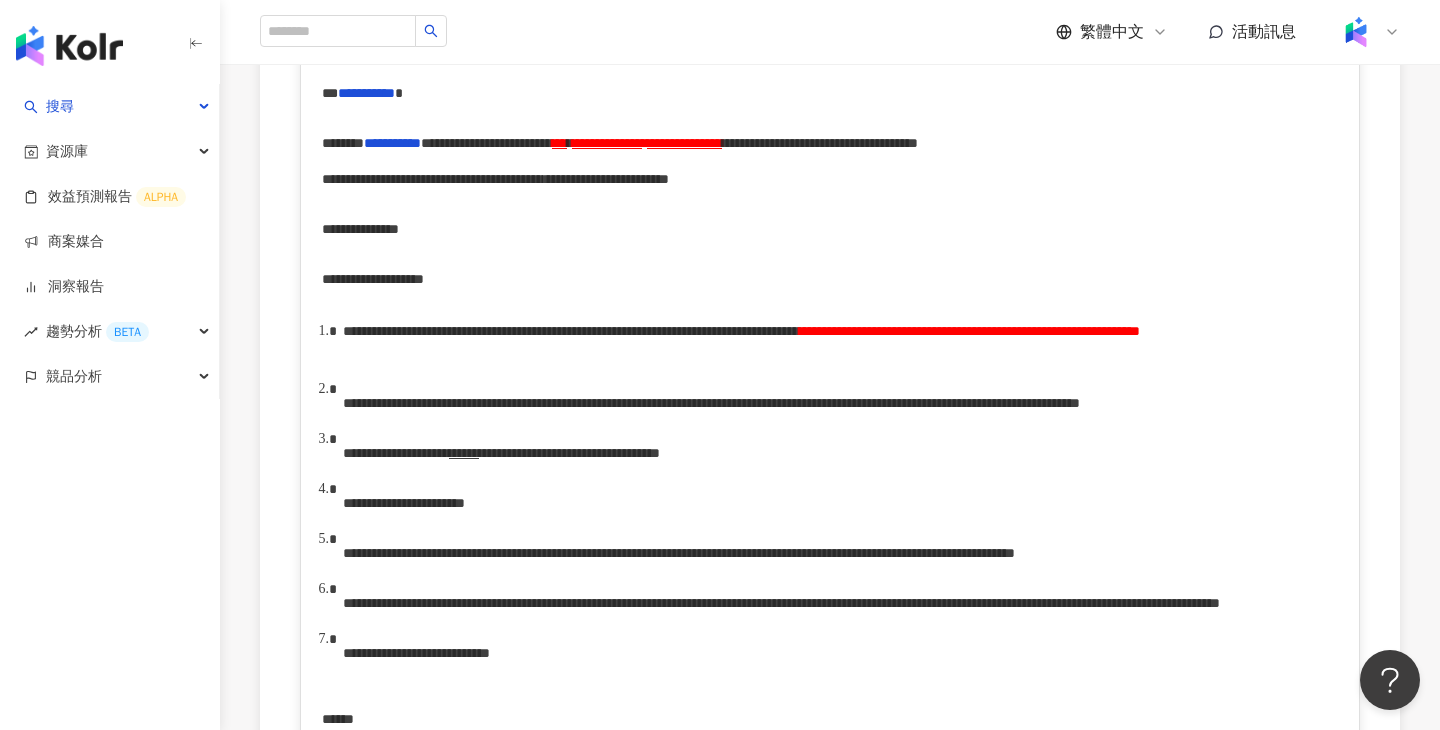 click on "**********" at bounding box center (841, 342) 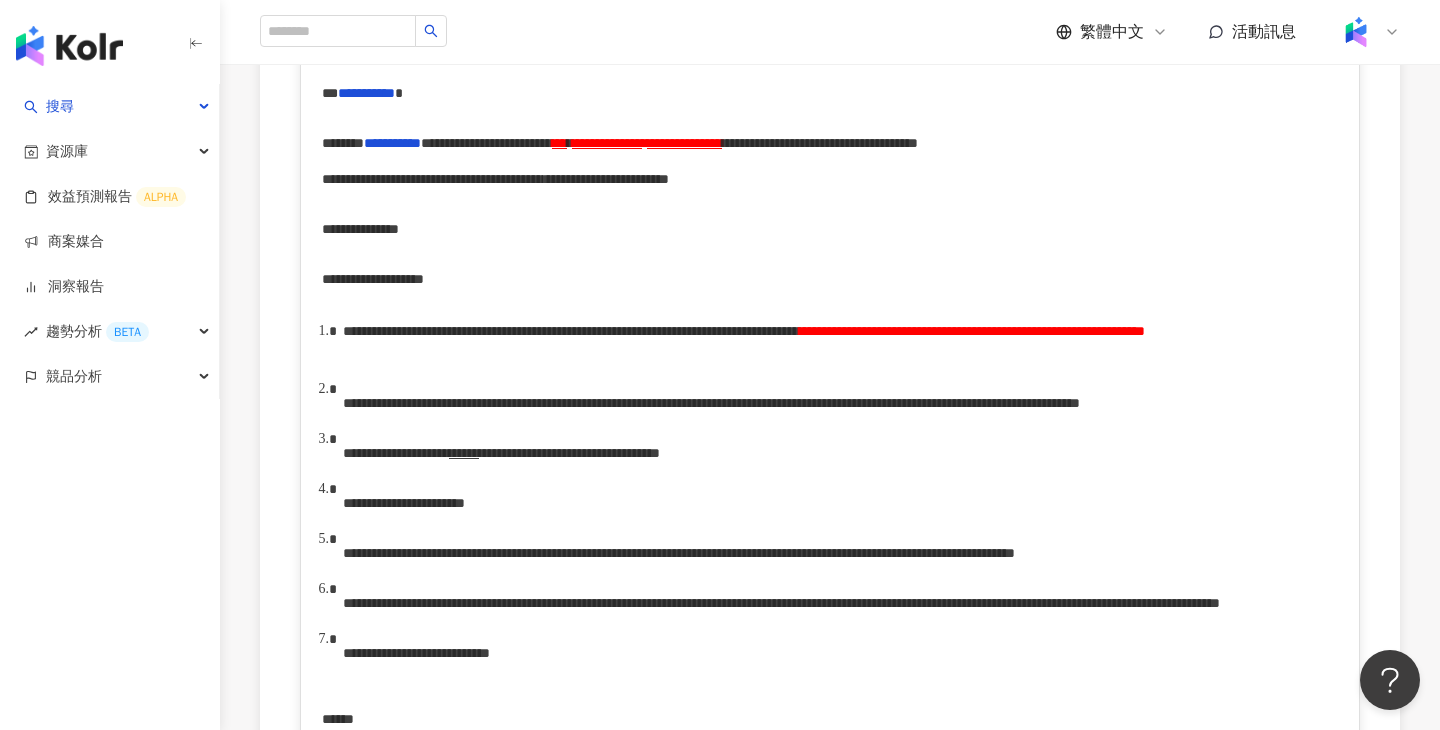 click on "**********" at bounding box center (841, 342) 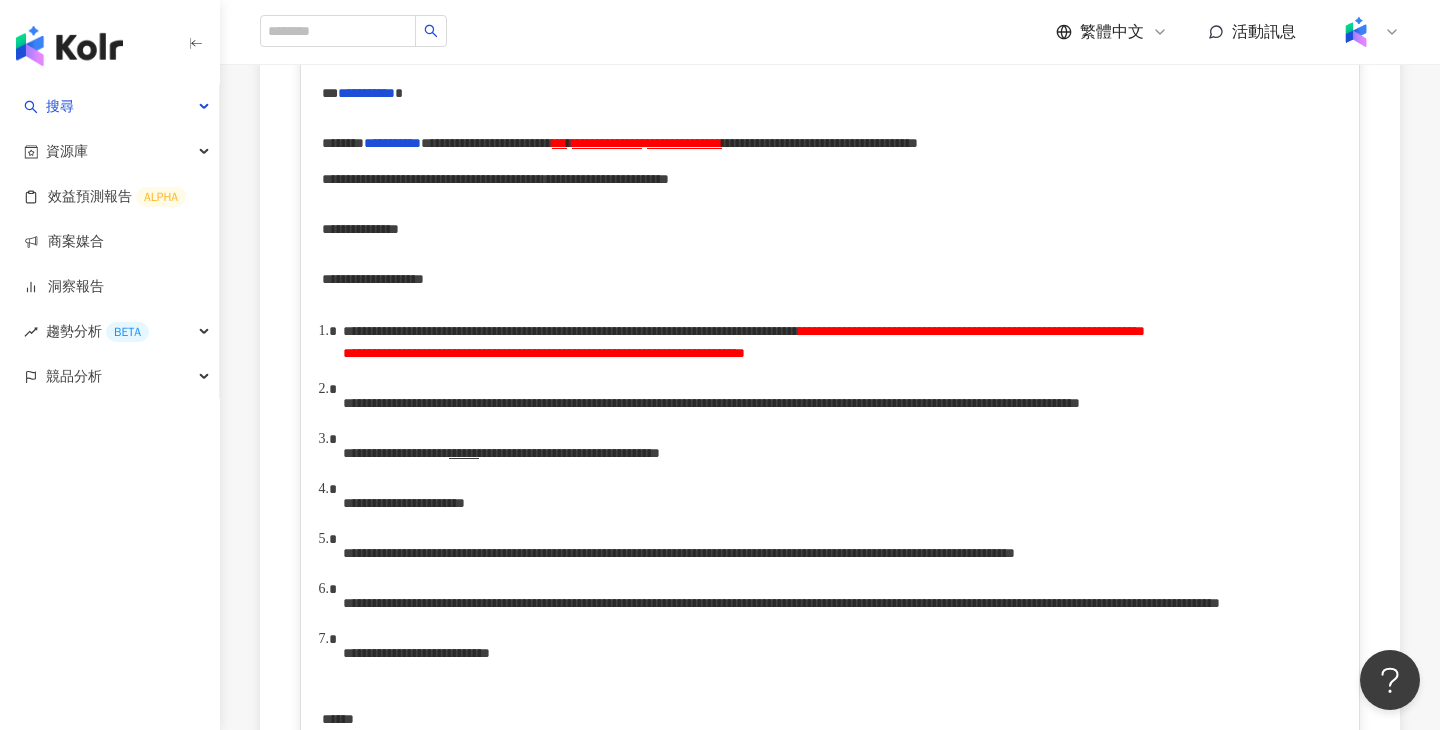 click on "**********" at bounding box center (841, 342) 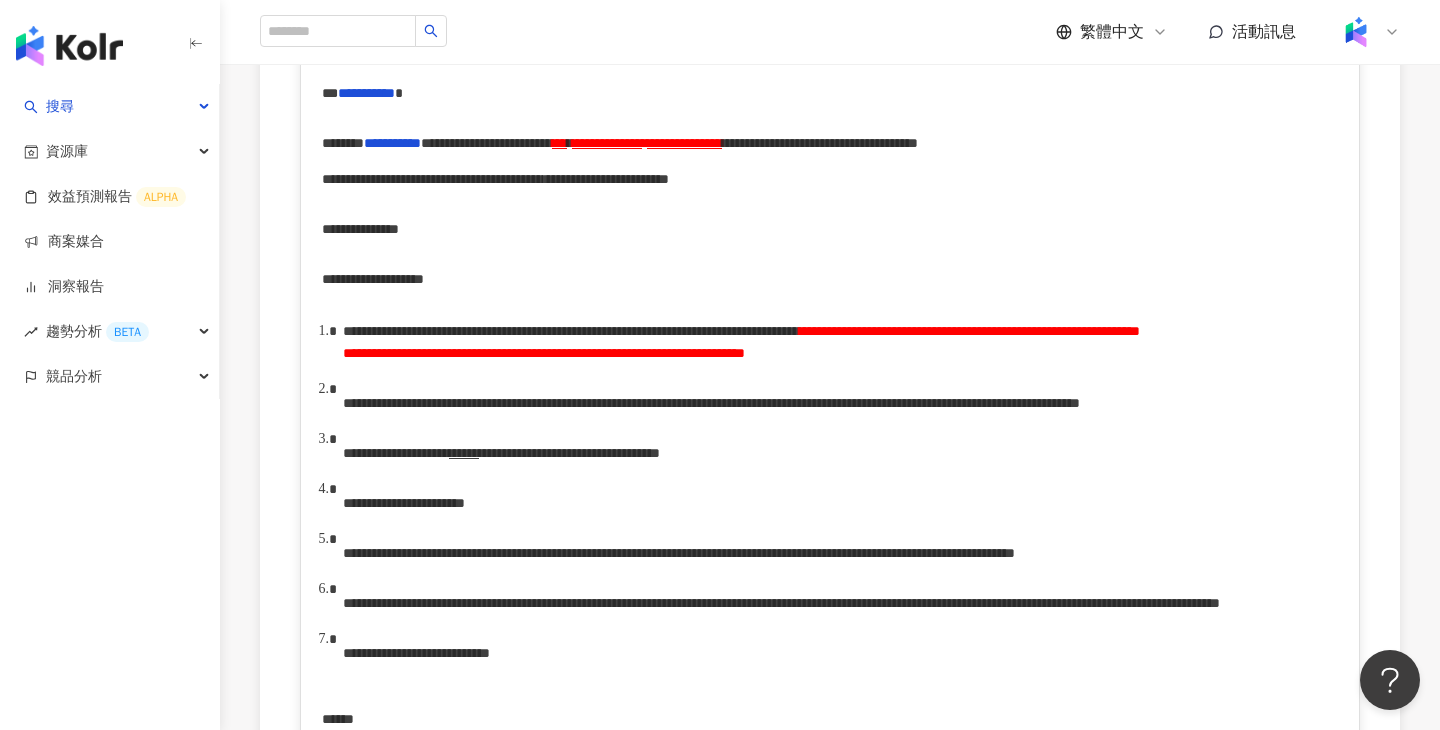 click on "**********" at bounding box center [711, 403] 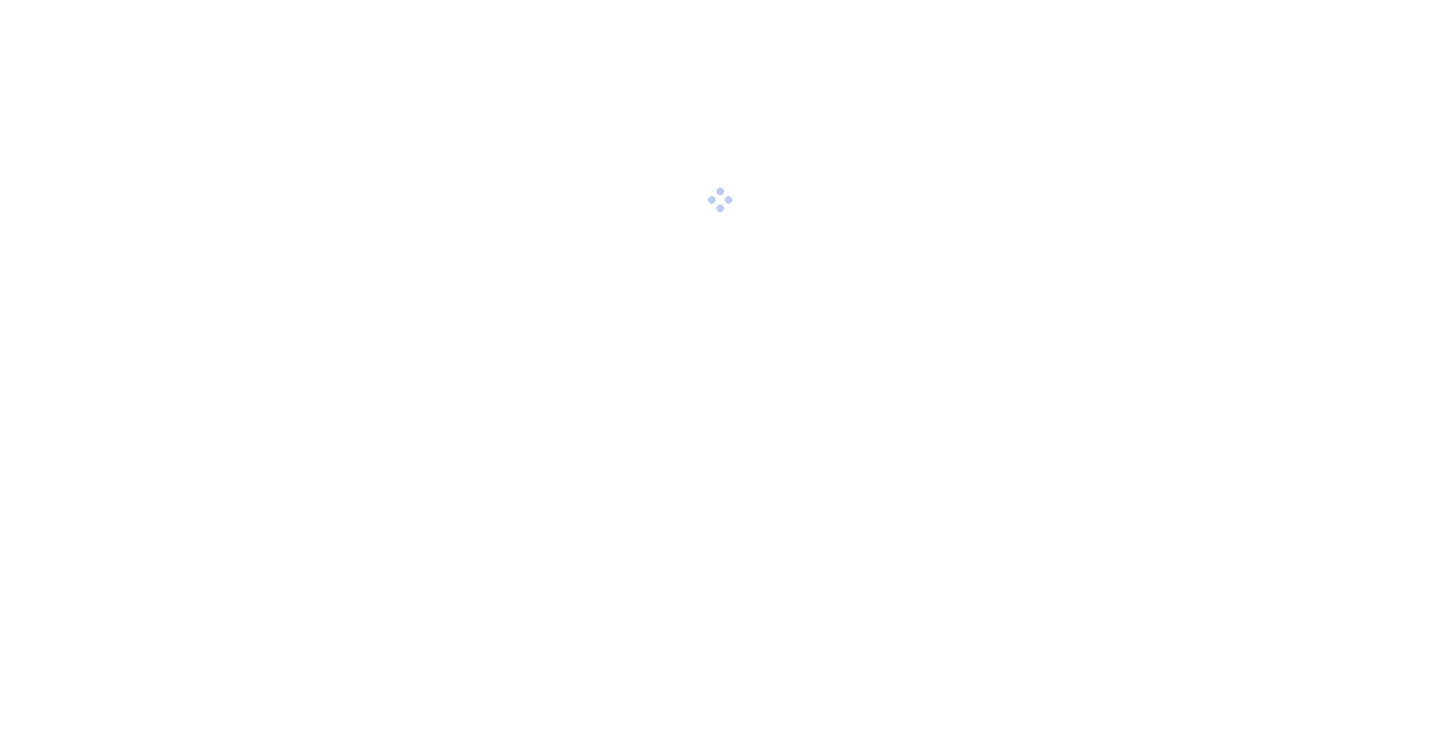 scroll, scrollTop: 0, scrollLeft: 0, axis: both 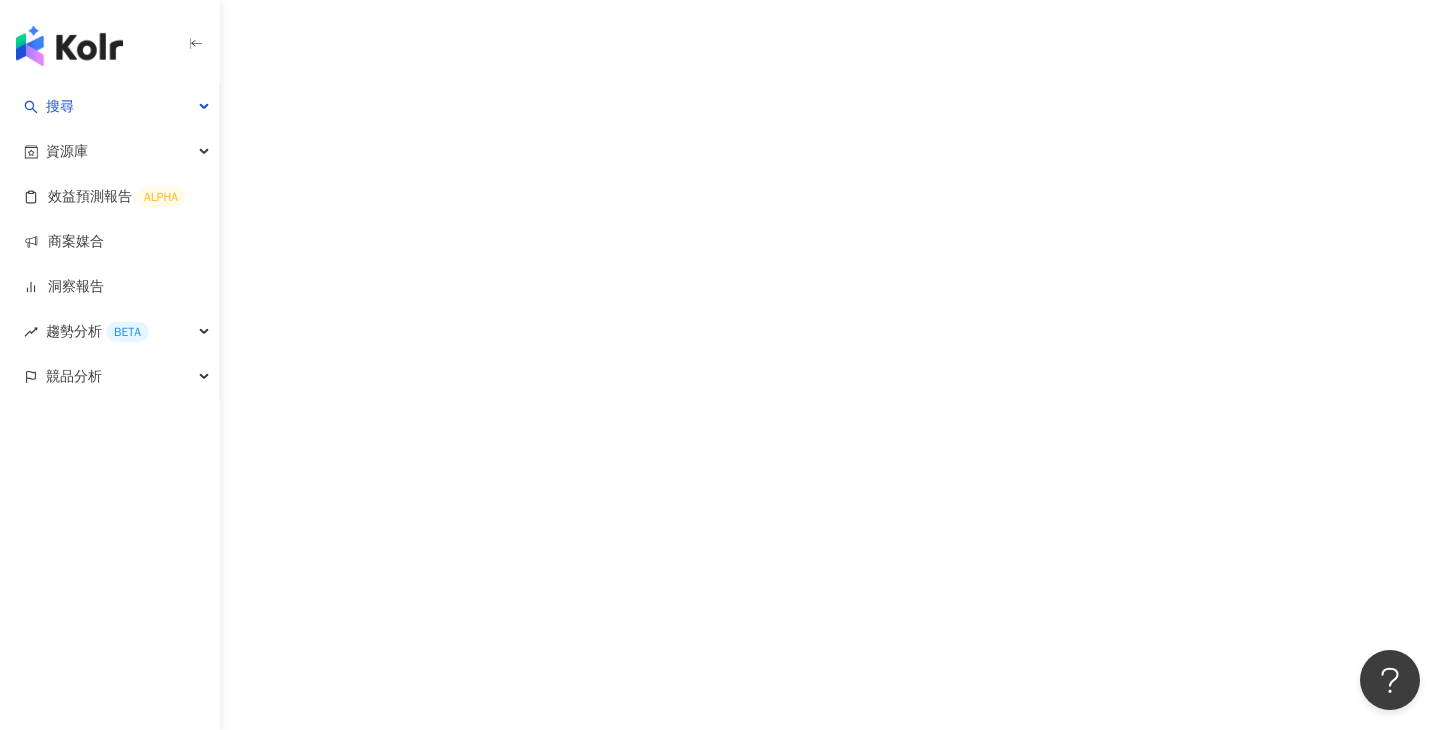 click on "搜尋 資源庫 效益預測報告 ALPHA 商案媒合 洞察報告 趨勢分析 BETA 競品分析" at bounding box center [720, 365] 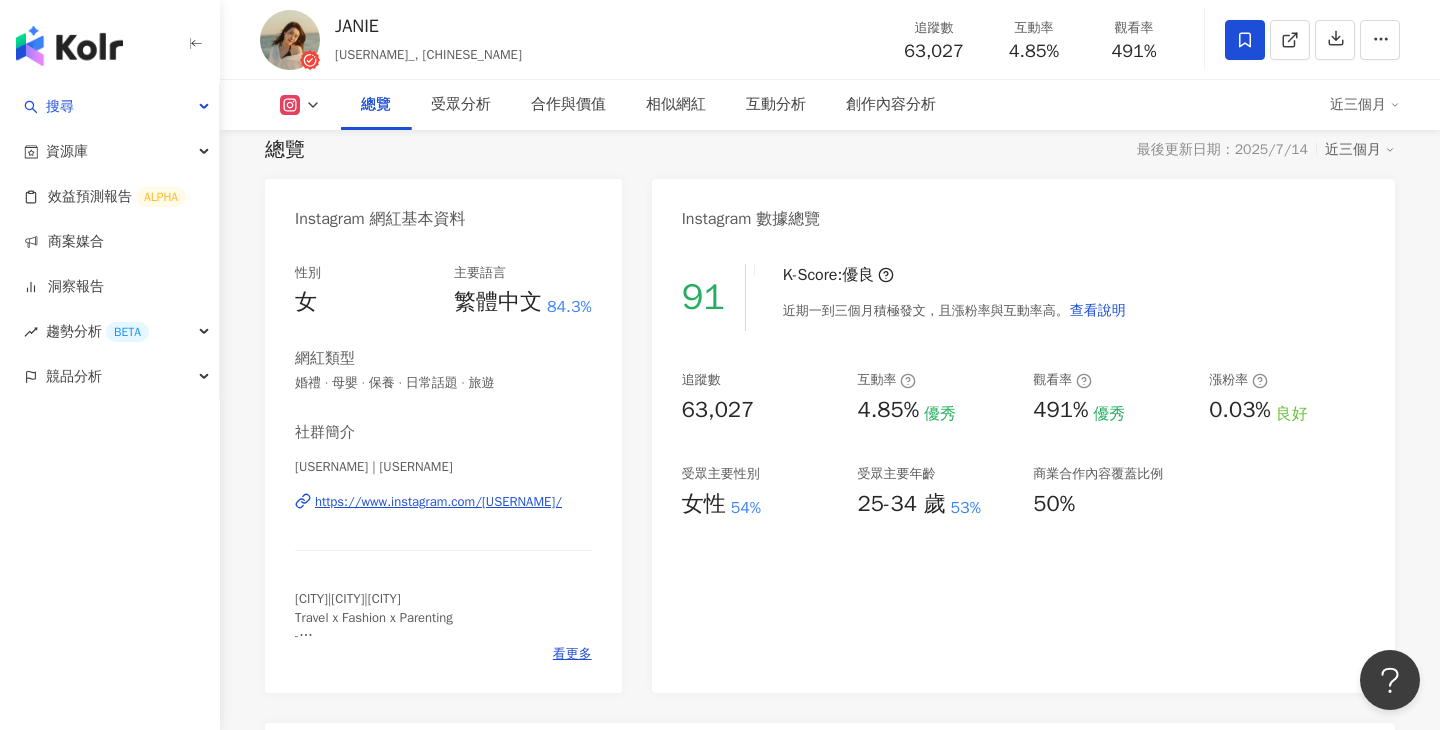 scroll, scrollTop: 161, scrollLeft: 0, axis: vertical 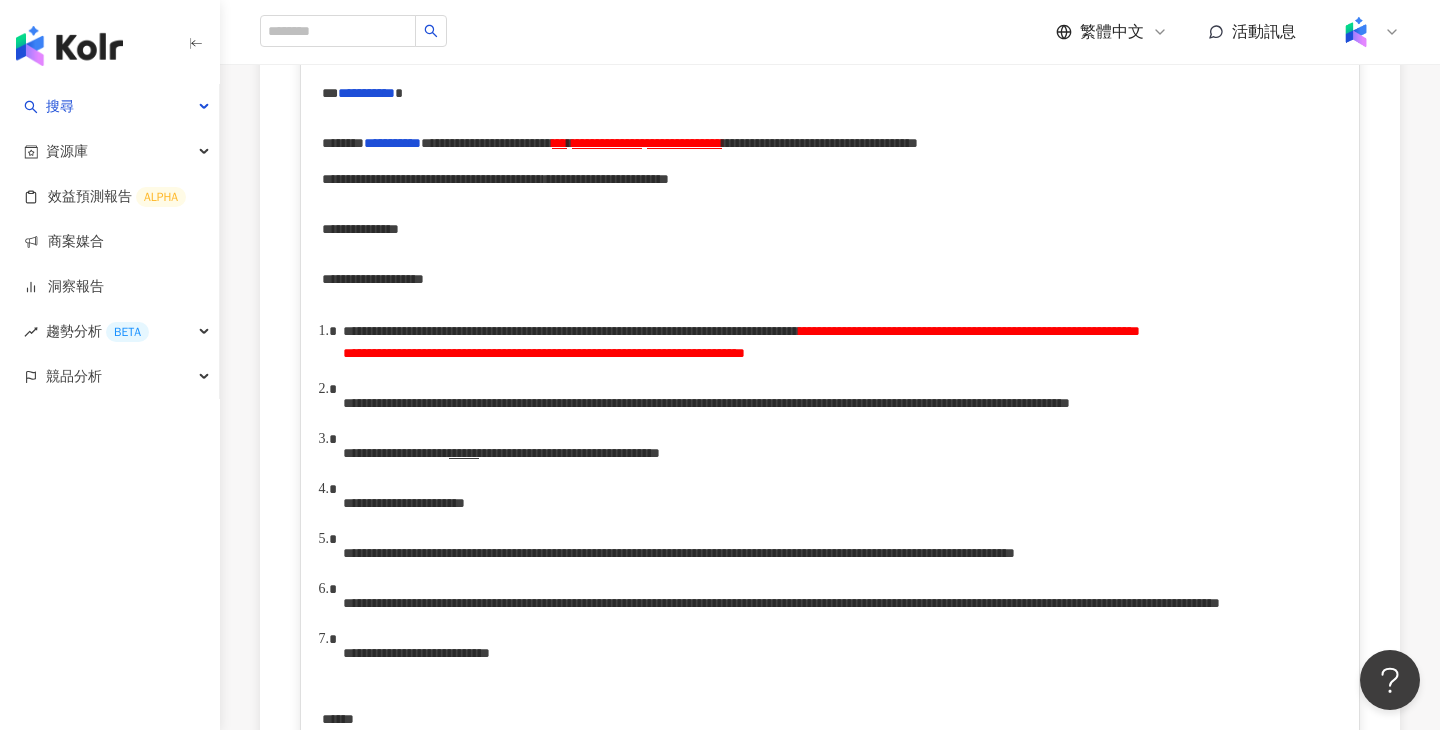 type 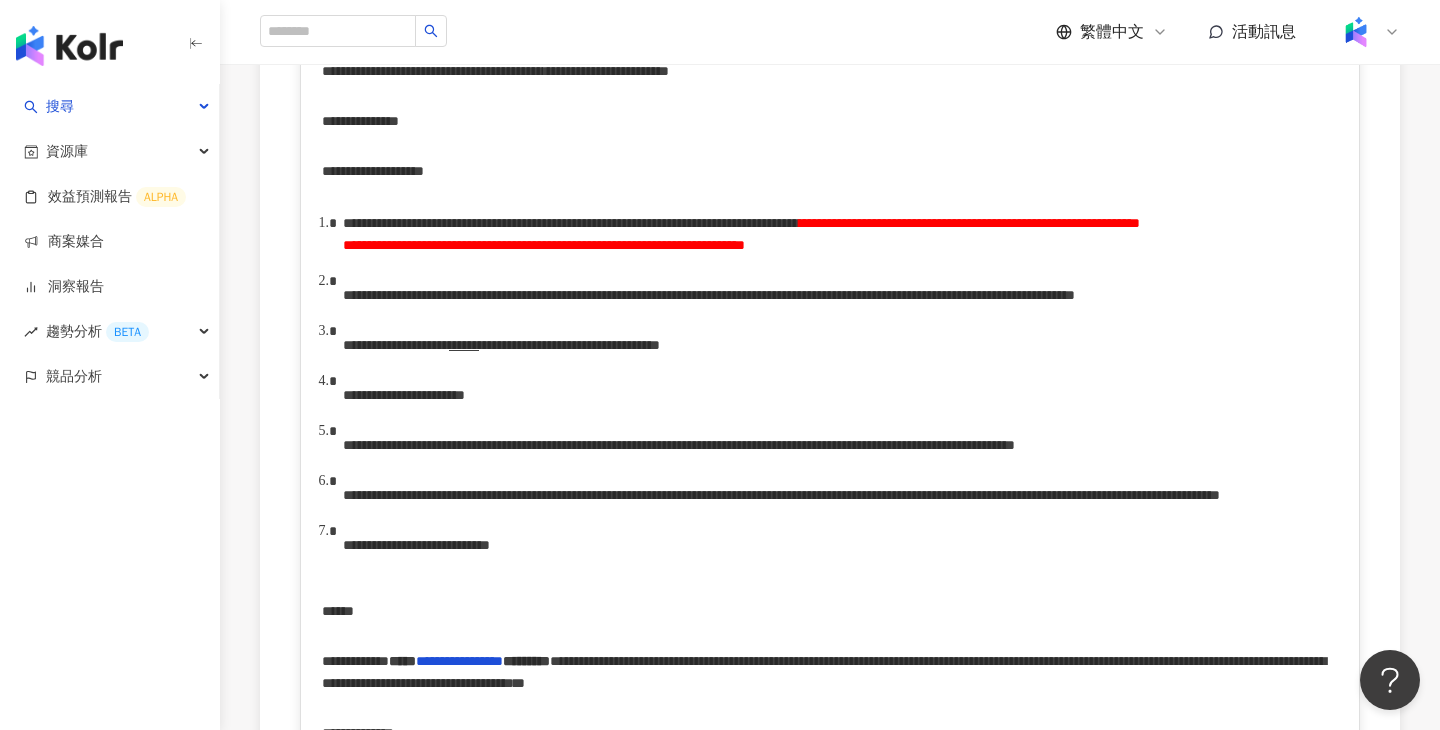 scroll, scrollTop: 664, scrollLeft: 0, axis: vertical 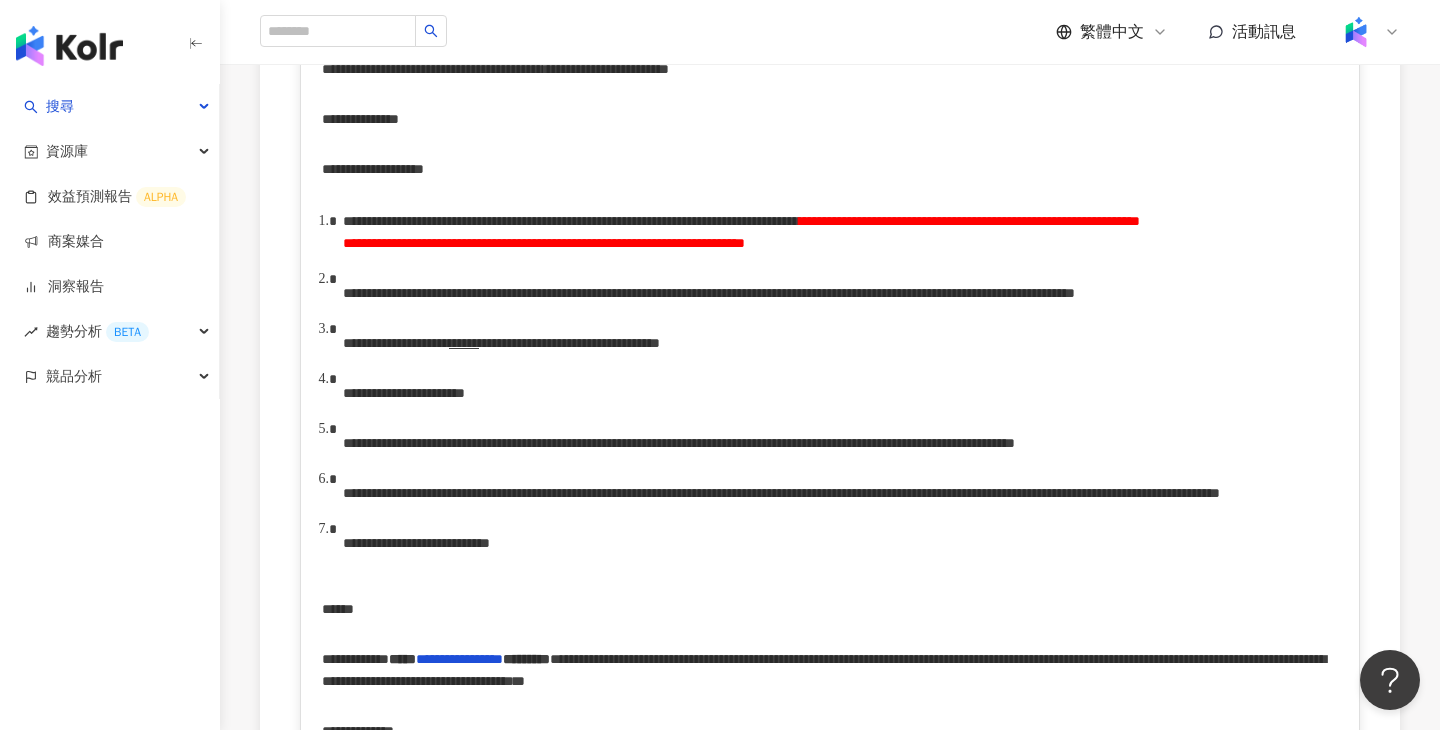 click on "**********" at bounding box center [569, 343] 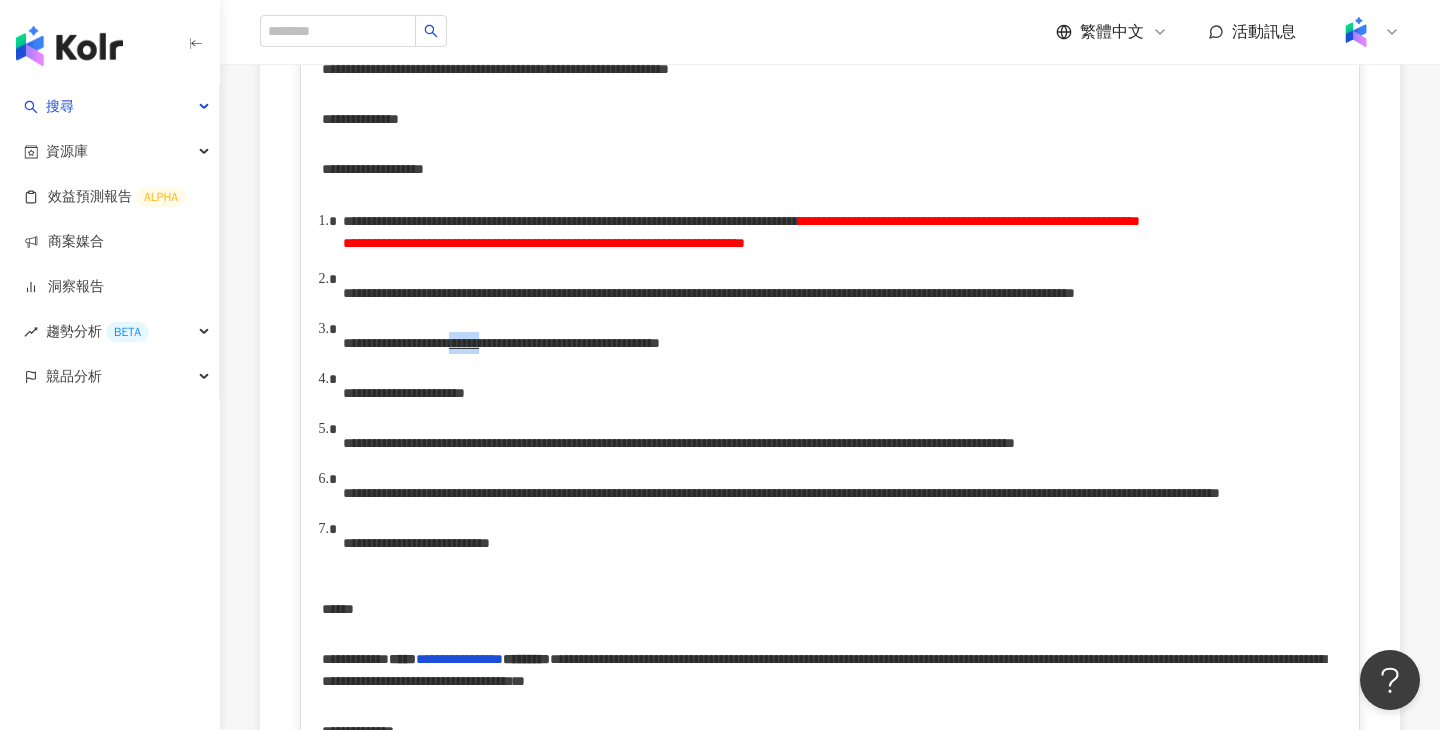 click on "******" at bounding box center (464, 343) 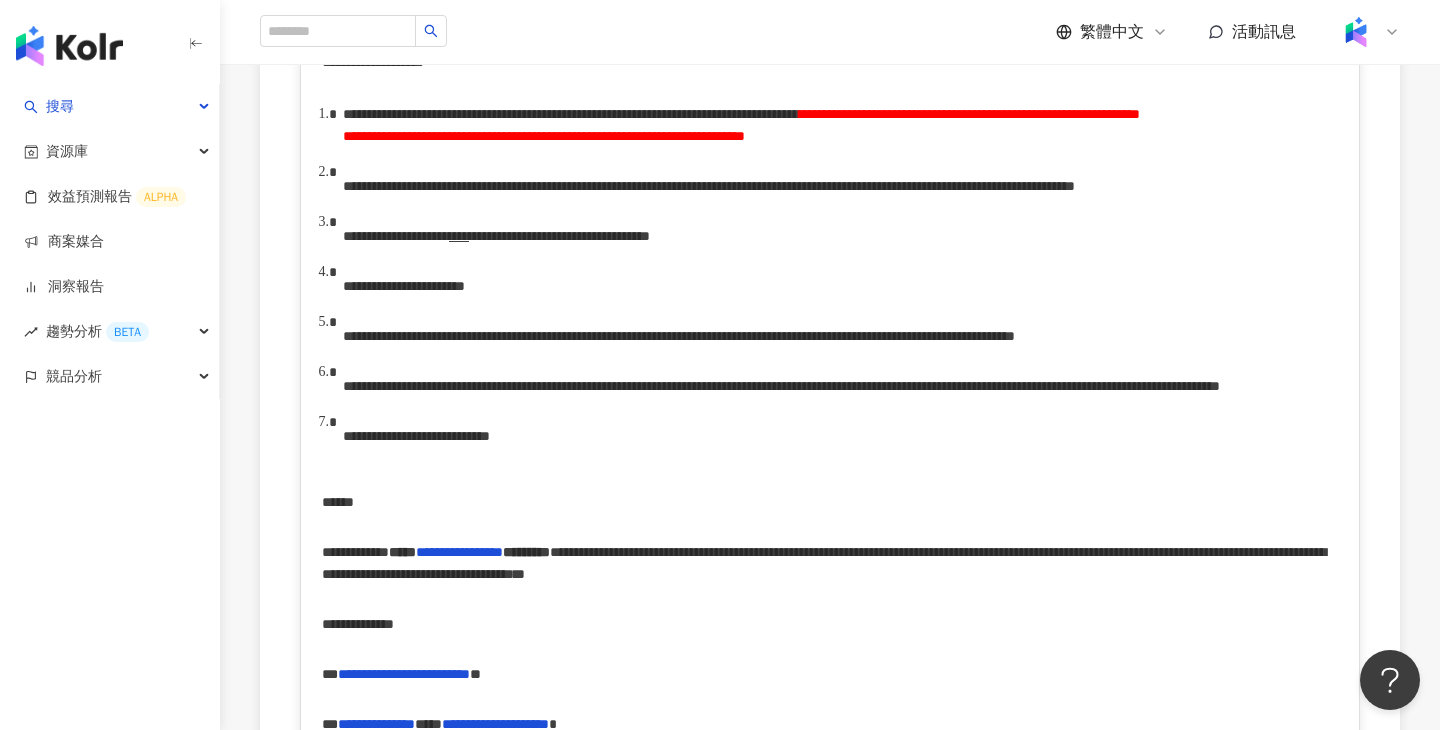 scroll, scrollTop: 841, scrollLeft: 0, axis: vertical 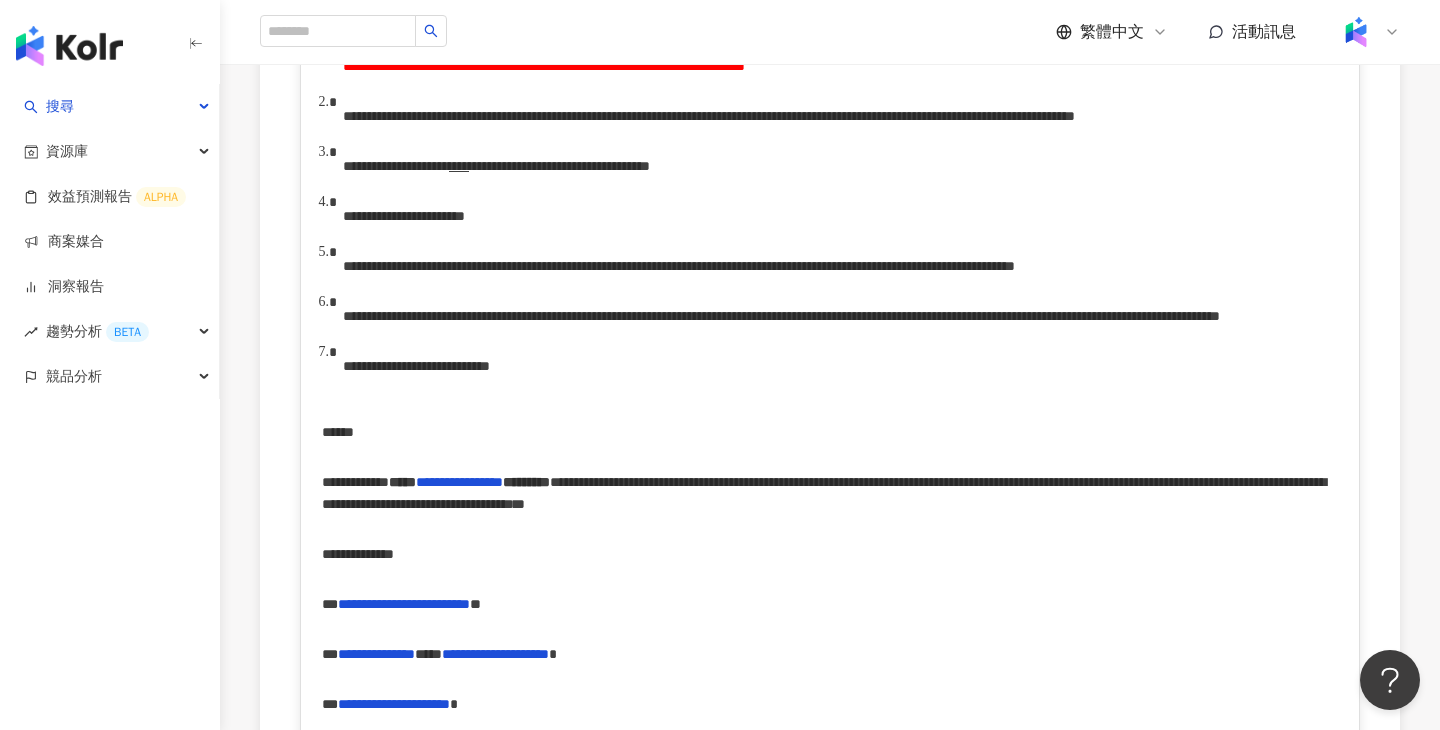 click on "**********" at bounding box center [448, 266] 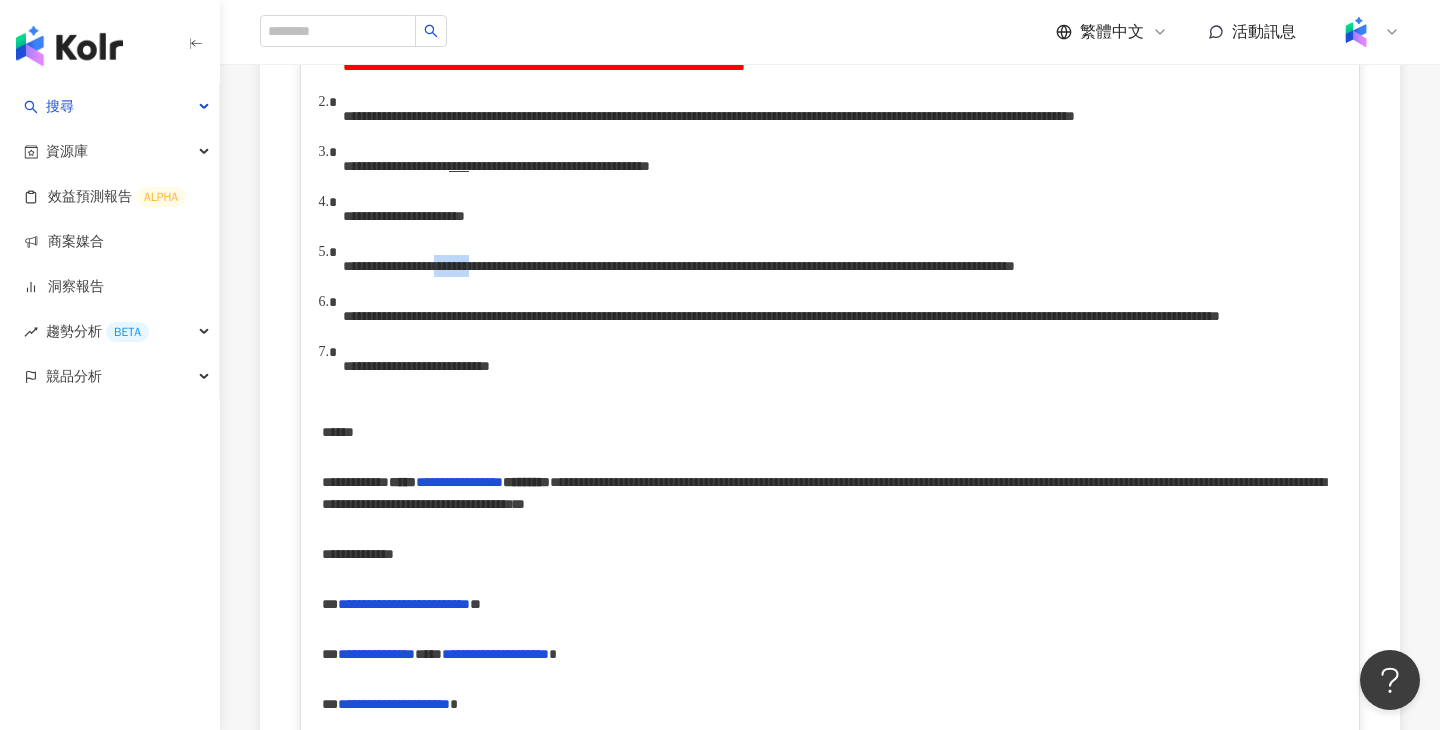 click on "**********" at bounding box center (448, 266) 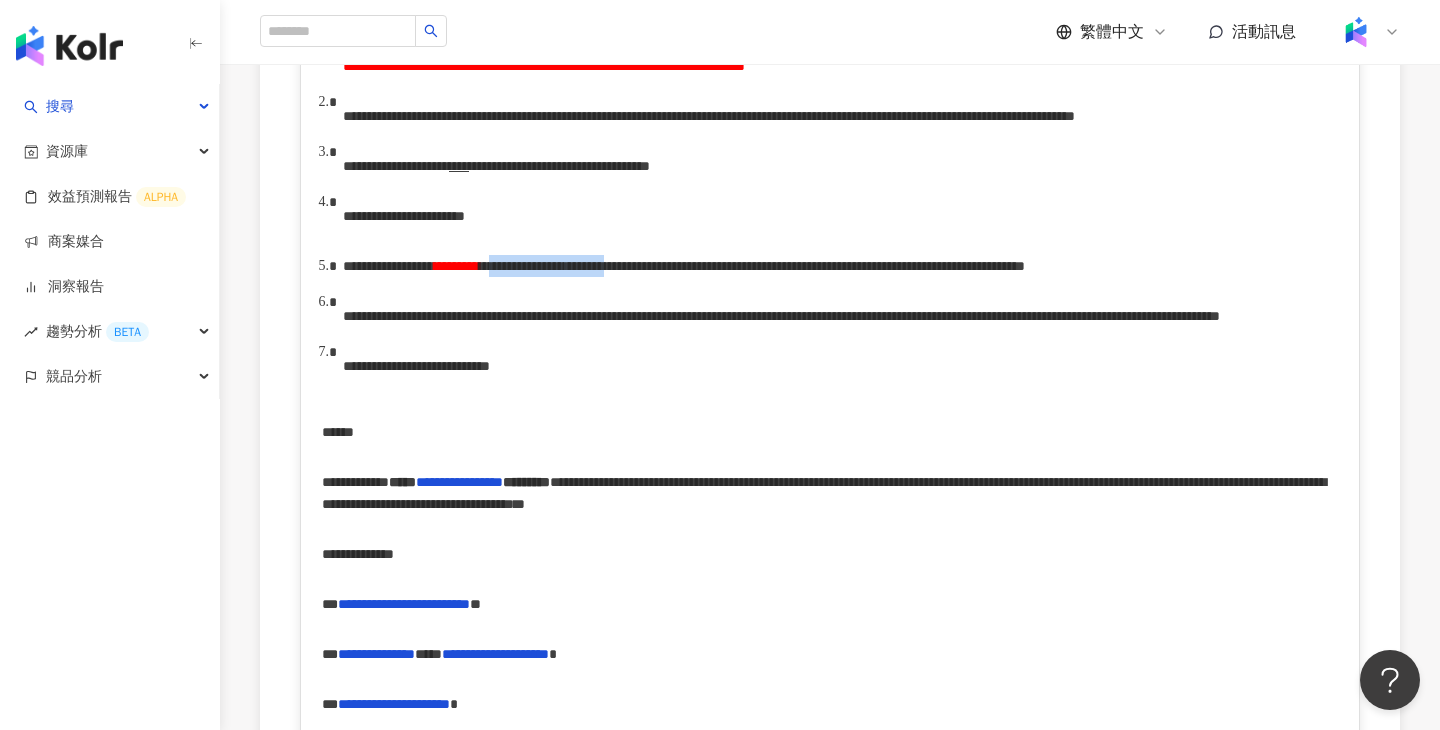drag, startPoint x: 748, startPoint y: 376, endPoint x: 702, endPoint y: 373, distance: 46.09772 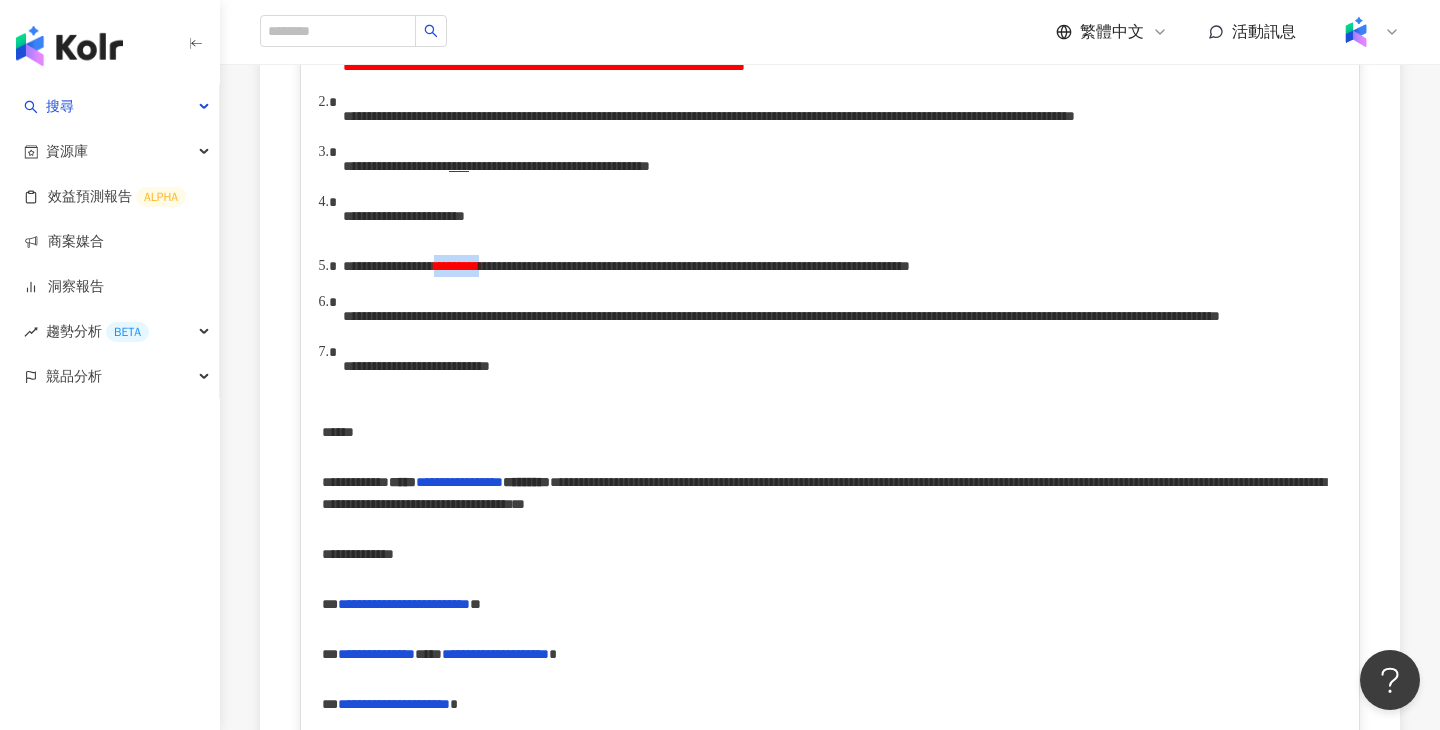 drag, startPoint x: 670, startPoint y: 378, endPoint x: 594, endPoint y: 372, distance: 76.23647 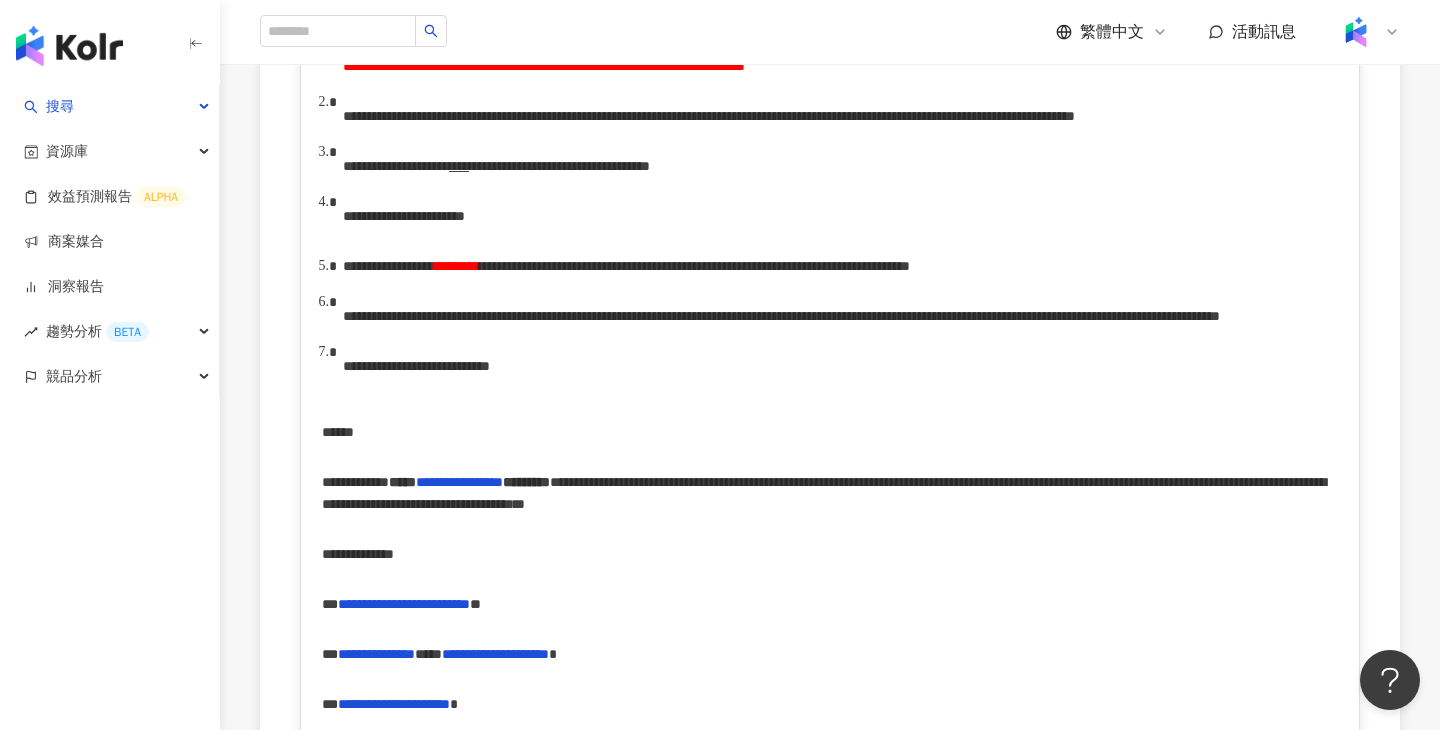 click on "**" at bounding box center (424, 366) 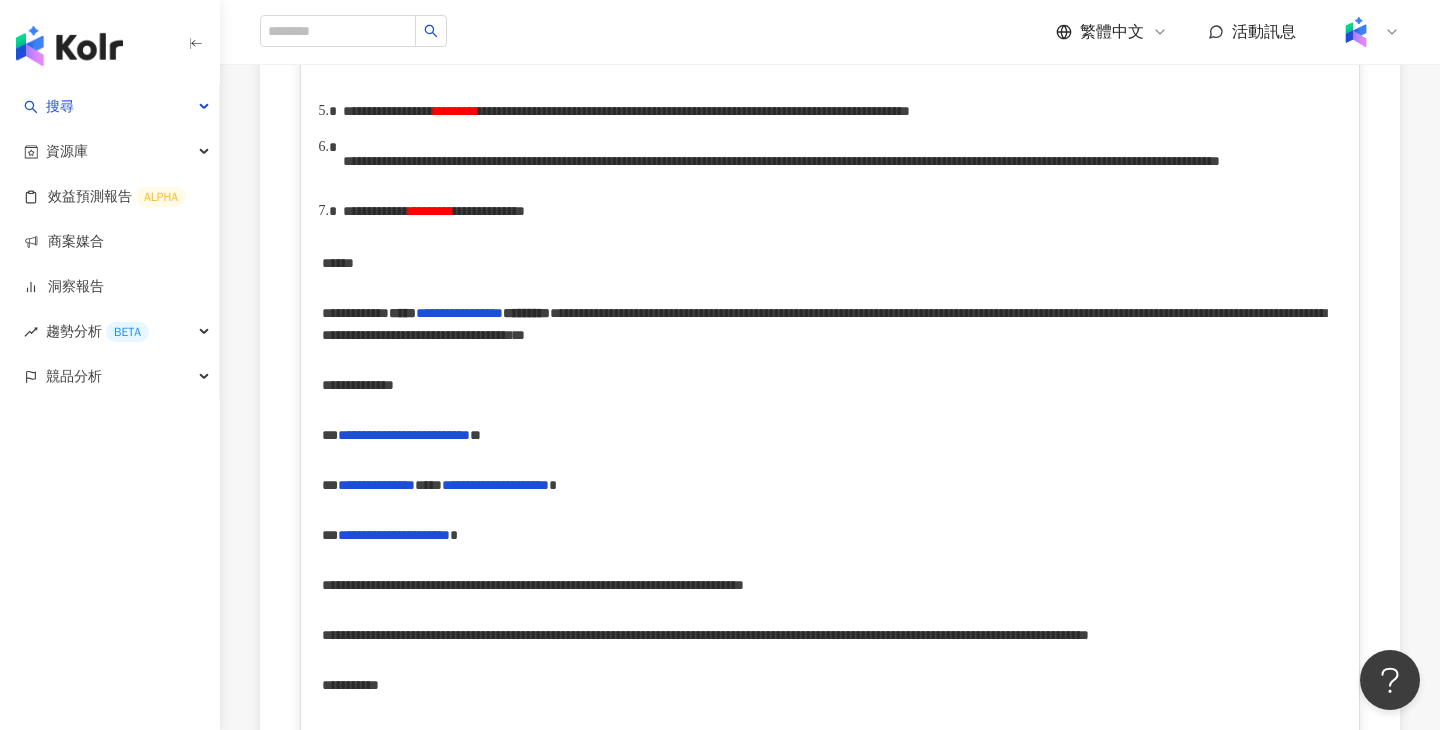 scroll, scrollTop: 1000, scrollLeft: 0, axis: vertical 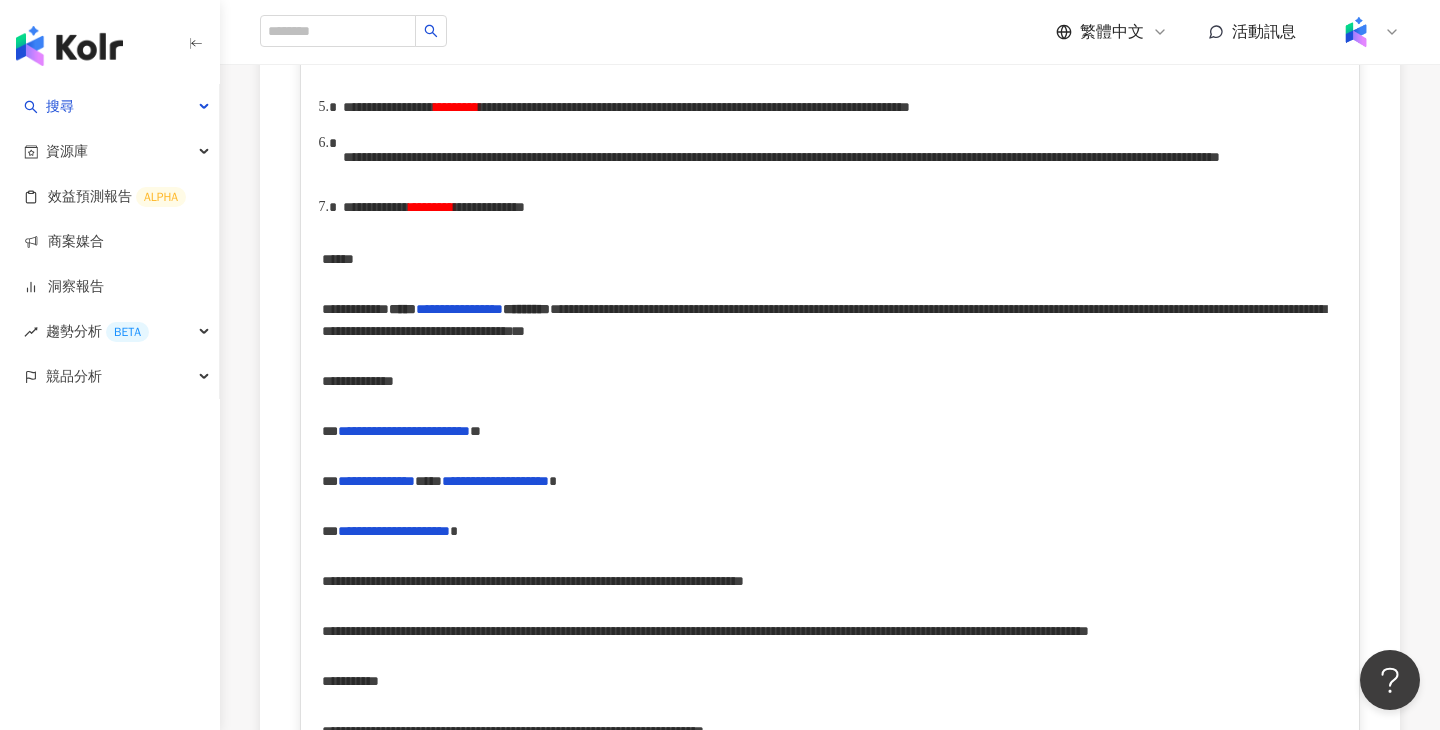 click on "**********" at bounding box center (824, 320) 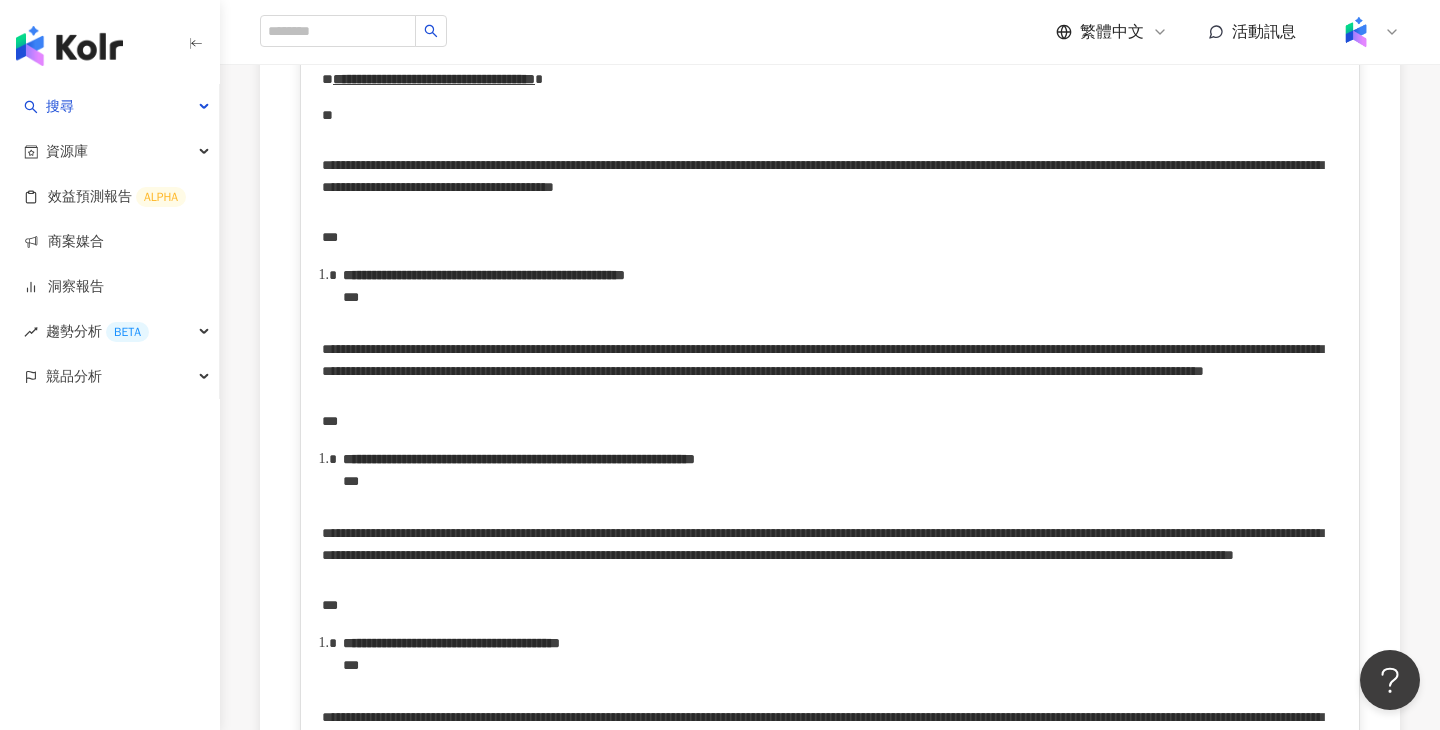 scroll, scrollTop: 4223, scrollLeft: 0, axis: vertical 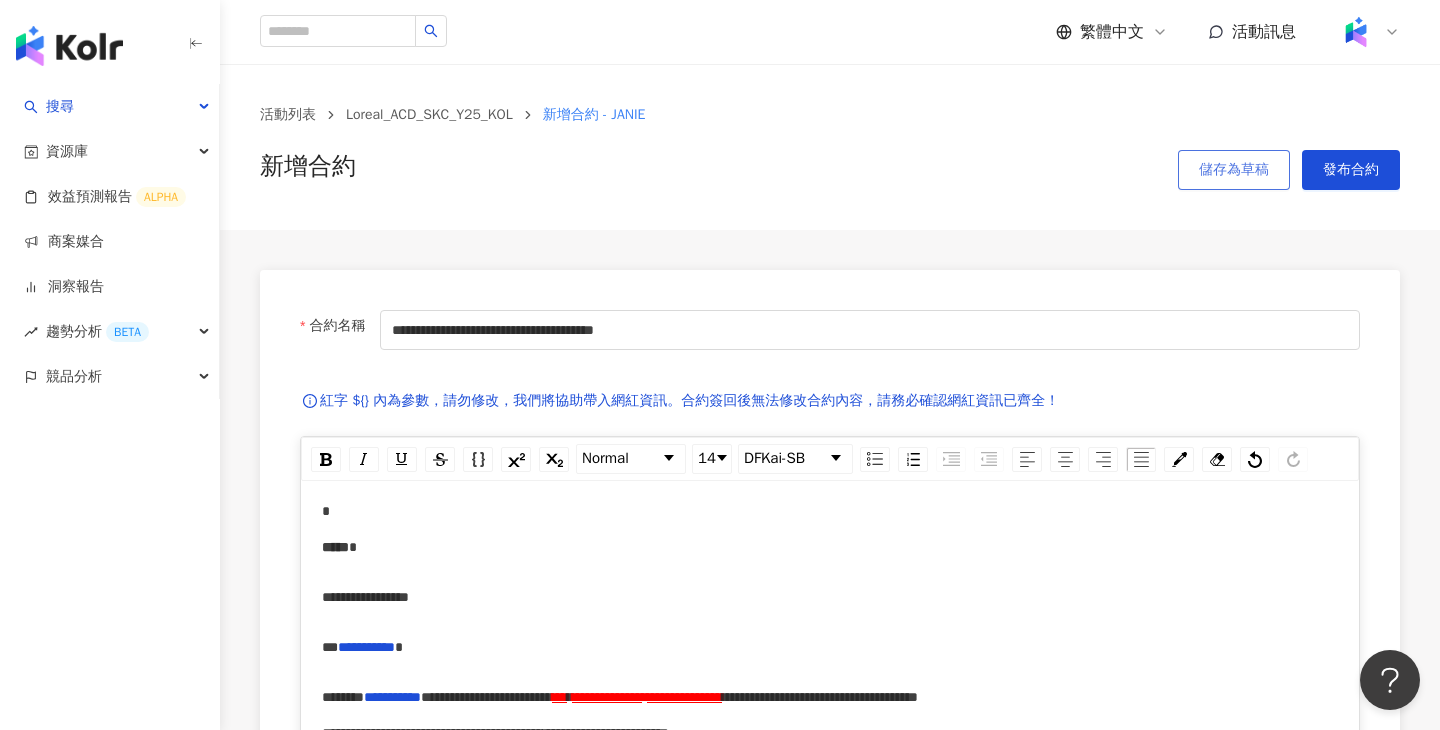 click on "儲存為草稿" at bounding box center [1234, 170] 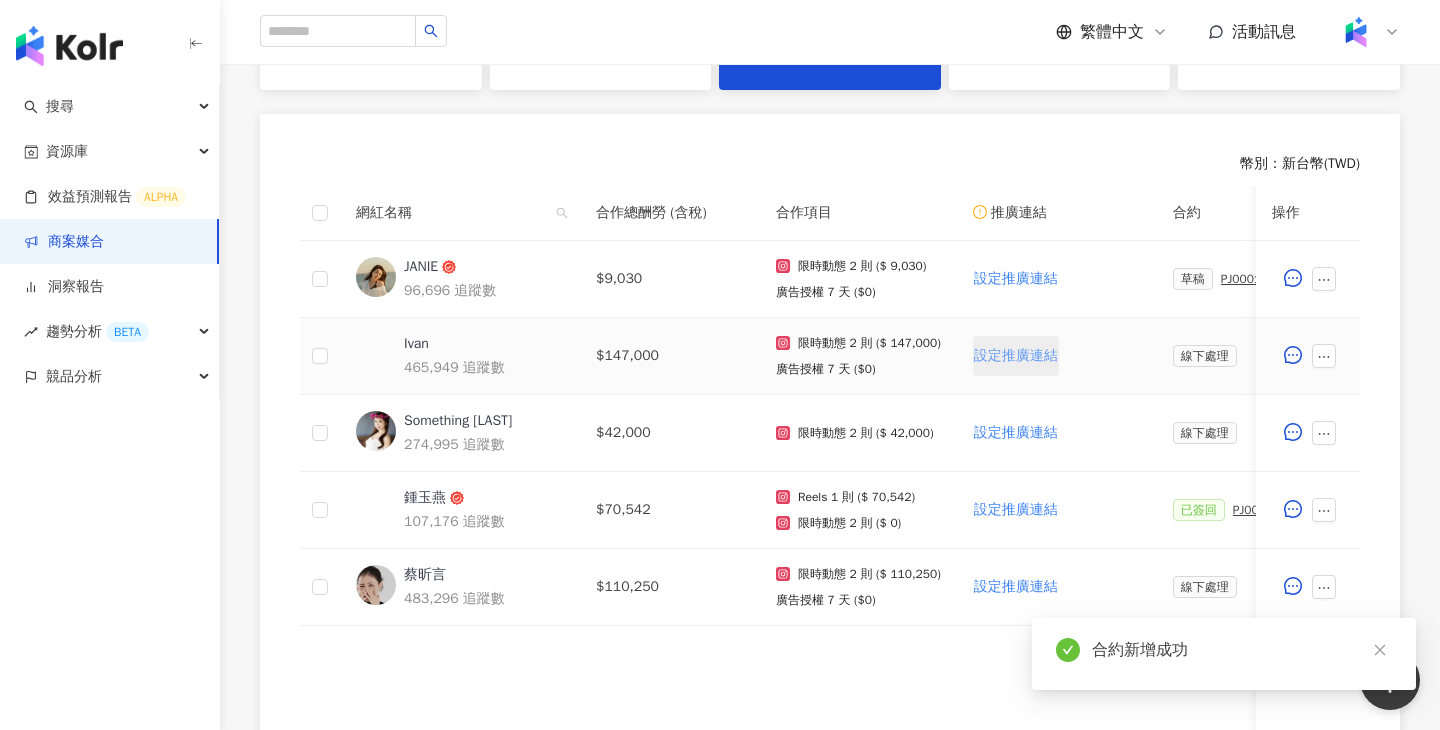 scroll, scrollTop: 503, scrollLeft: 0, axis: vertical 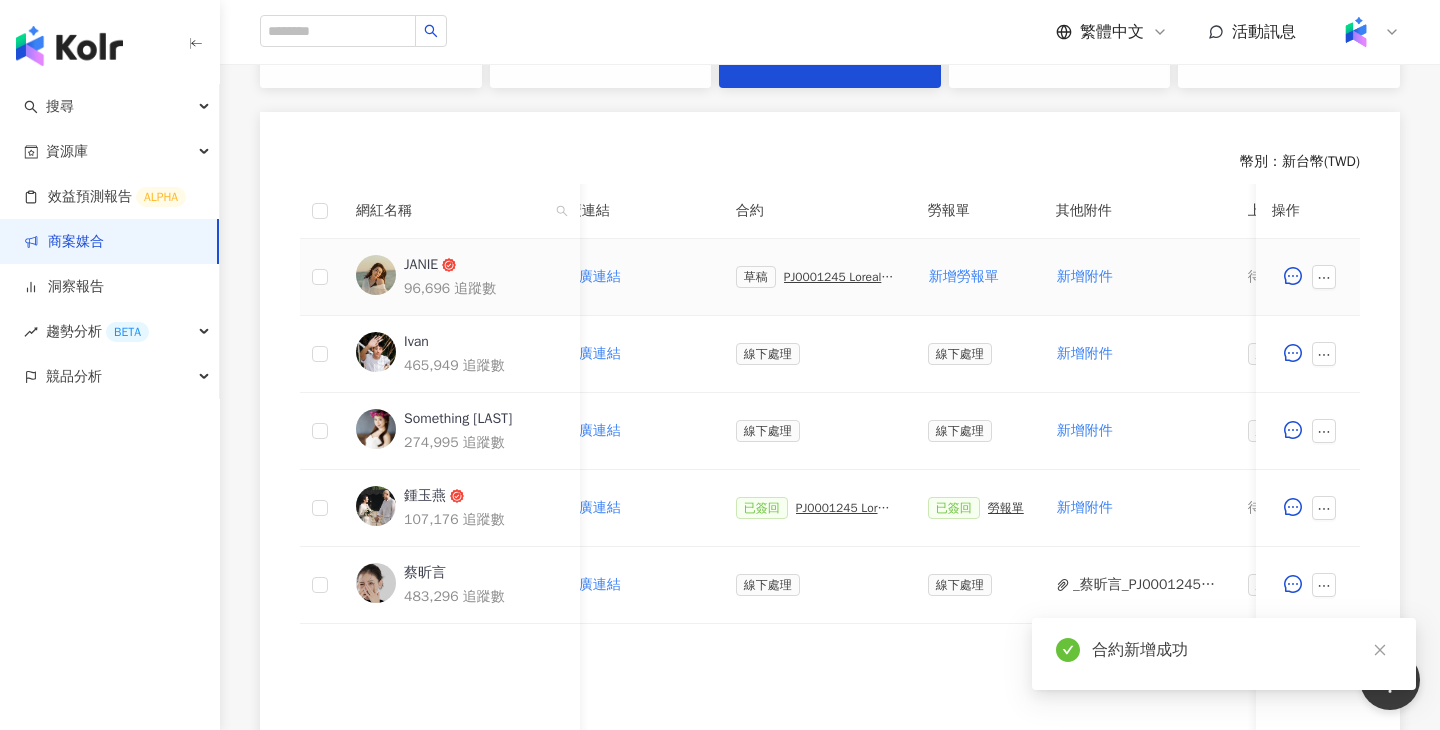 click on "PJ0001245 Loreal_ACD_SKC_Y25_KOL_萊雅合作備忘錄" at bounding box center (840, 277) 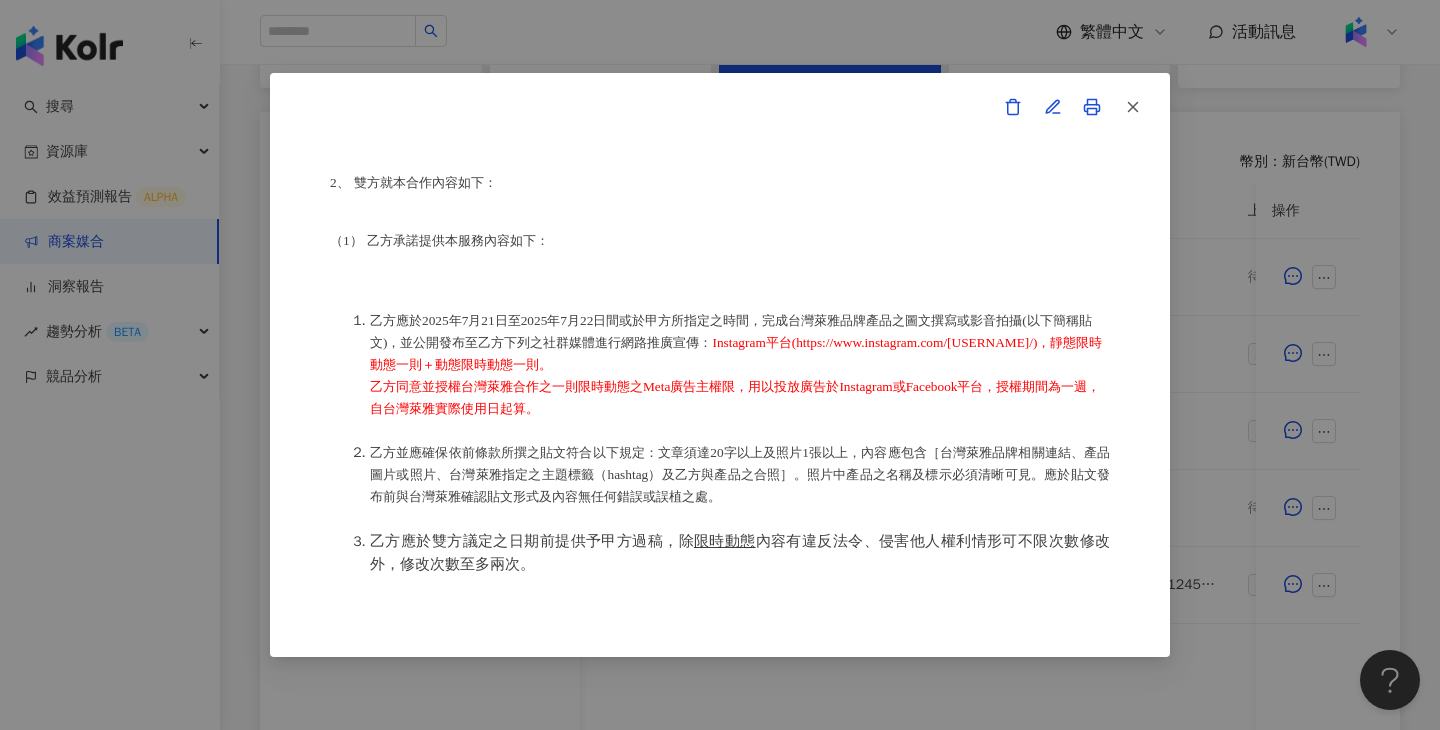scroll, scrollTop: 405, scrollLeft: 0, axis: vertical 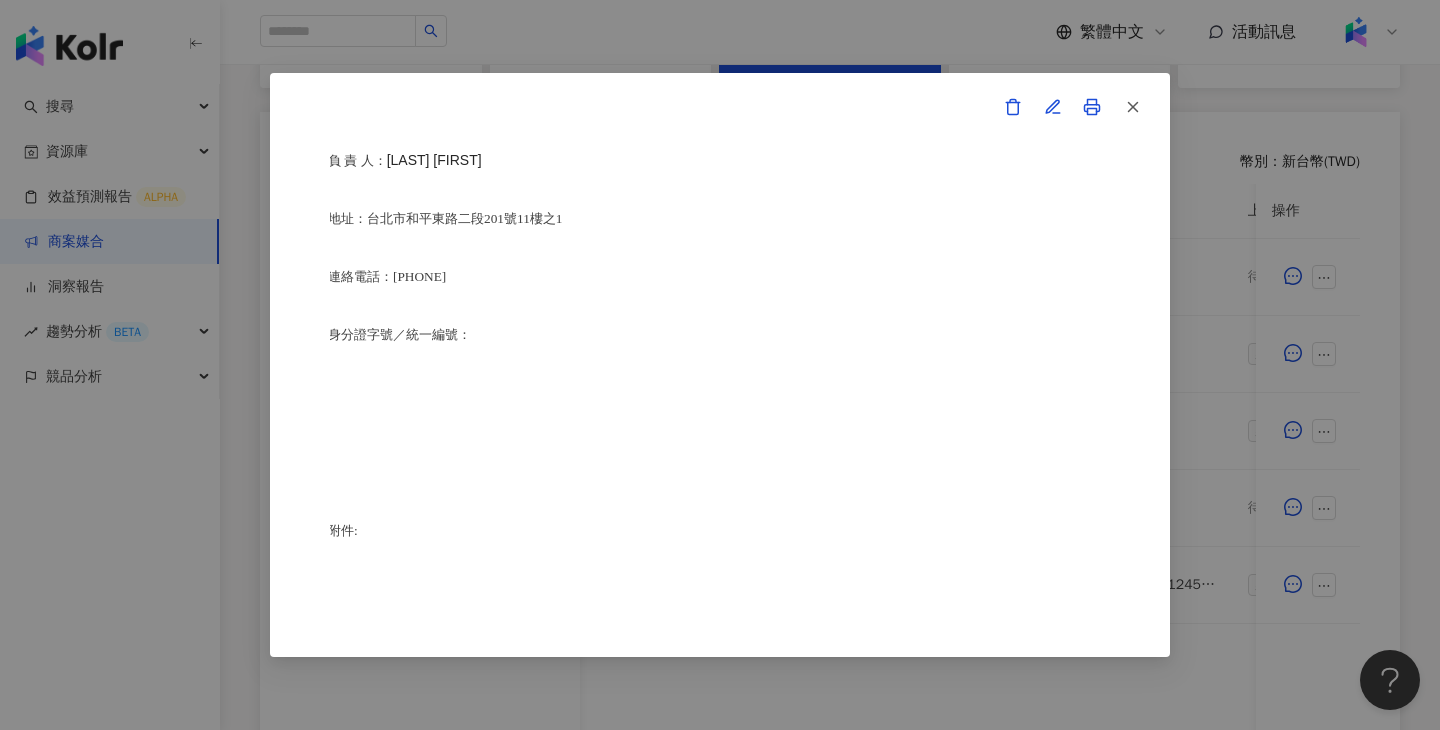 click on "合作備忘錄
甲方：愛卡拉互動媒體股份有限公司
乙方：威里有限公司
茲因甲方委託乙方威里有限公司進行台灣萊雅股份有限公司(以下簡稱台灣萊雅)旗下品牌 修麗可 之 超濃度CE緊緻修護抗氧化精華 、 P-TIOX超胜肽抗皺極光精華 產品網路宣傳(下簡稱本合作)，甲方及乙方（以下合稱「雙方」）約定之事項如下：
1、   合作期間：自西元(下同)    2025  年  7  月  11  日至     2025    年  8  月   31  日止。
2、   雙方就本合作內容如下：
（1）   乙方承諾提供本服務內容如下：
乙方應於2025年7月21日至2025年7月22日間或於甲方所指定之時間，完成台灣萊雅品牌產品之圖文撰寫或影音拍攝(以下簡稱貼文)，並公開發布至乙方下列之社群媒體進行網路推廣宣傳：  Instagram平台(https://www.instagram.com/janiehsu_/)，靜態限時動態一則＋動態限時動態一則。" at bounding box center (720, 365) 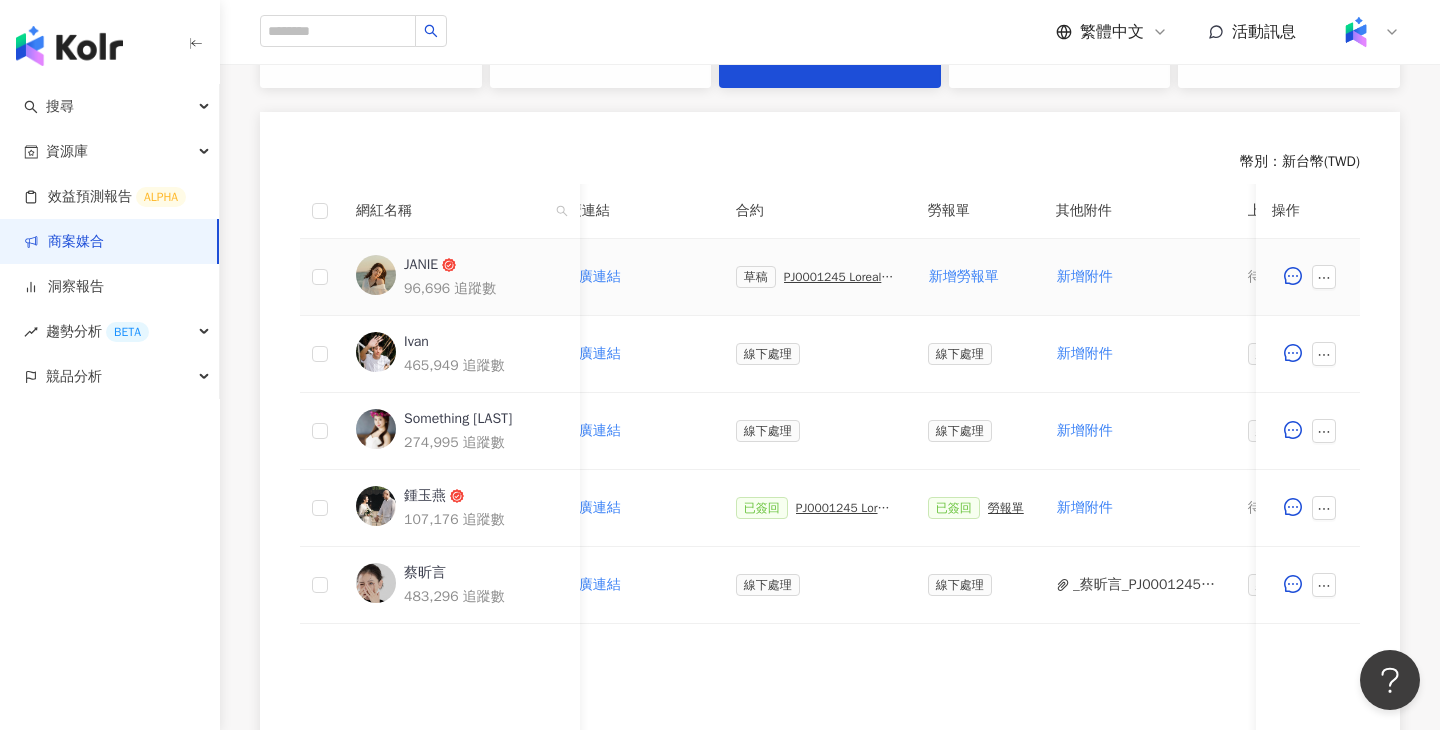 click on "PJ0001245 Loreal_ACD_SKC_Y25_KOL_萊雅合作備忘錄" at bounding box center [840, 277] 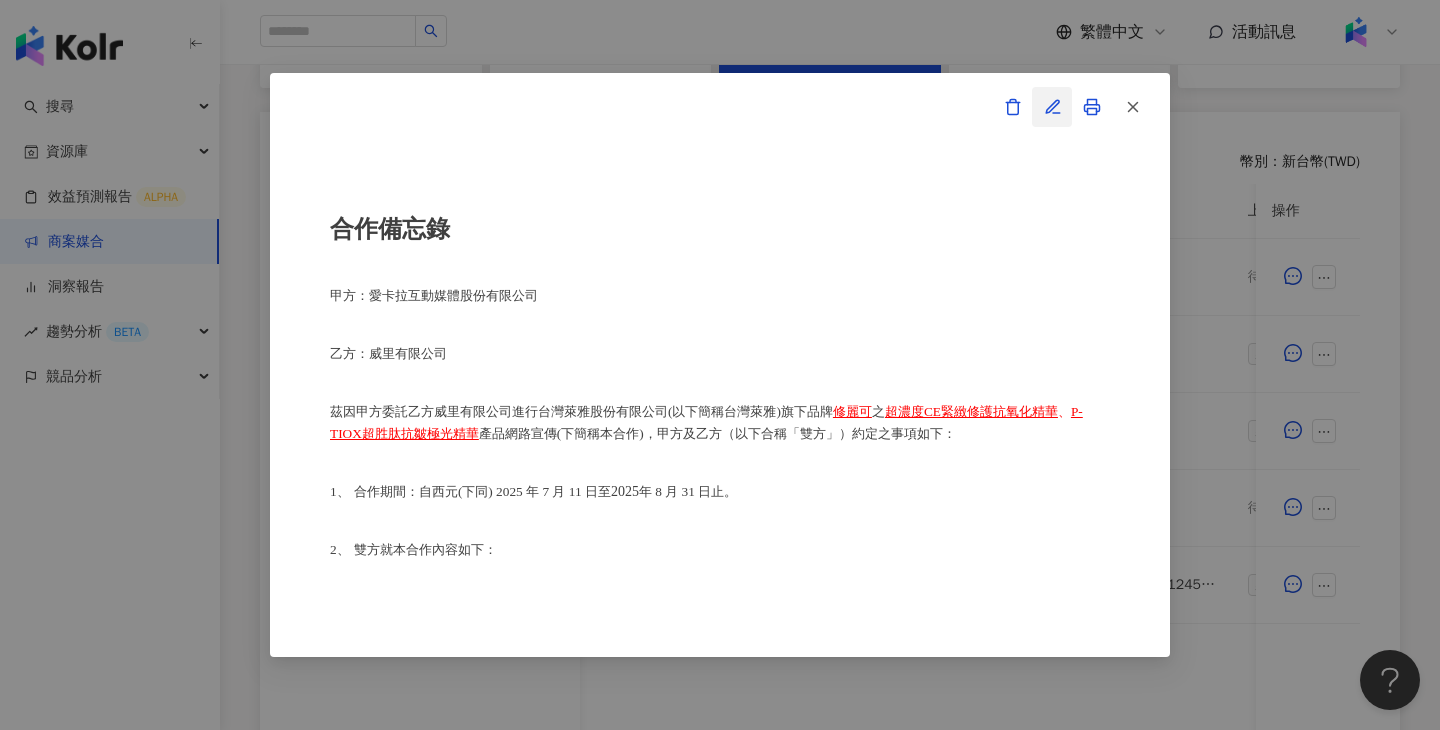 click 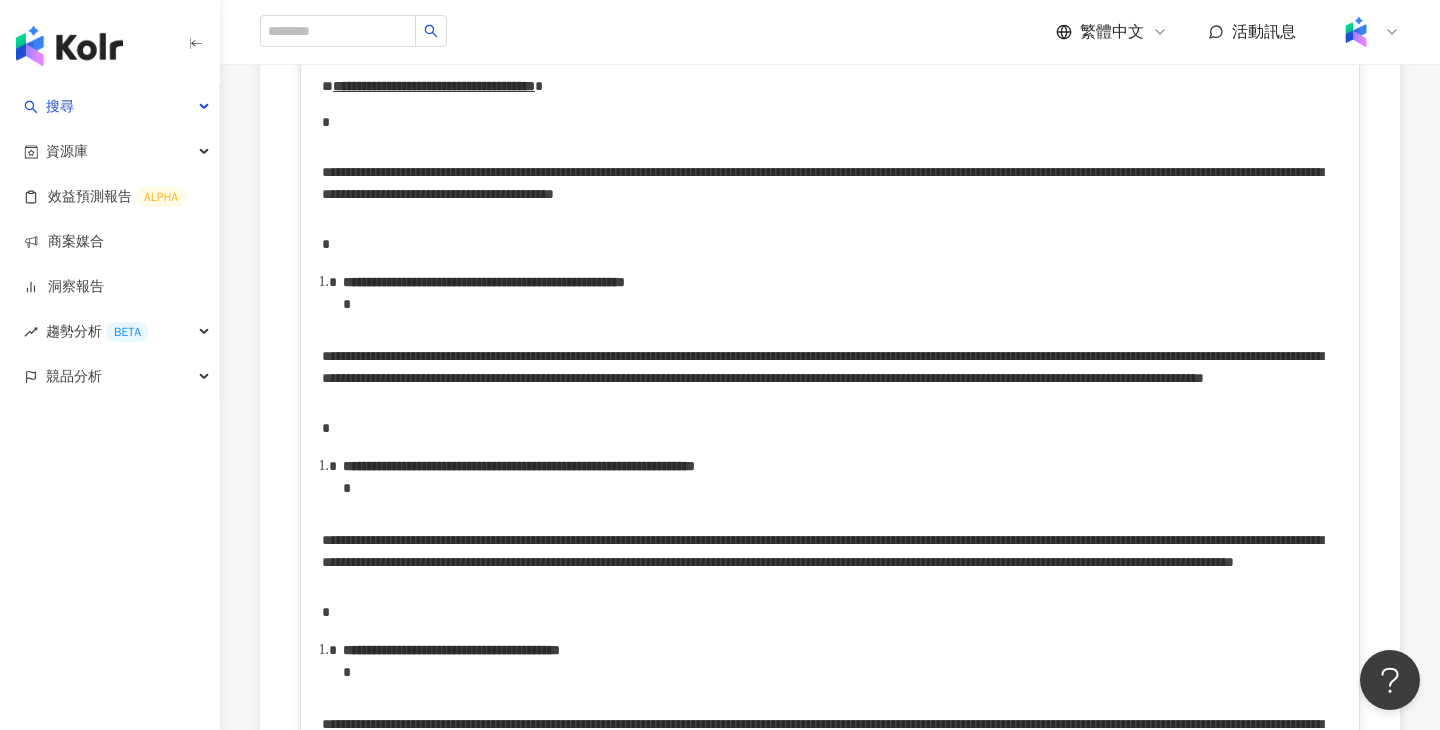 scroll, scrollTop: 4198, scrollLeft: 0, axis: vertical 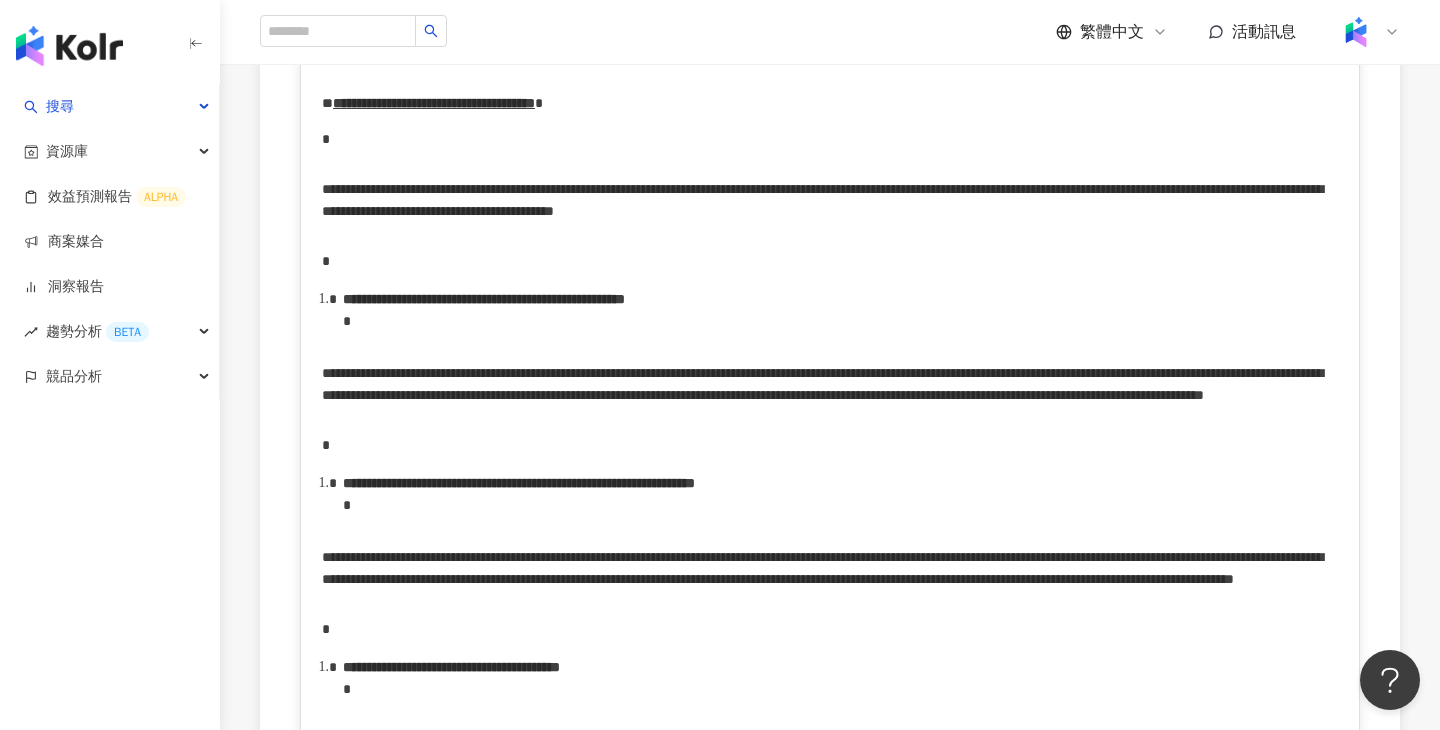 click at bounding box center (384, -213) 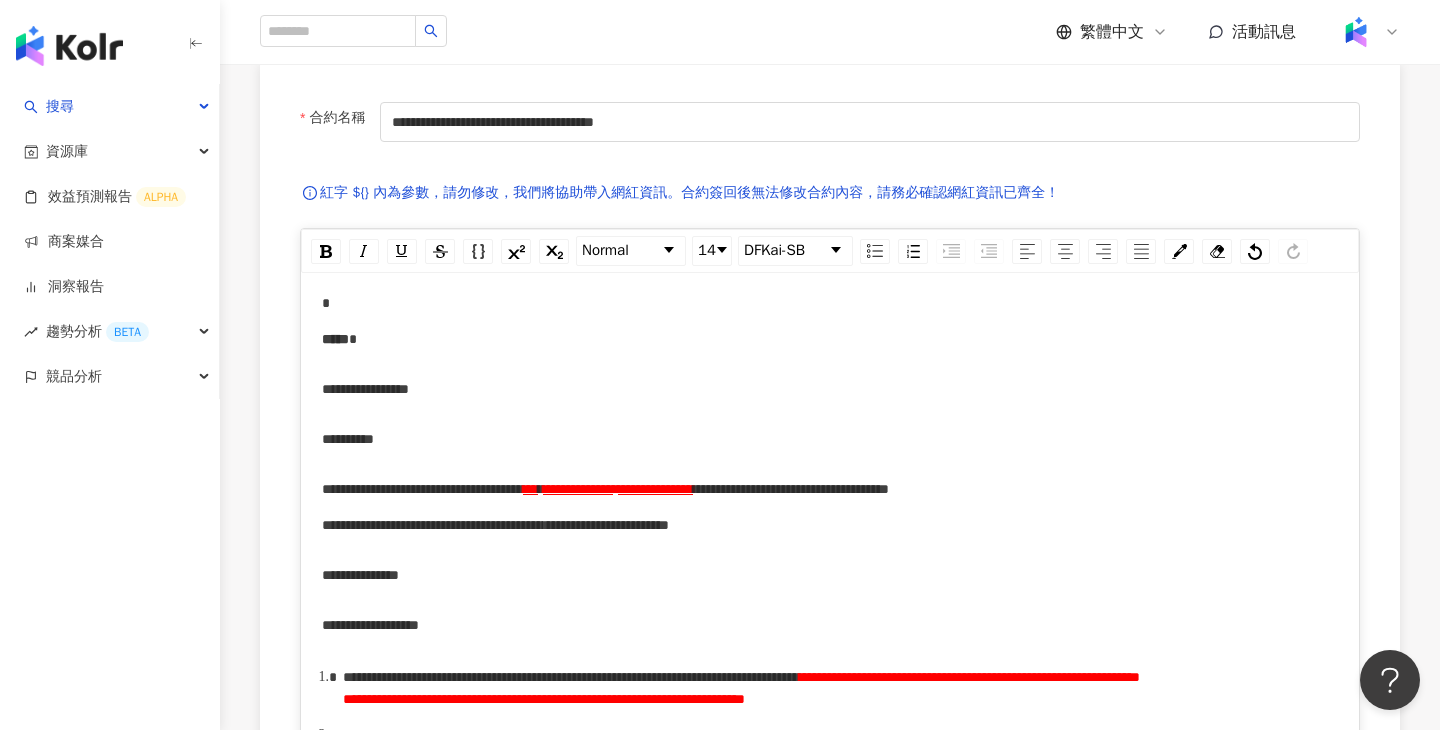 scroll, scrollTop: 0, scrollLeft: 0, axis: both 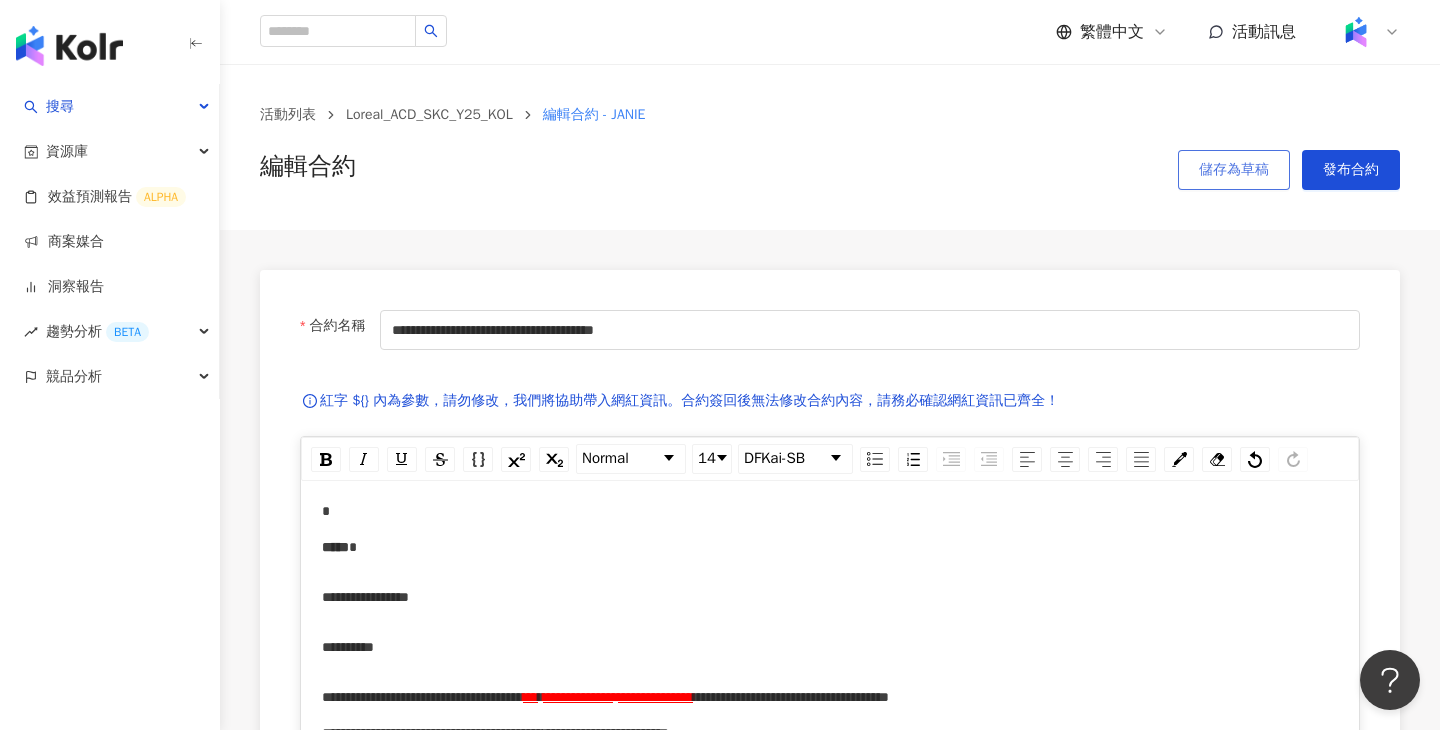 click on "儲存為草稿" at bounding box center (1234, 170) 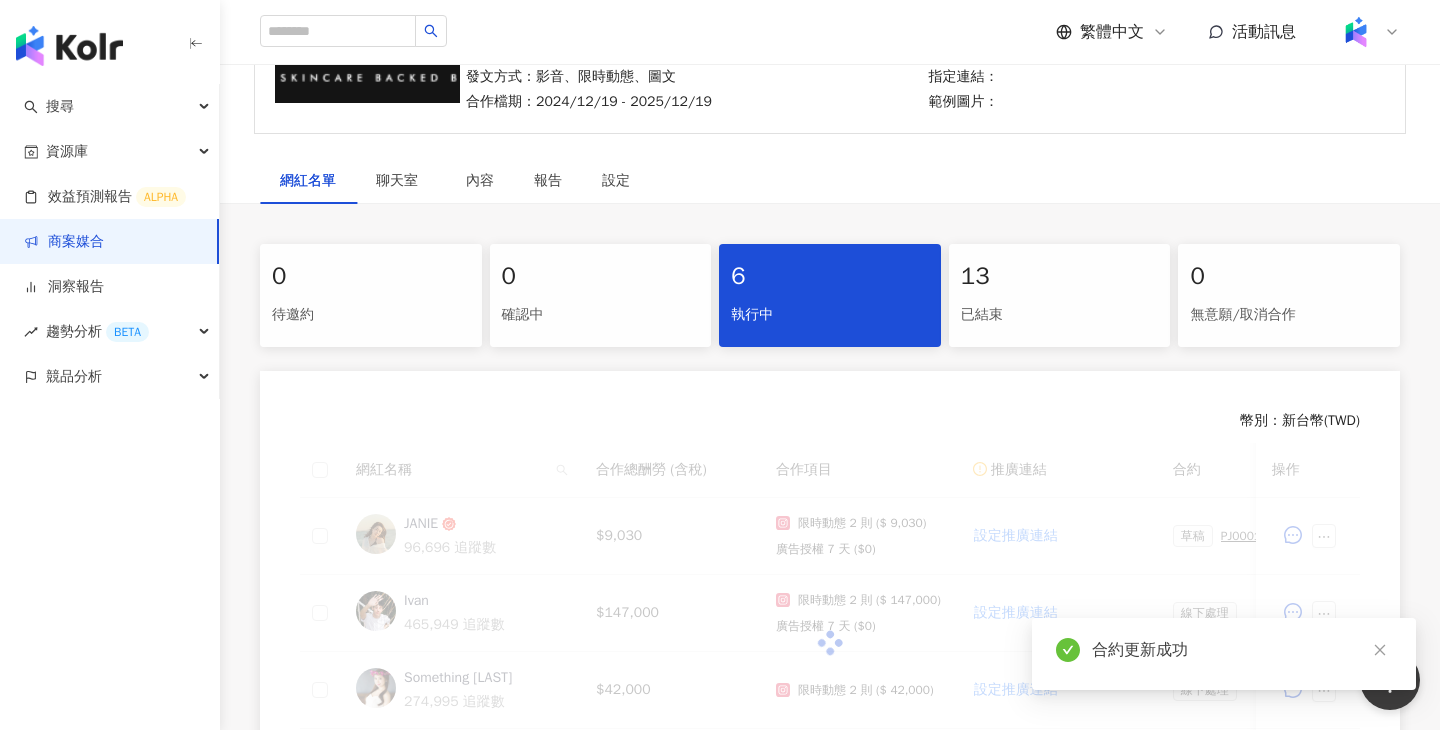 scroll, scrollTop: 370, scrollLeft: 0, axis: vertical 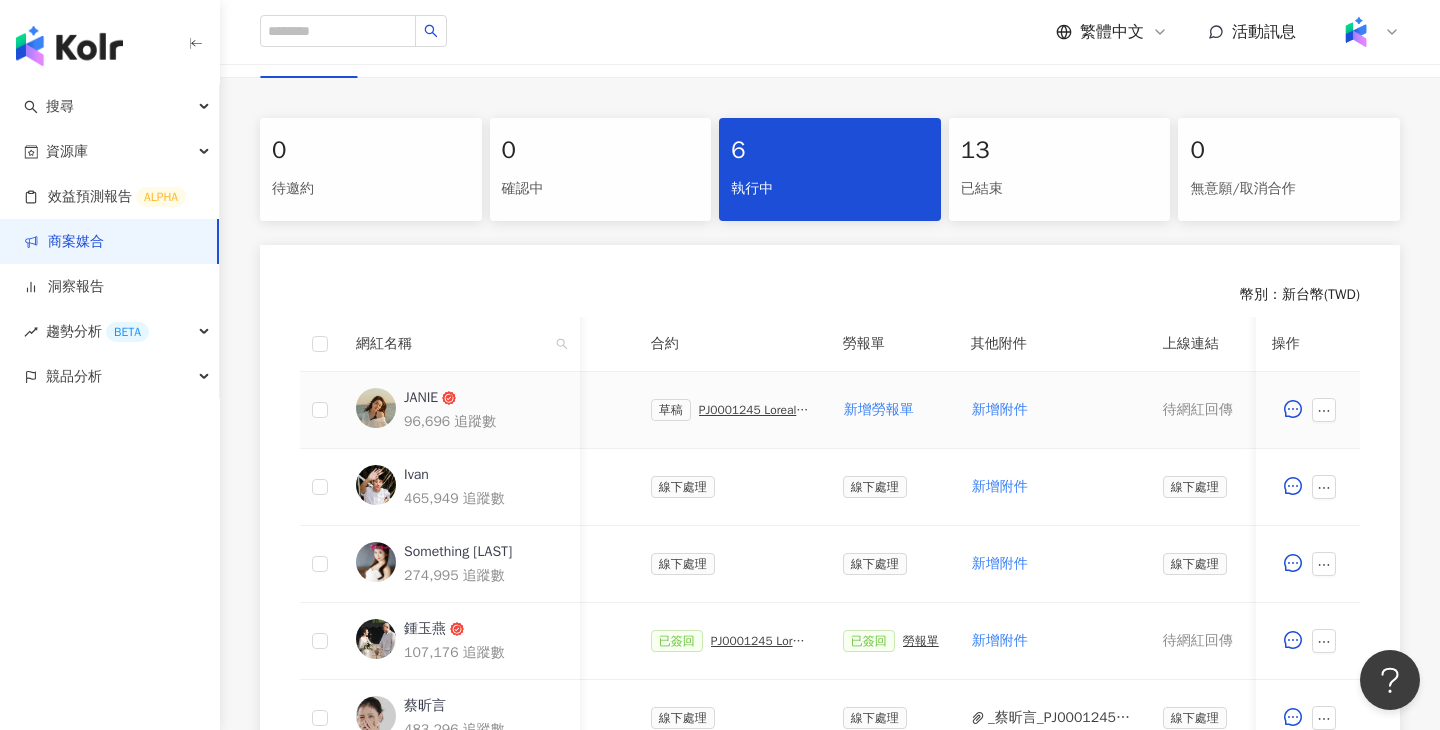 click on "草稿 PJ0001245 Loreal_ACD_SKC_Y25_KOL_萊雅合作備忘錄" at bounding box center (731, 410) 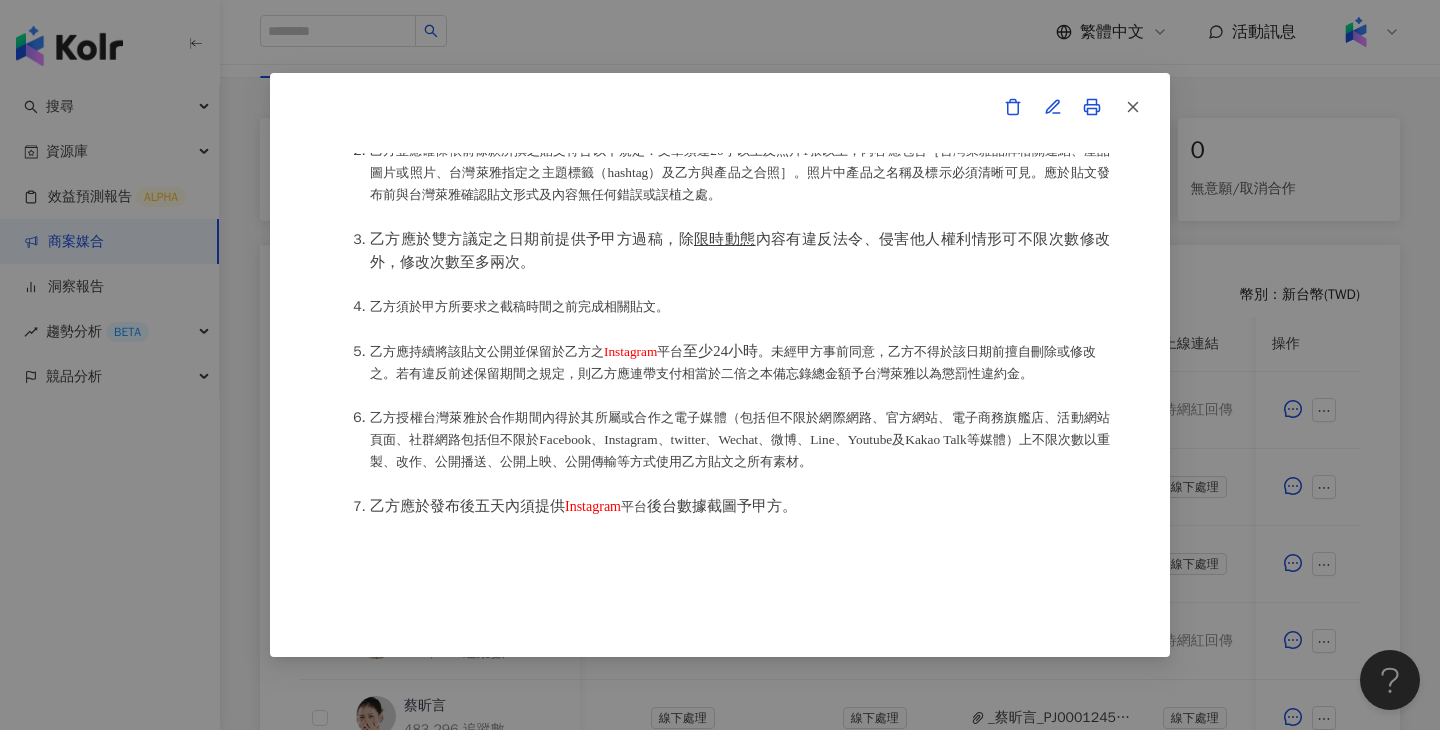 scroll, scrollTop: 531, scrollLeft: 0, axis: vertical 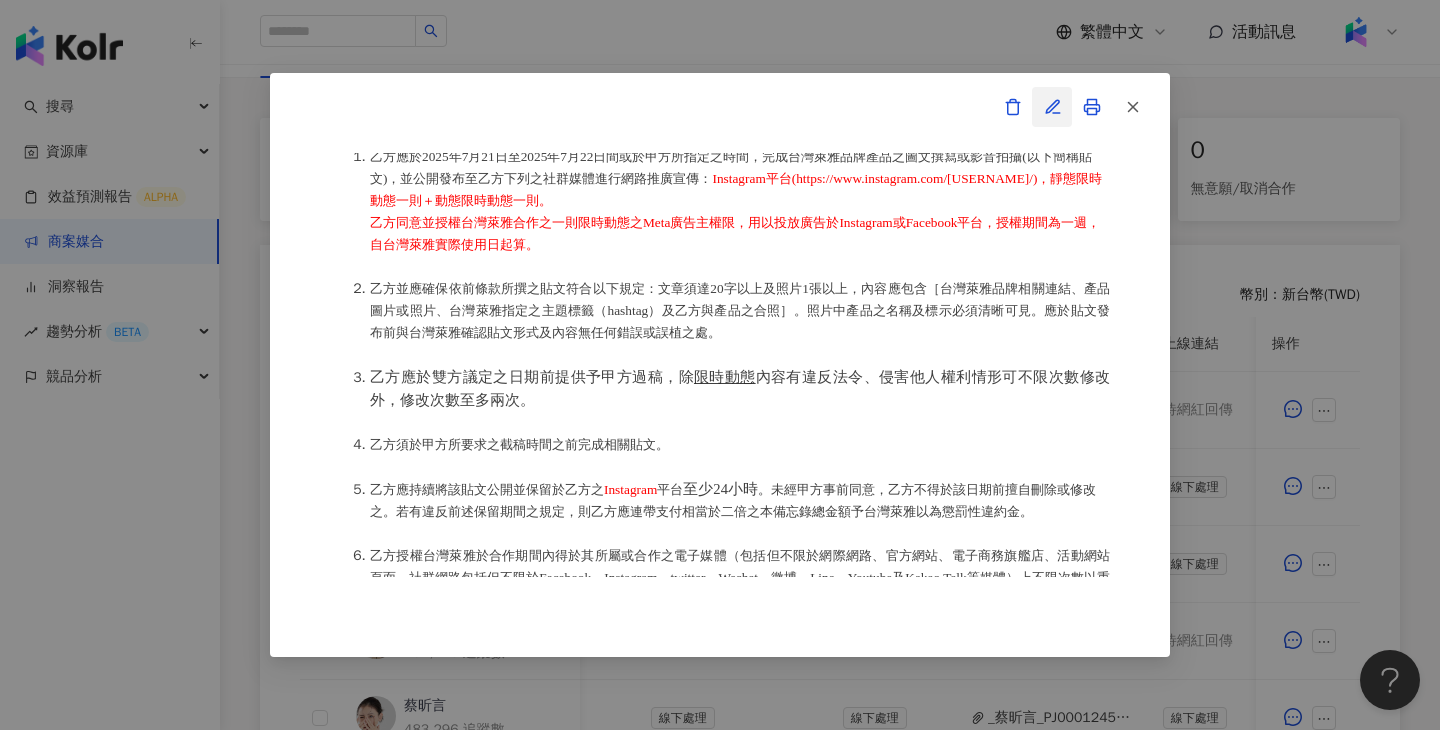 click 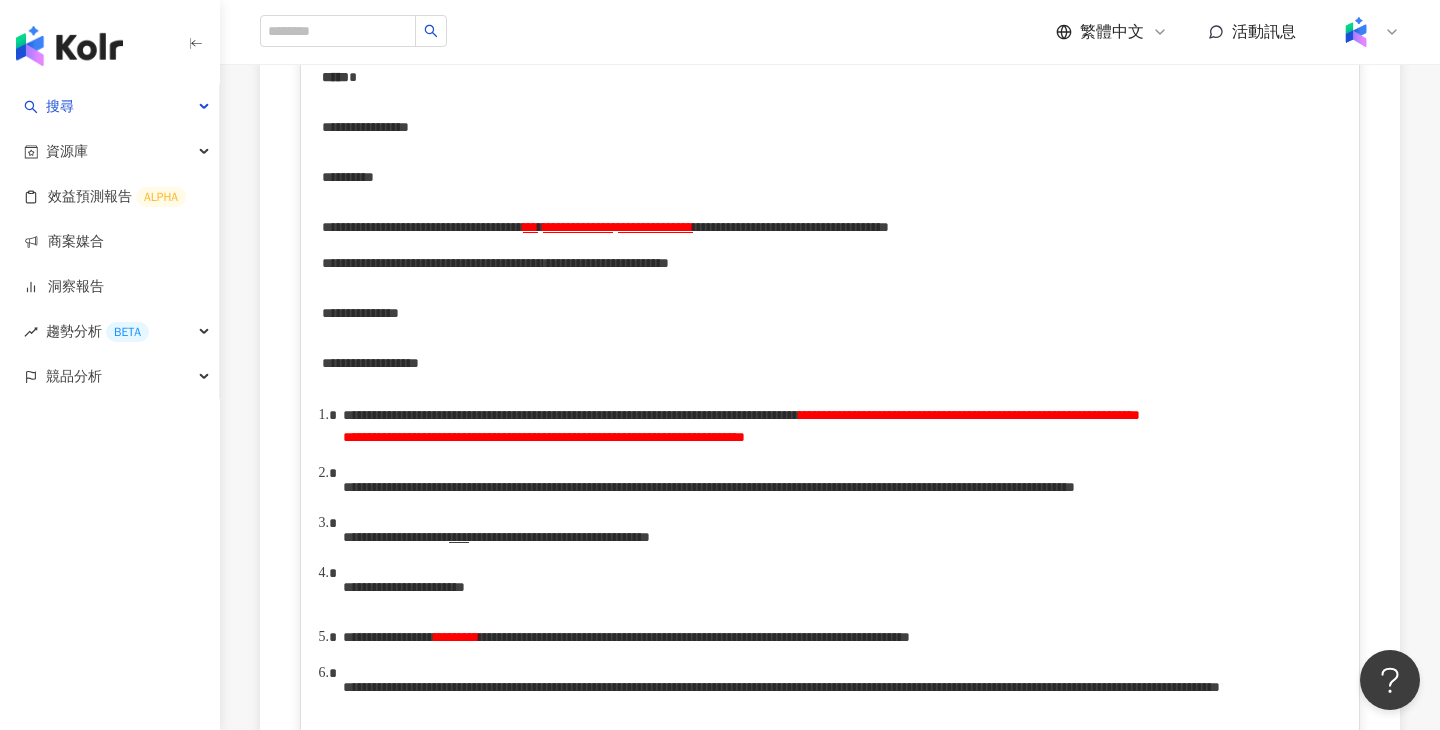 scroll, scrollTop: 663, scrollLeft: 0, axis: vertical 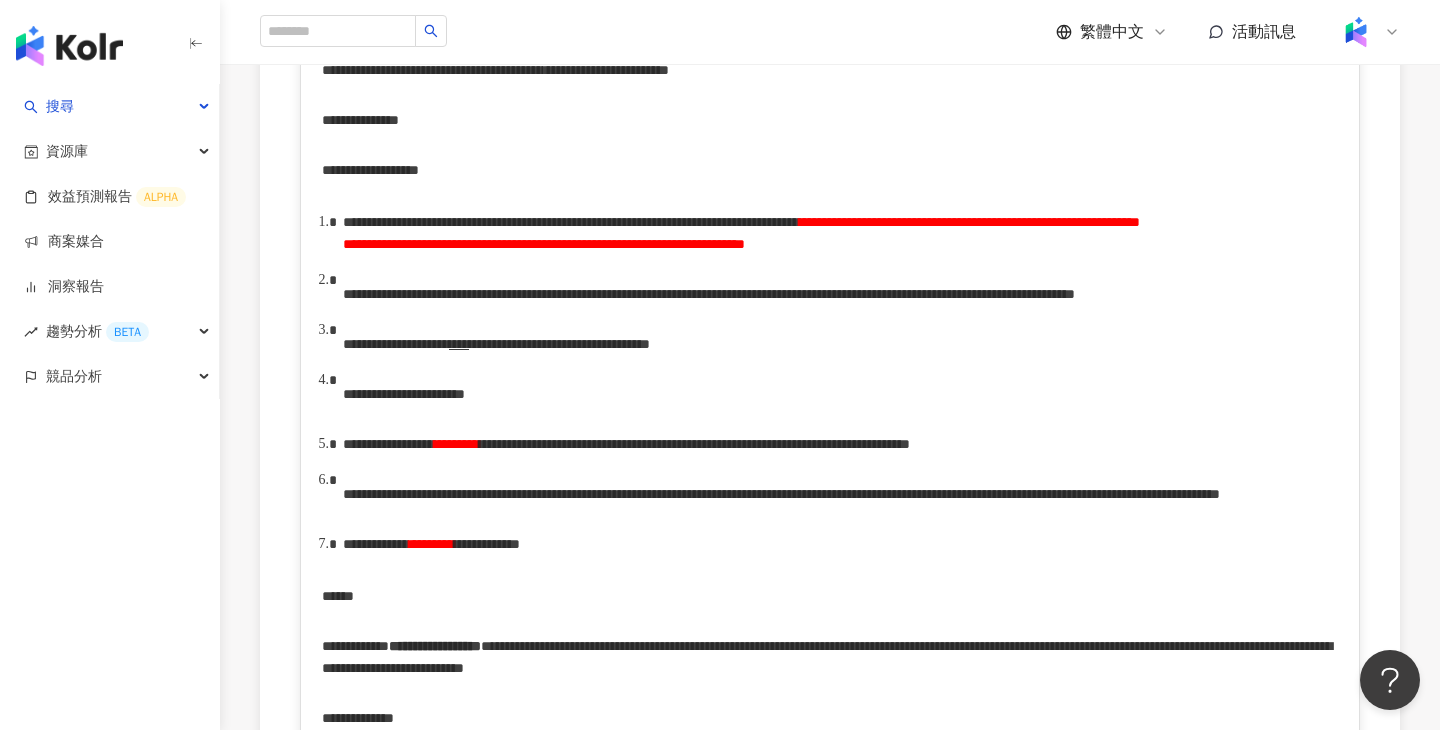 click on "**********" at bounding box center [830, 383] 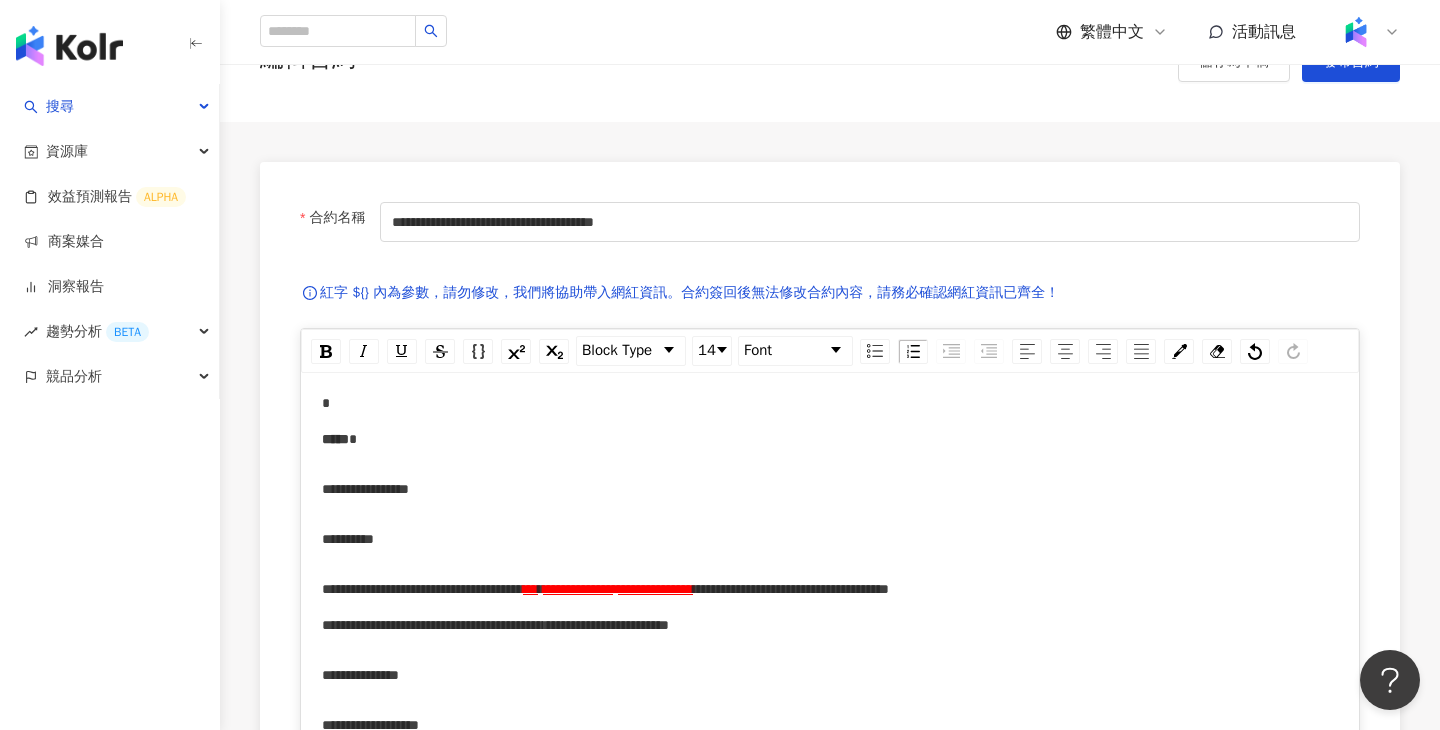scroll, scrollTop: 379, scrollLeft: 0, axis: vertical 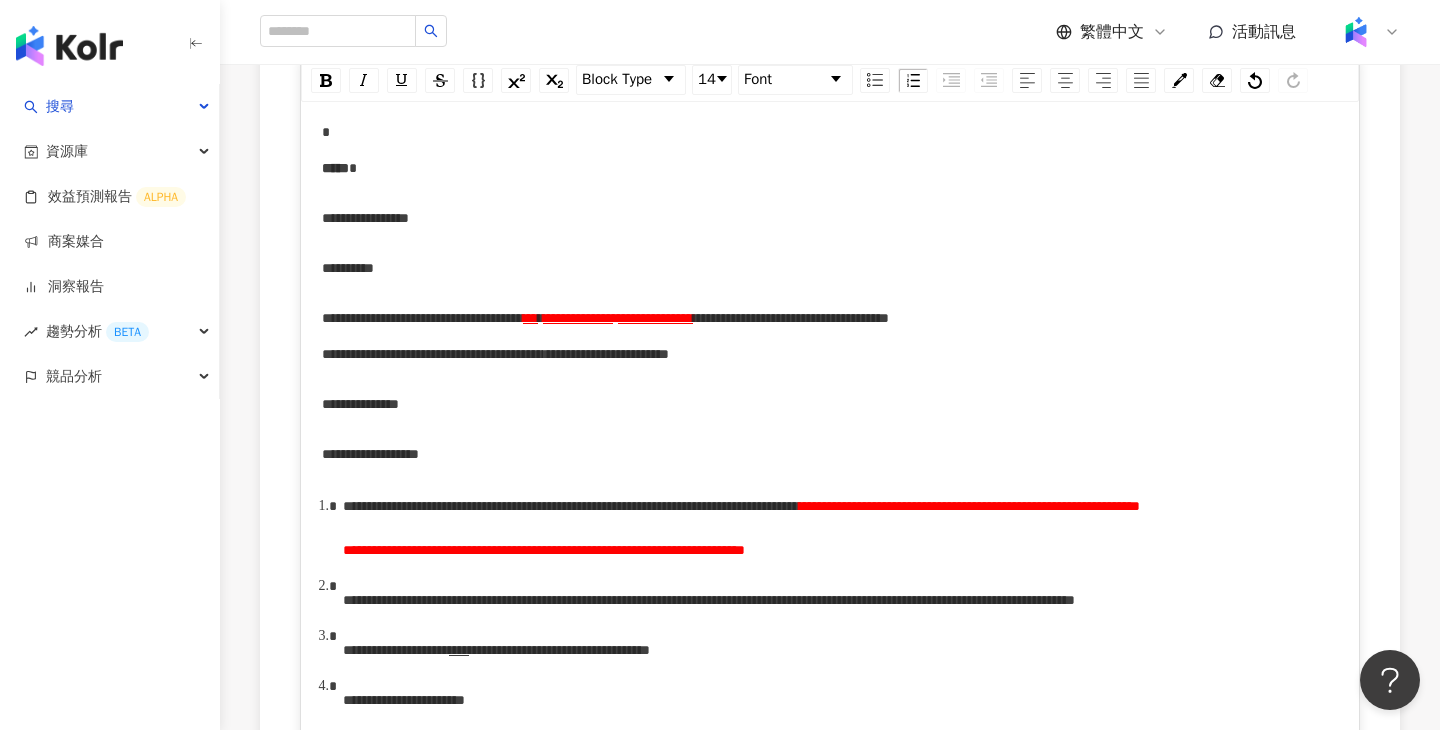 type 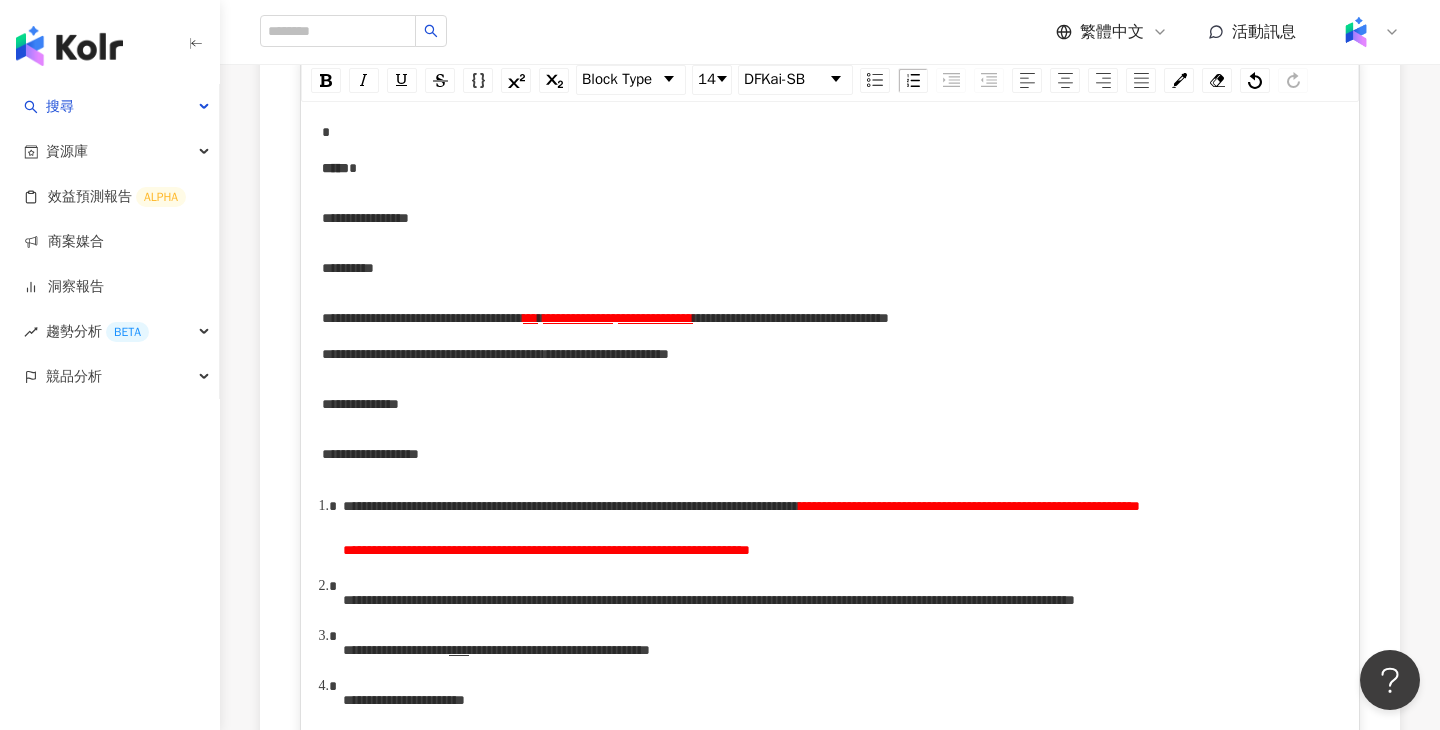 scroll, scrollTop: 0, scrollLeft: 0, axis: both 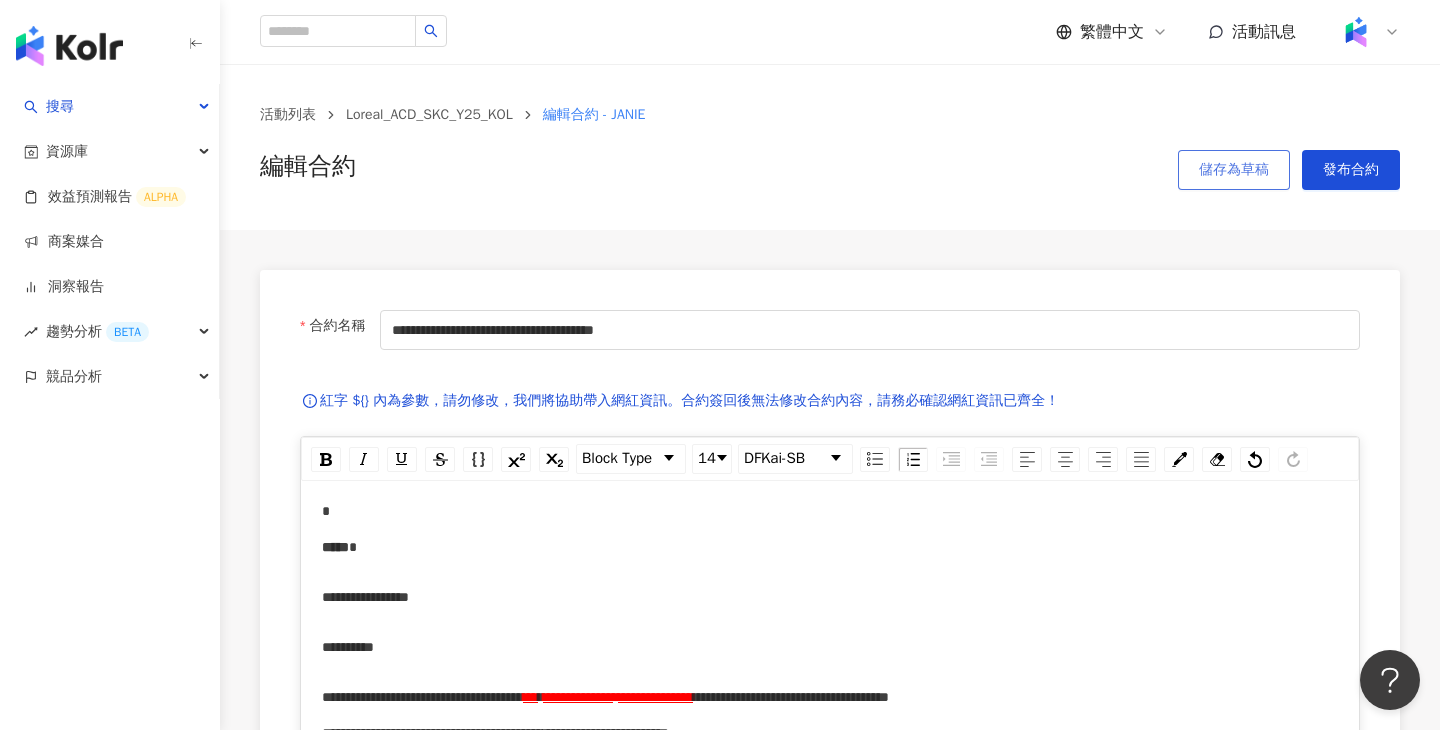 click on "儲存為草稿" at bounding box center [1234, 170] 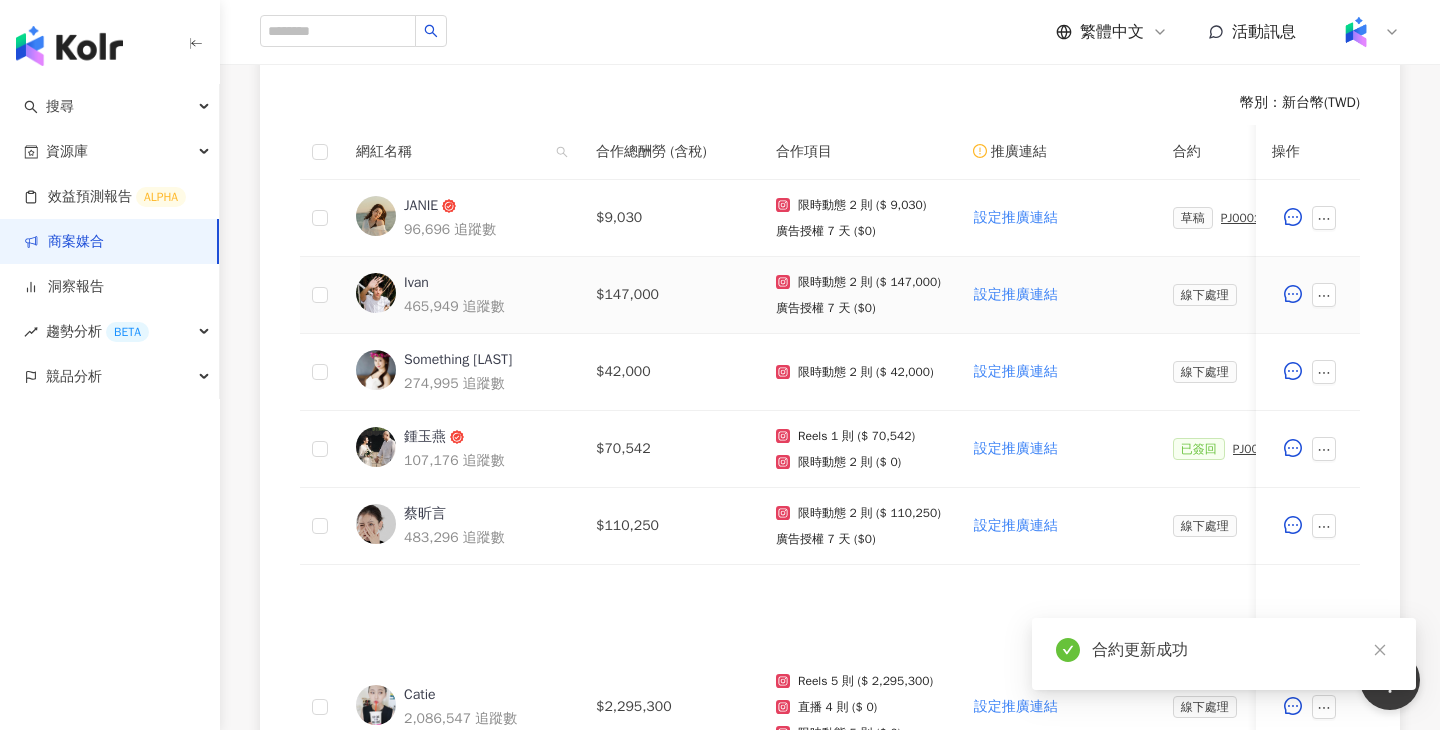 scroll, scrollTop: 563, scrollLeft: 0, axis: vertical 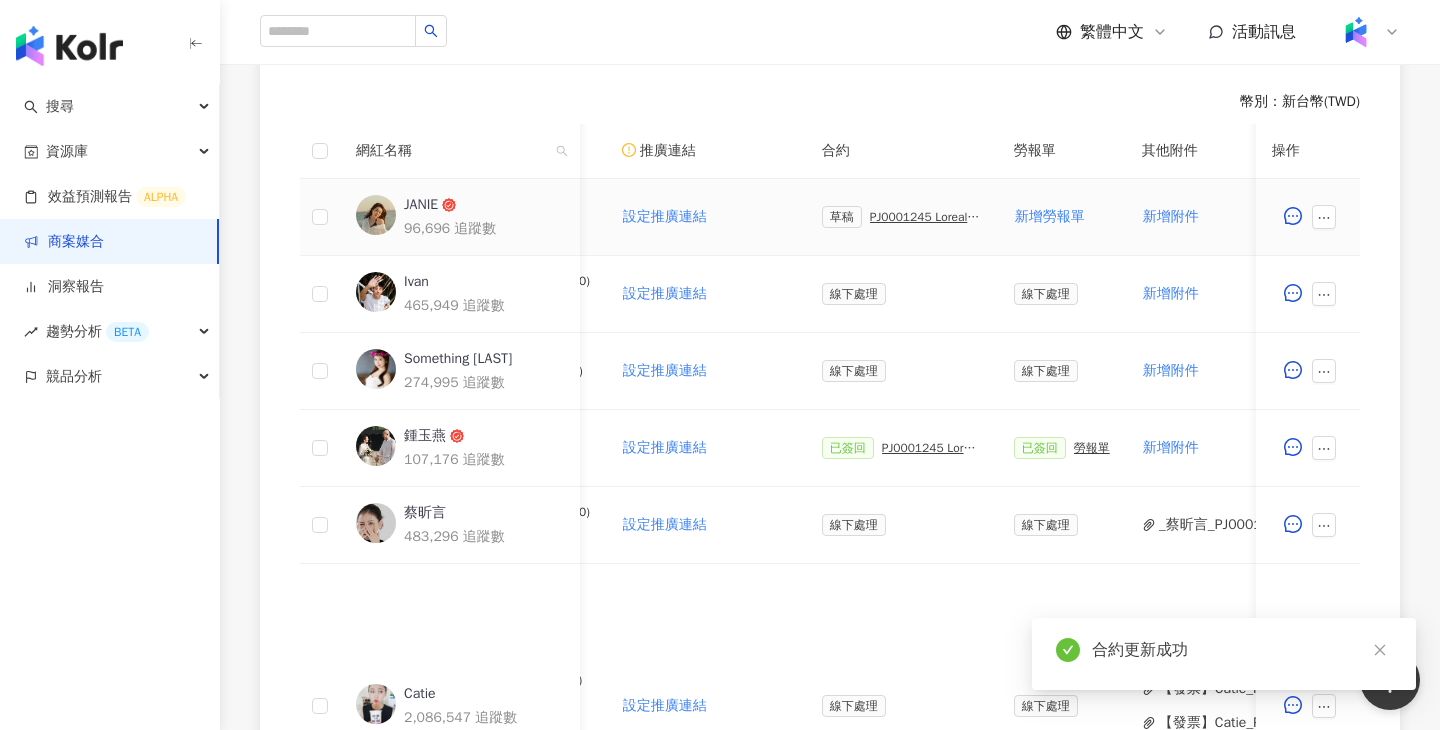 click on "PJ0001245 Loreal_ACD_SKC_Y25_KOL_萊雅合作備忘錄" at bounding box center (926, 217) 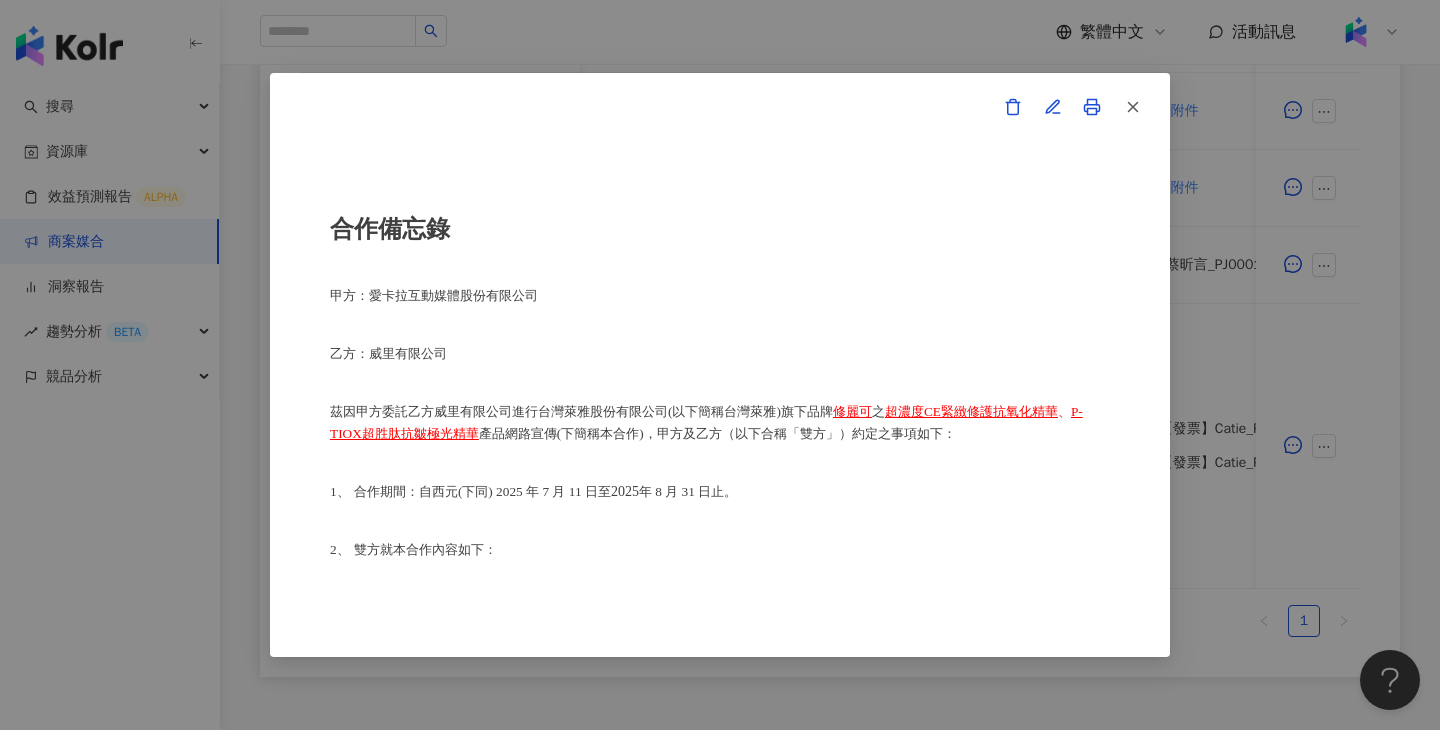 scroll, scrollTop: 853, scrollLeft: 0, axis: vertical 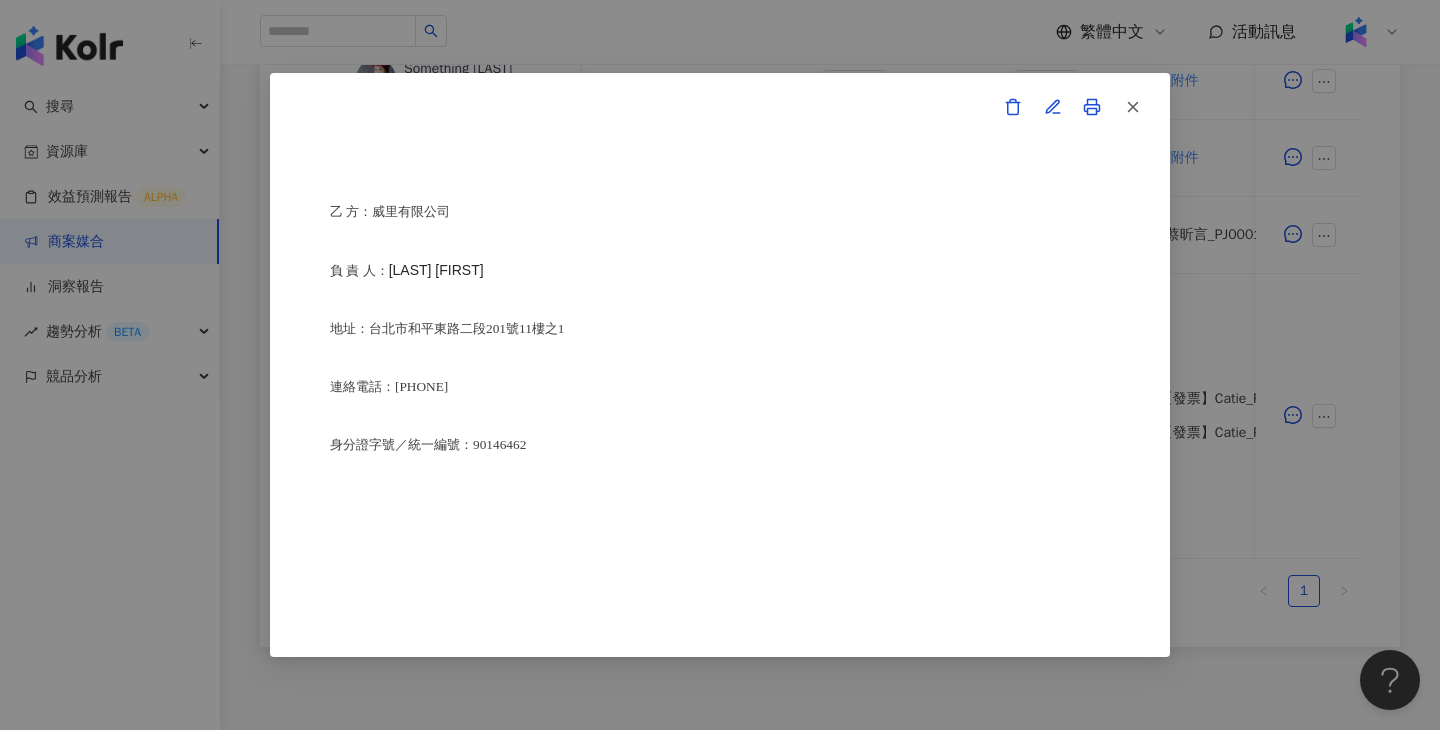 click on "合作備忘錄
甲方：愛卡拉互動媒體股份有限公司
乙方：威里有限公司
茲因甲方委託乙方威里有限公司進行台灣萊雅股份有限公司(以下簡稱台灣萊雅)旗下品牌 修麗可 之 超濃度CE緊緻修護抗氧化精華 、 P-TIOX超胜肽抗皺極光精華 產品網路宣傳(下簡稱本合作)，甲方及乙方（以下合稱「雙方」）約定之事項如下：
1、   合作期間：自西元(下同)    2025  年  7  月  11  日至     2025    年  8  月   31  日止。
2、   雙方就本合作內容如下：
（1）   乙方承諾提供本服務內容如下：
乙方應於2025年7月21日至2025年7月22日間或於甲方所指定之時間，完成台灣萊雅品牌產品之圖文撰寫或影音拍攝(以下簡稱貼文)，並公開發布至乙方下列之社群媒體進行網路推廣宣傳：  Instagram平台(https://www.instagram.com/janiehsu_/)，靜態限時動態一則＋動態限時動態一則。" at bounding box center [720, 365] 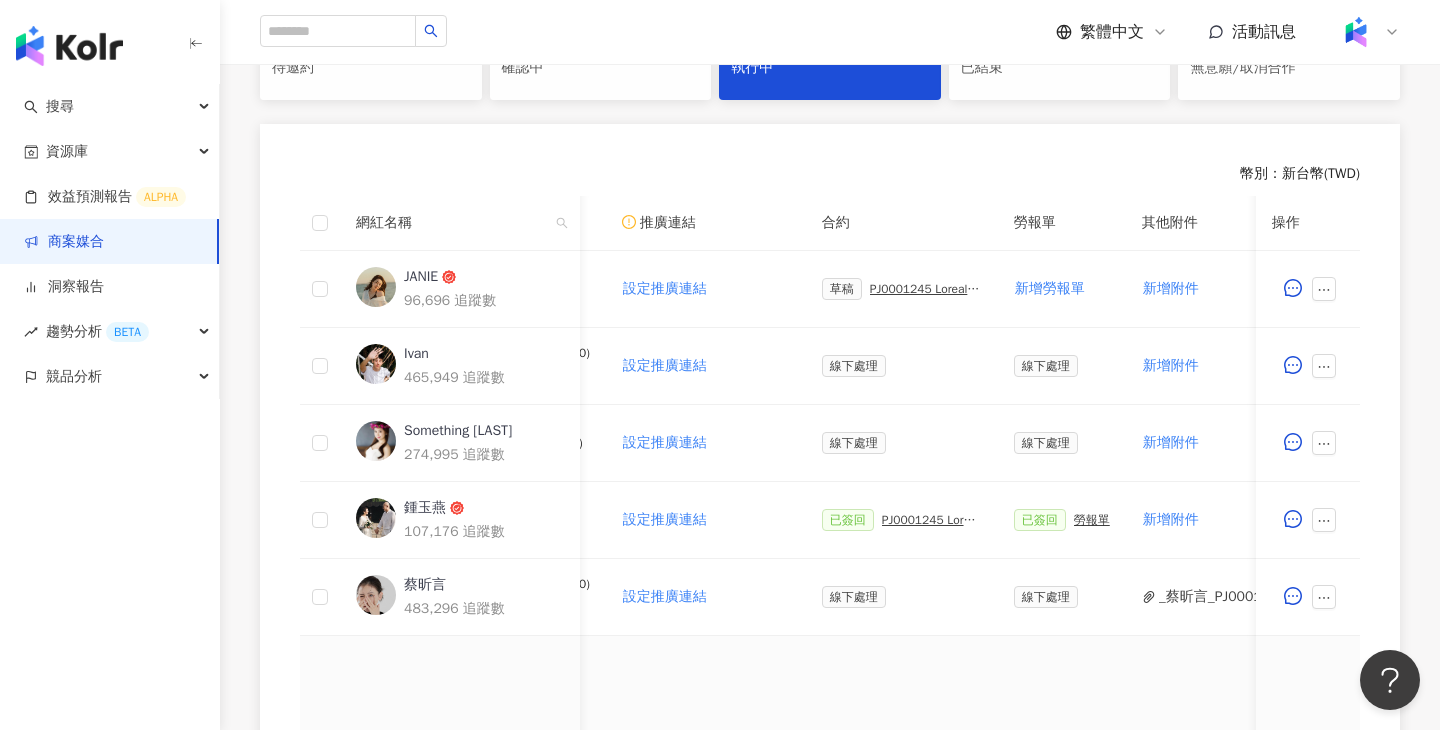 scroll, scrollTop: 268, scrollLeft: 0, axis: vertical 